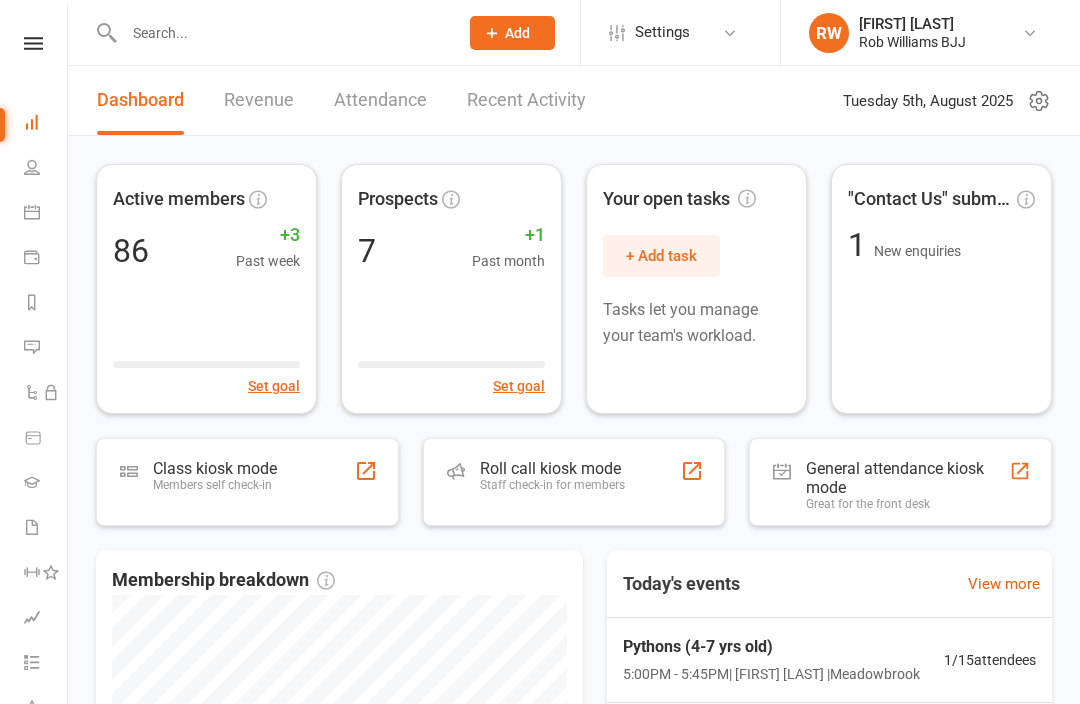 scroll, scrollTop: 0, scrollLeft: 0, axis: both 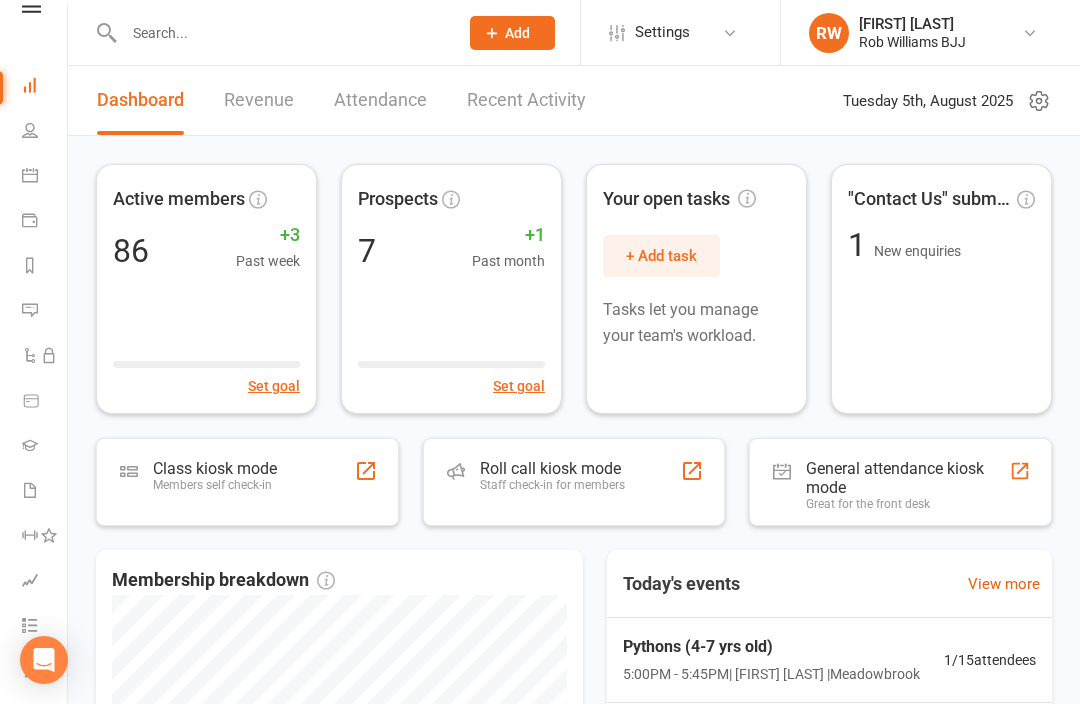 click on "Waivers   1" at bounding box center (44, 492) 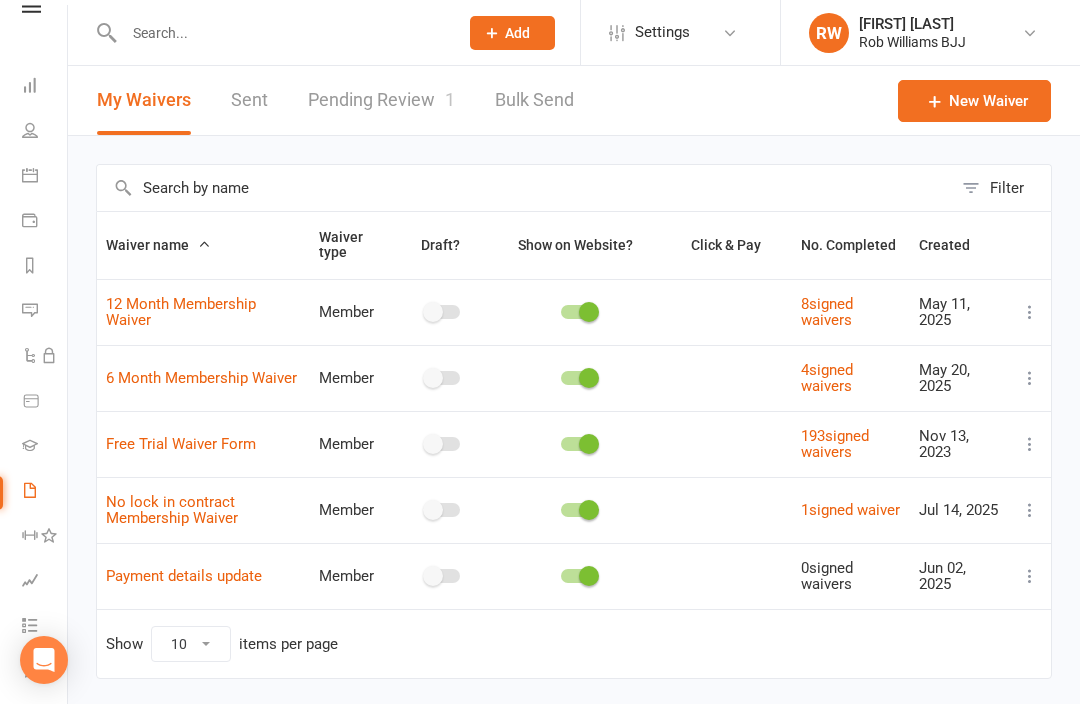 click on "Pending Review 1" at bounding box center [381, 100] 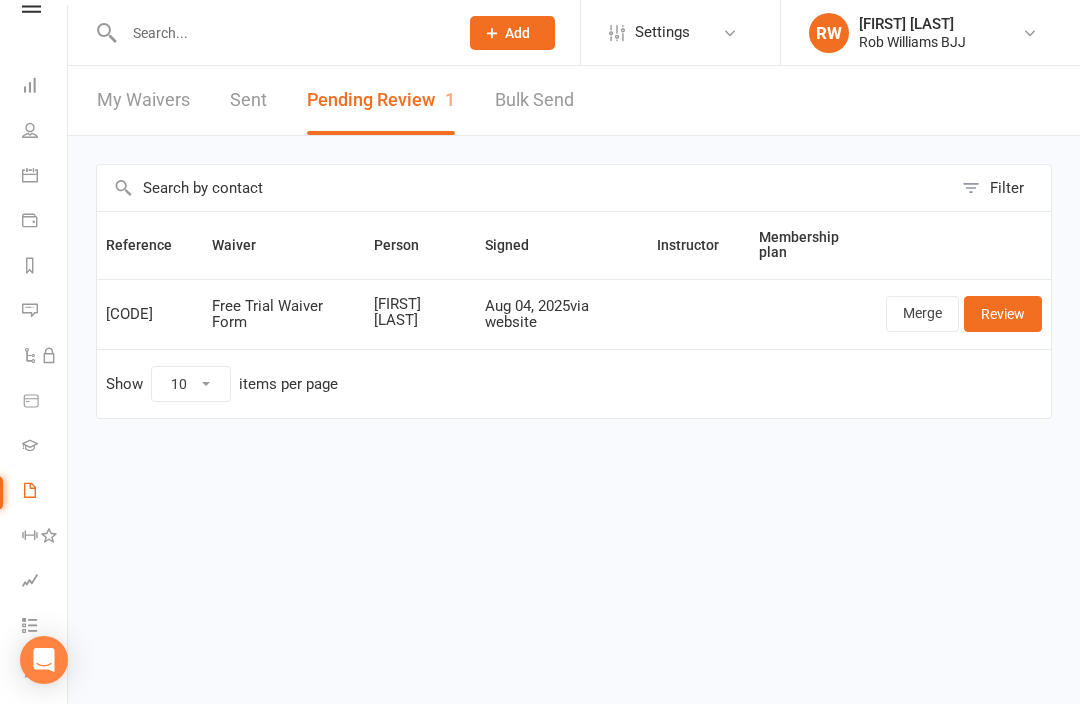 click on "Review" at bounding box center (1003, 314) 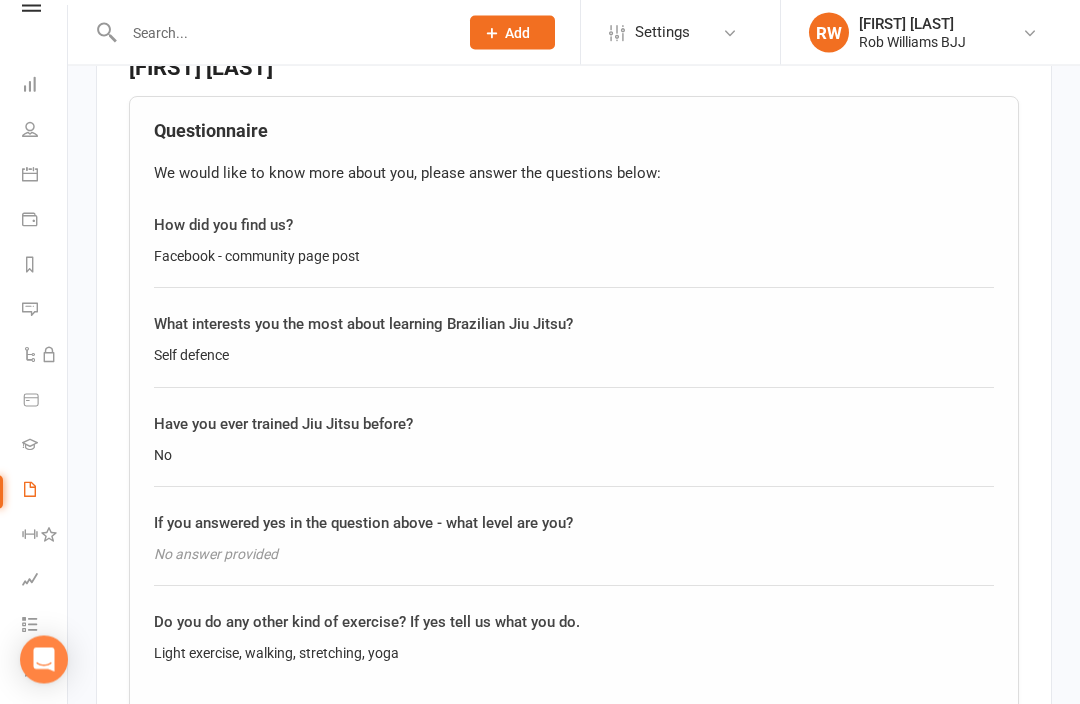 scroll, scrollTop: 1795, scrollLeft: 0, axis: vertical 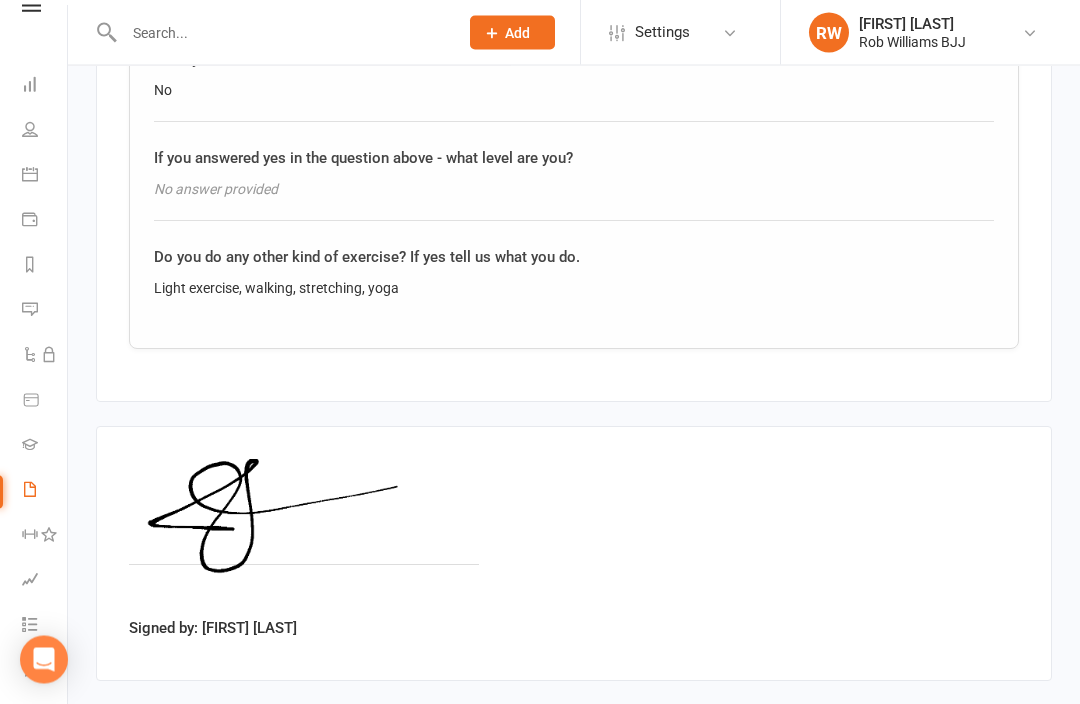 click on "Approve" at bounding box center [154, 727] 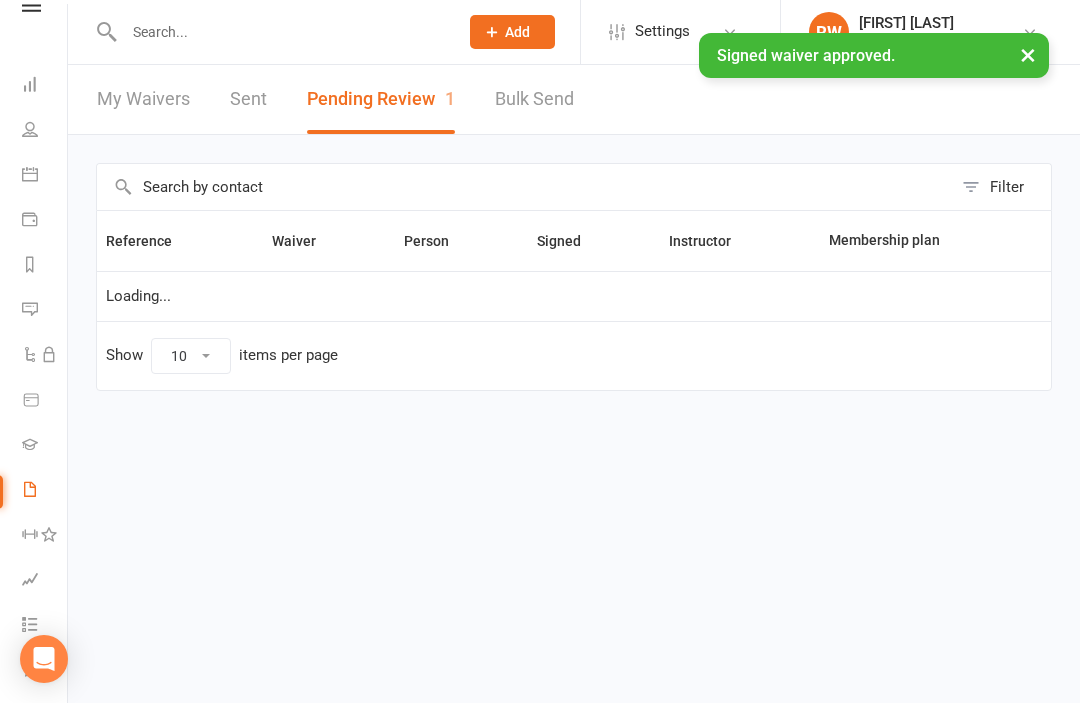 scroll, scrollTop: 0, scrollLeft: 0, axis: both 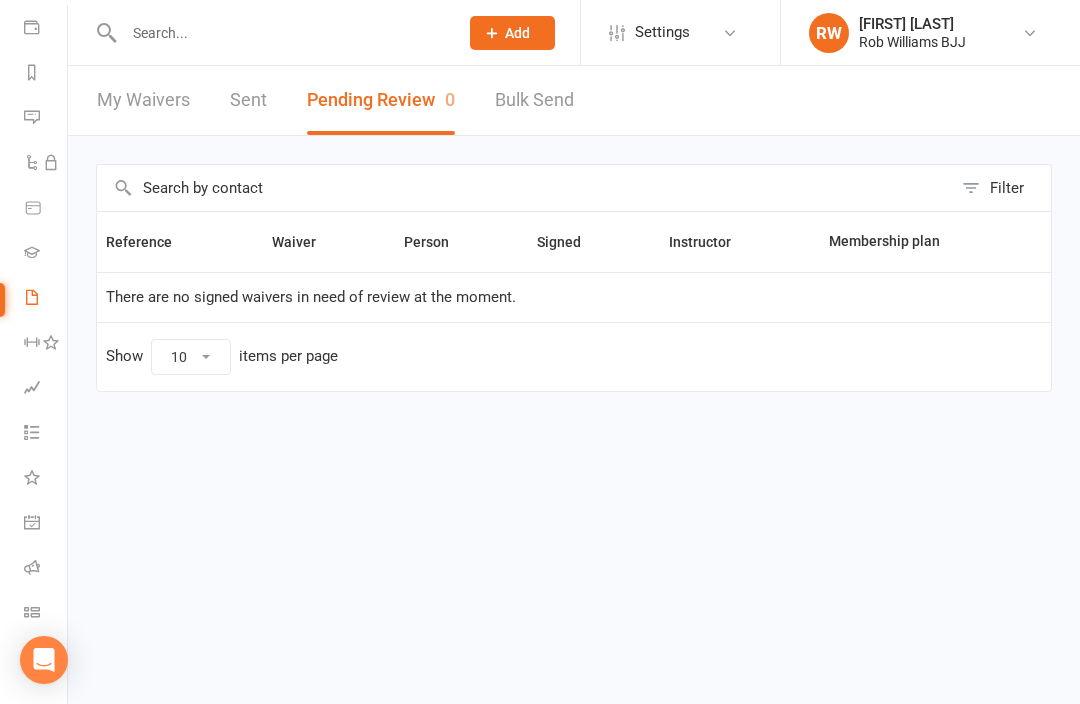 click at bounding box center [281, 33] 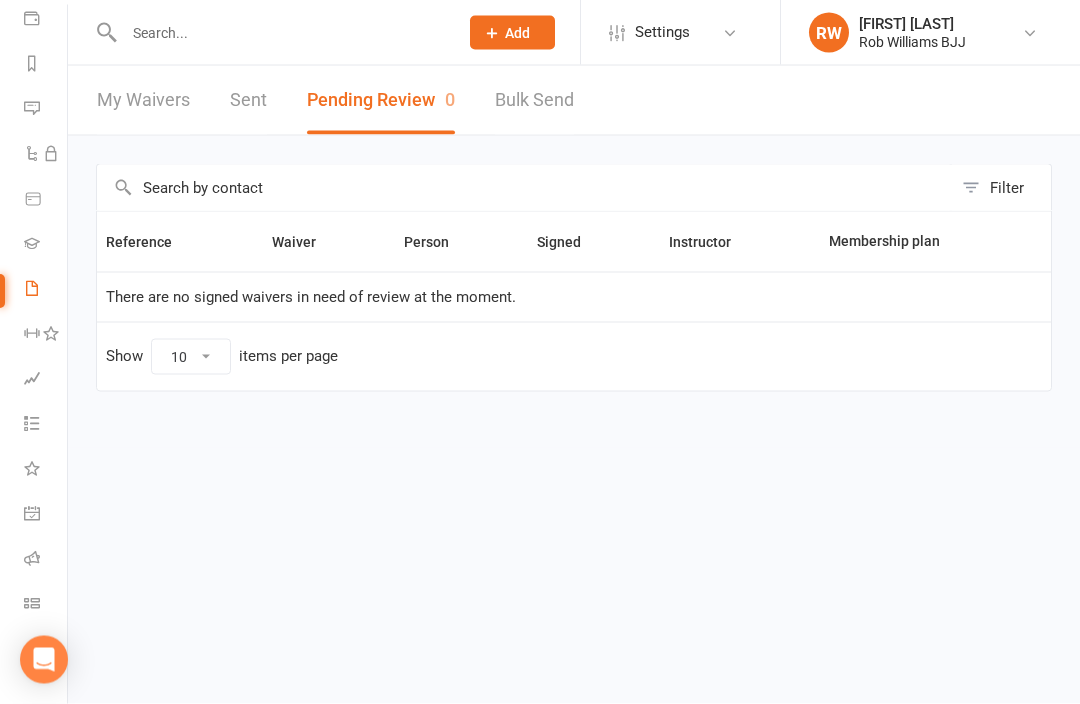 click at bounding box center (281, 33) 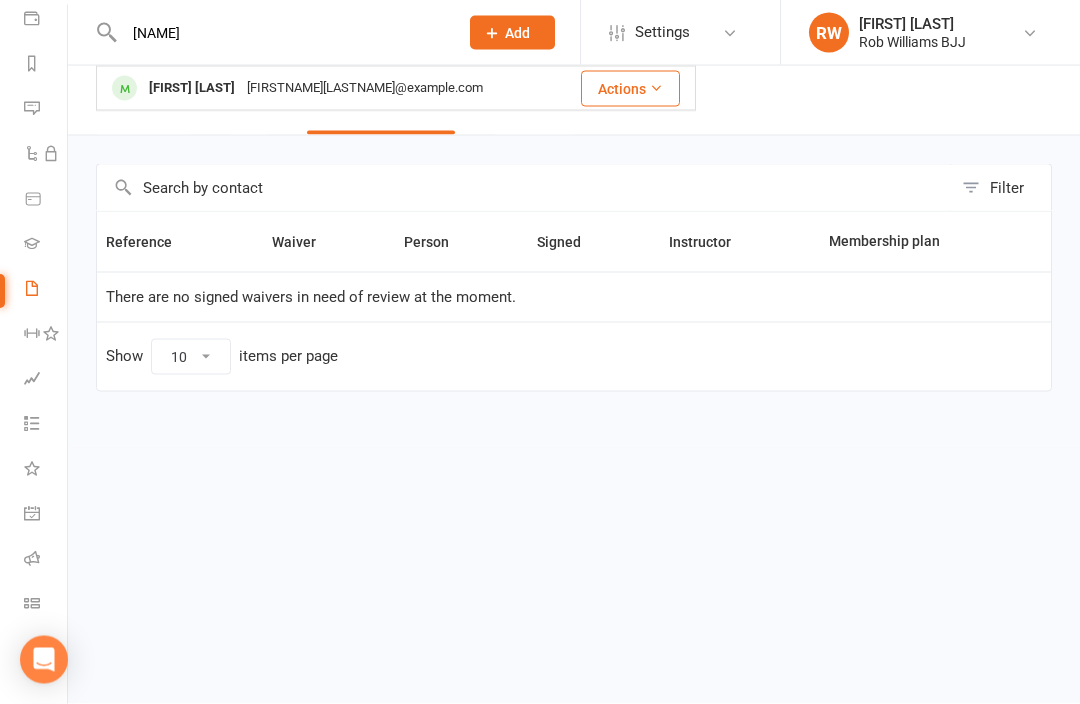 type on "Iesh" 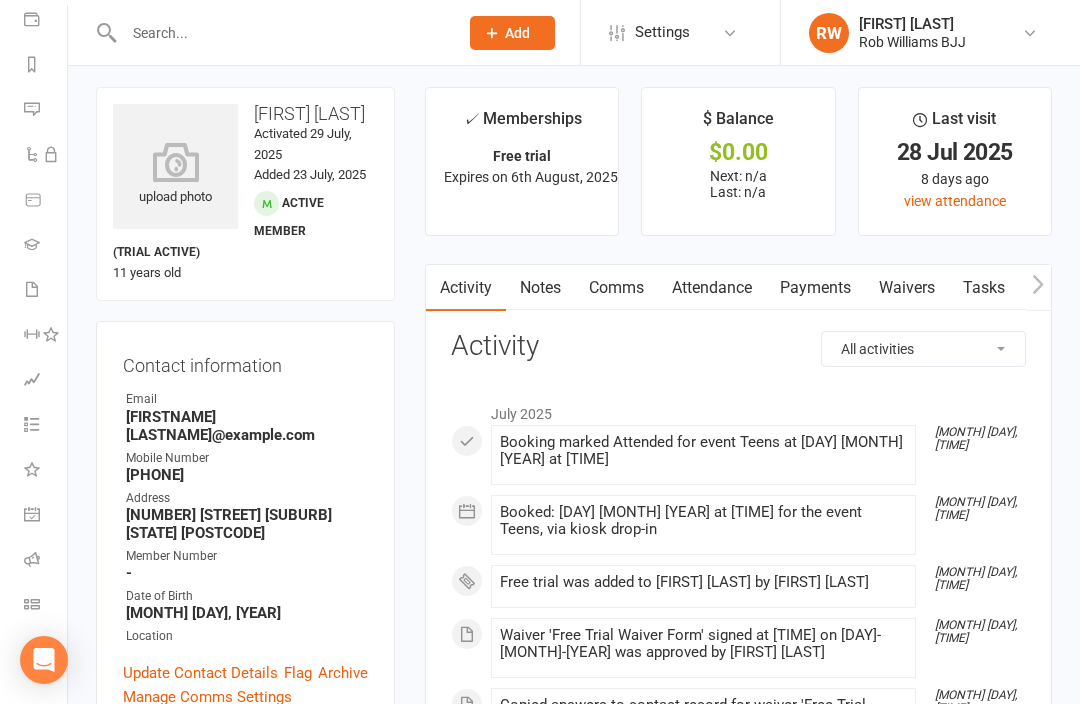 scroll, scrollTop: 93, scrollLeft: 0, axis: vertical 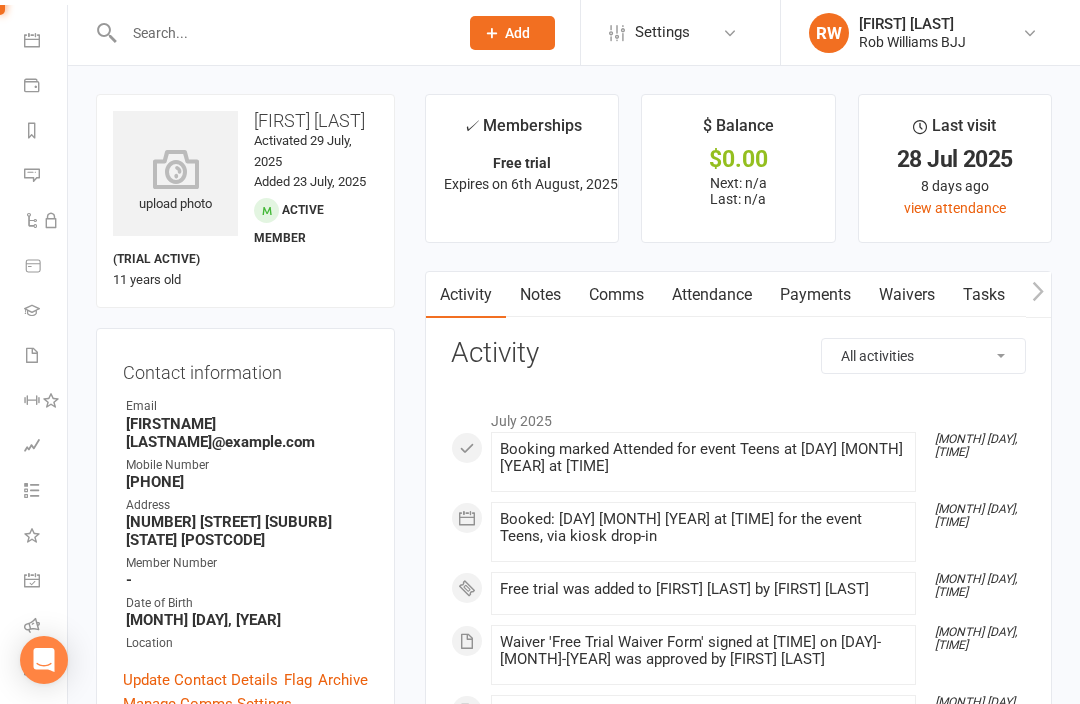 click at bounding box center (281, 33) 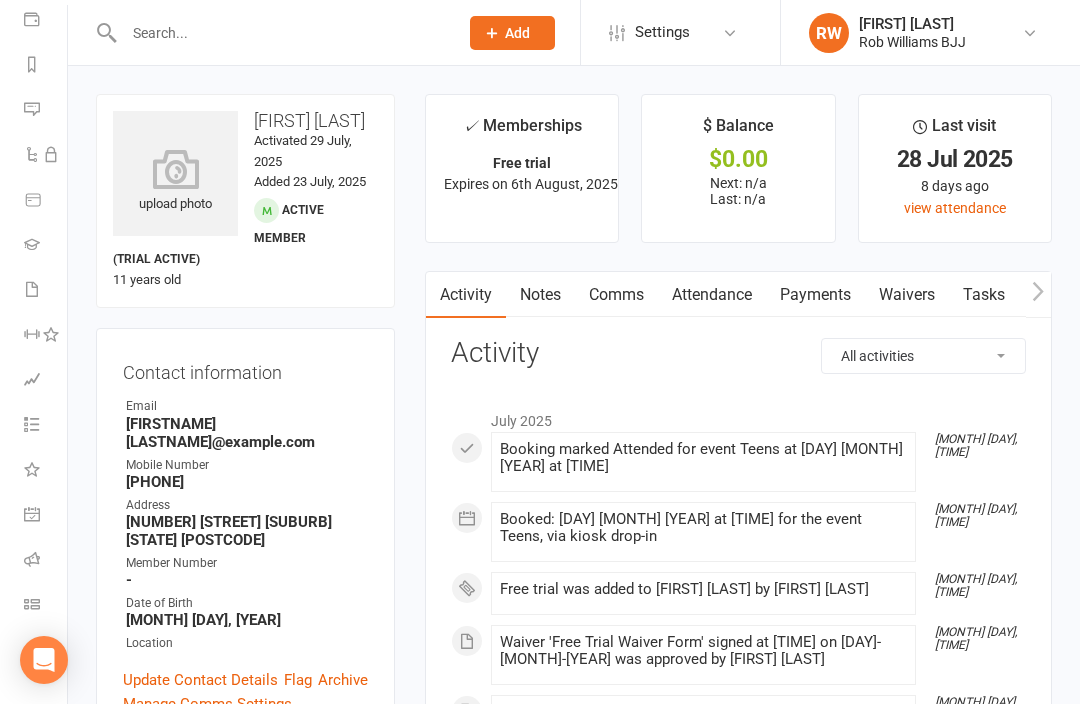 scroll, scrollTop: 238, scrollLeft: 0, axis: vertical 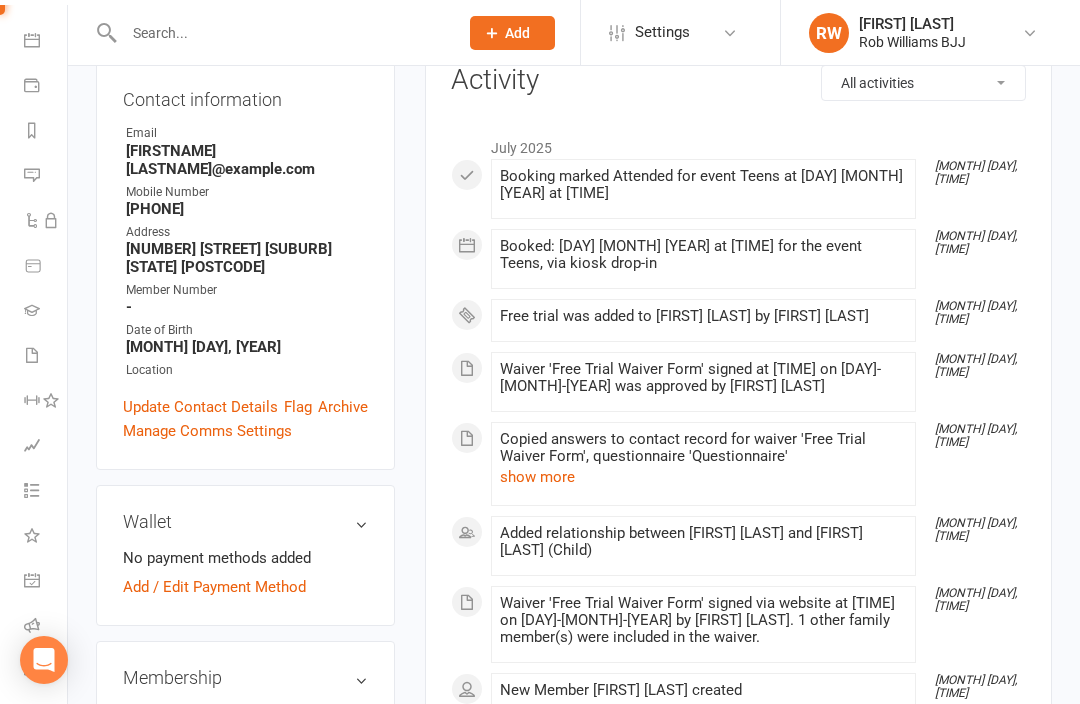 click on "Class check-in" at bounding box center [46, 672] 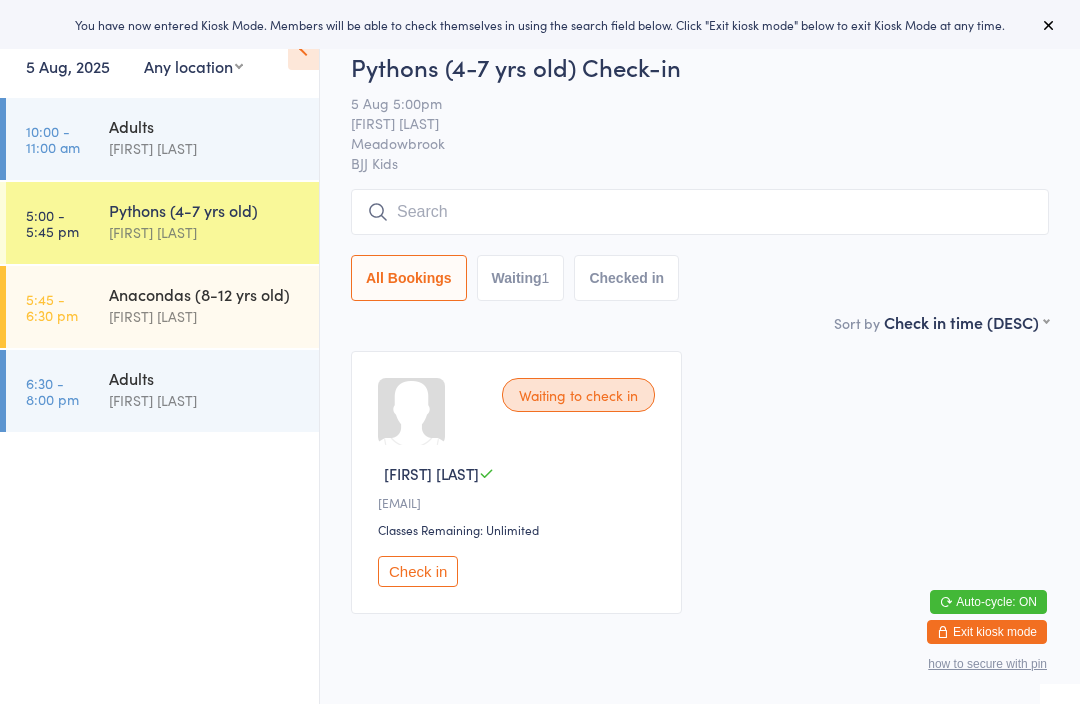 scroll, scrollTop: 0, scrollLeft: 0, axis: both 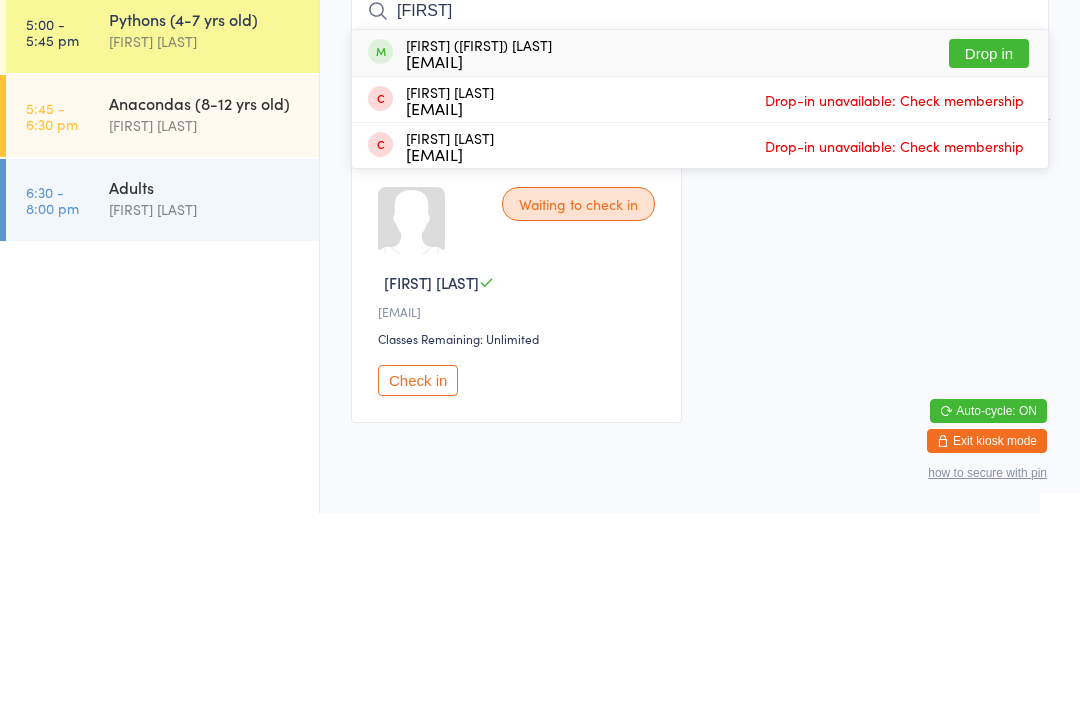type on "Meme" 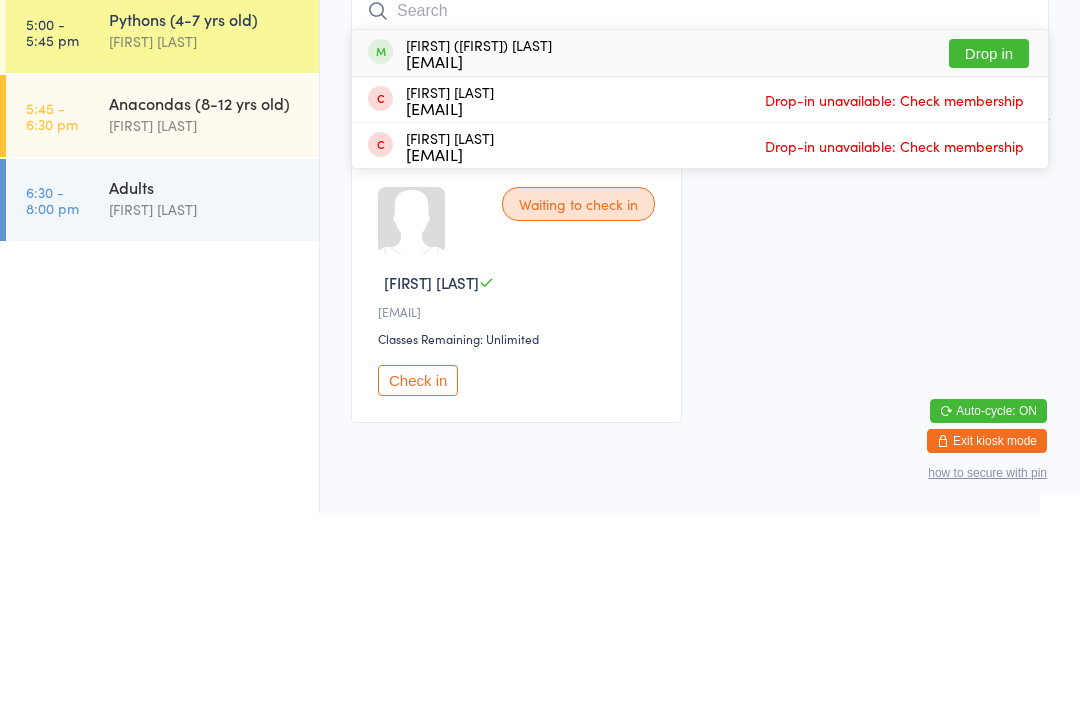 scroll, scrollTop: 72, scrollLeft: 0, axis: vertical 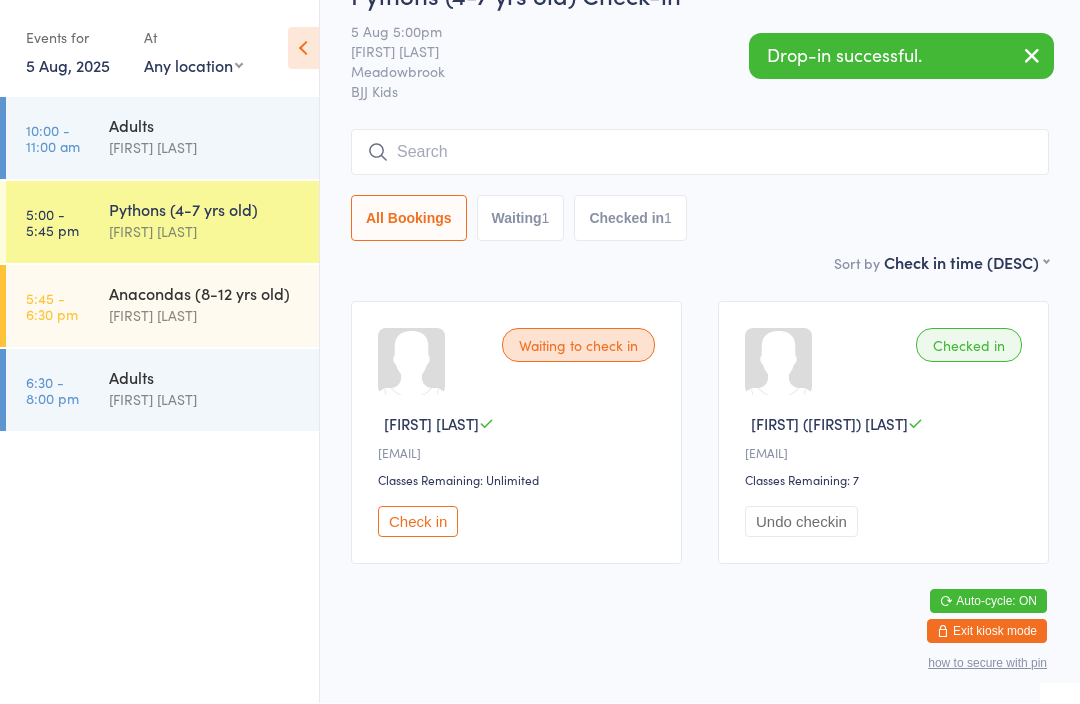 click at bounding box center [700, 153] 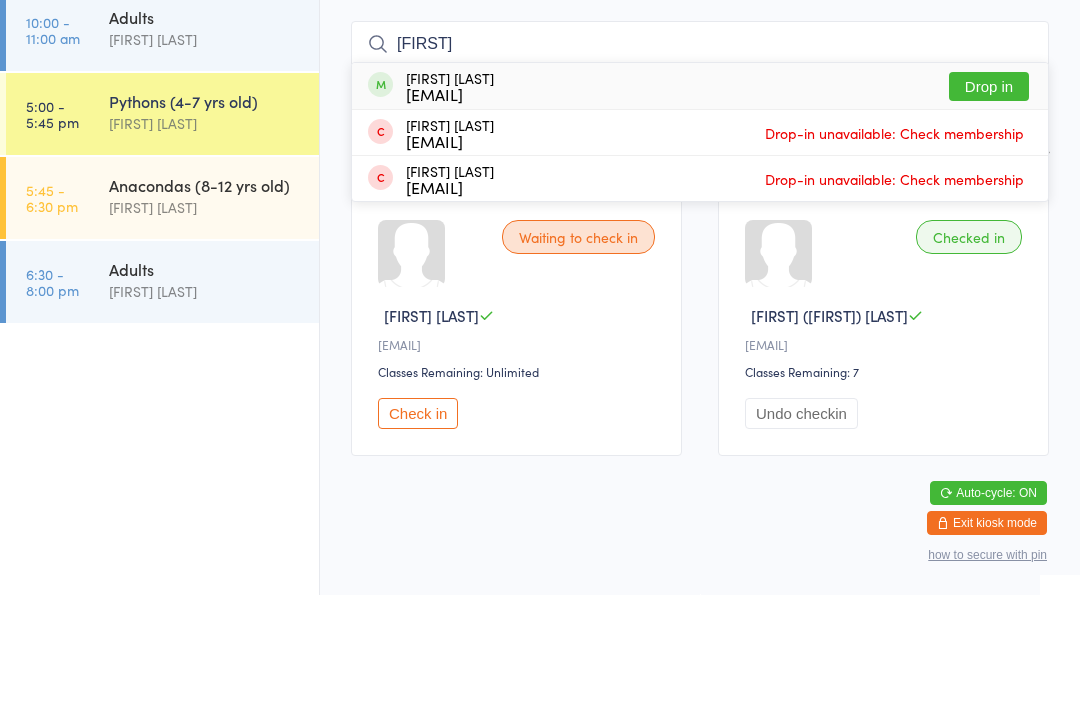 type on "Jahl" 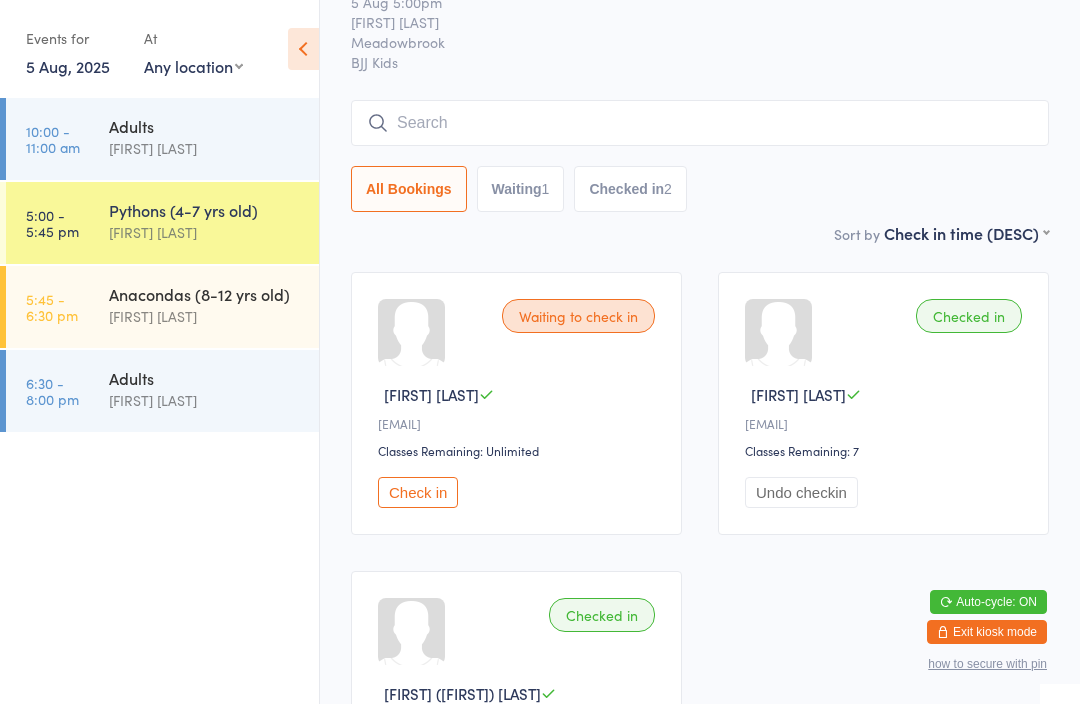 scroll, scrollTop: 78, scrollLeft: 0, axis: vertical 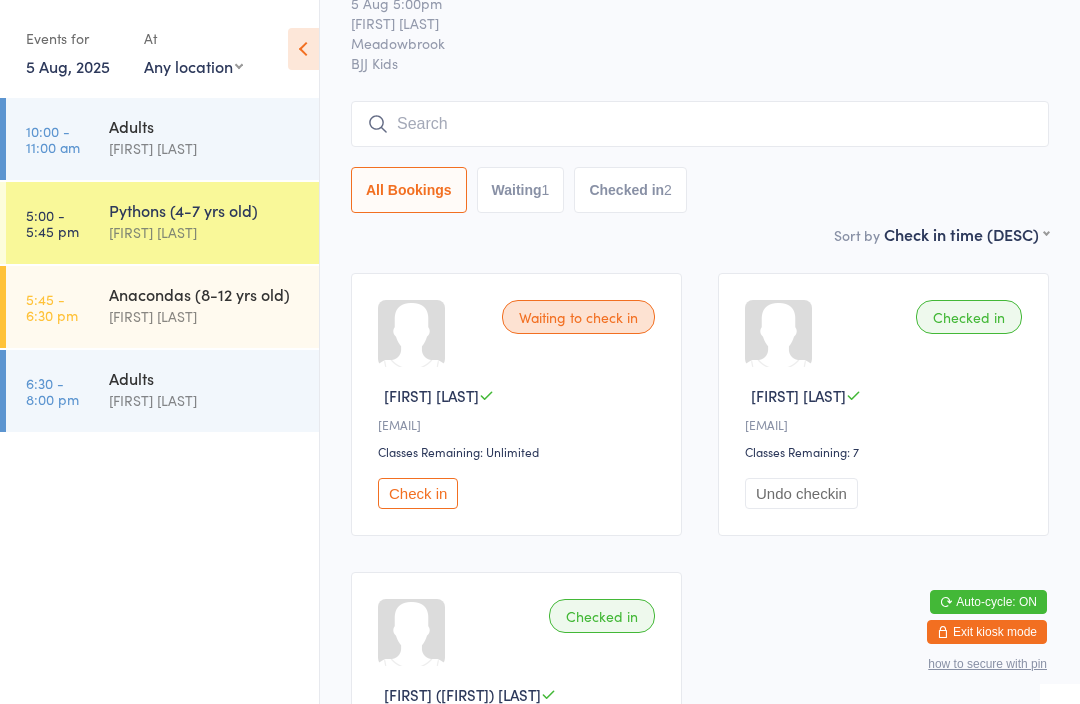 click on "Check in" at bounding box center [418, 493] 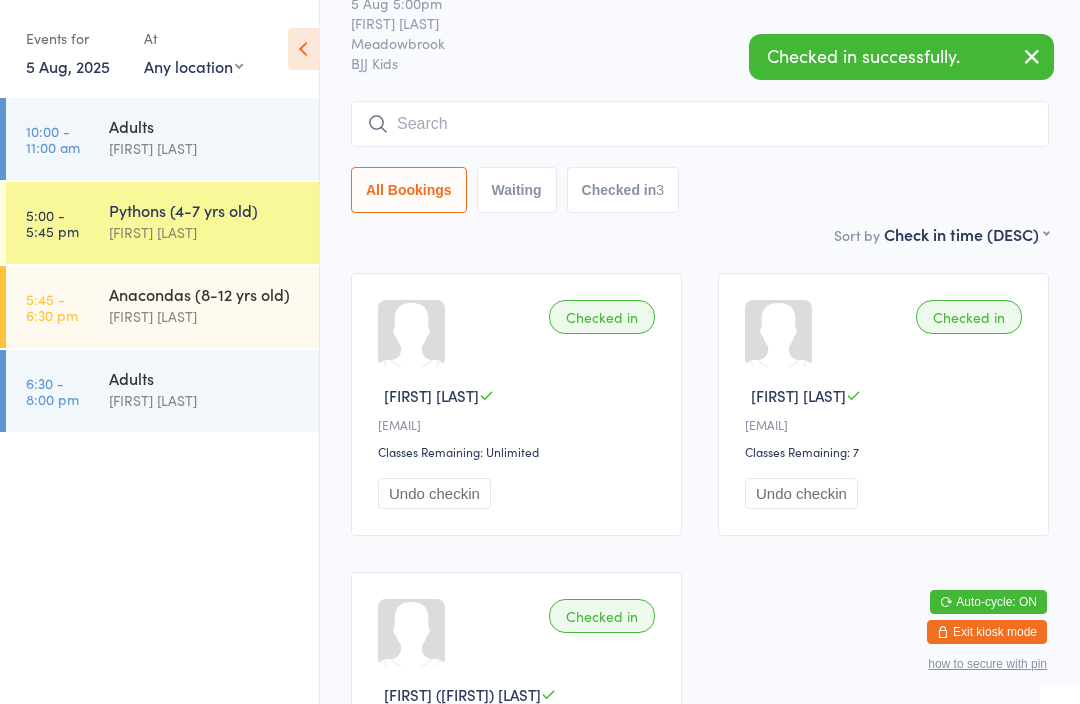 click at bounding box center [700, 124] 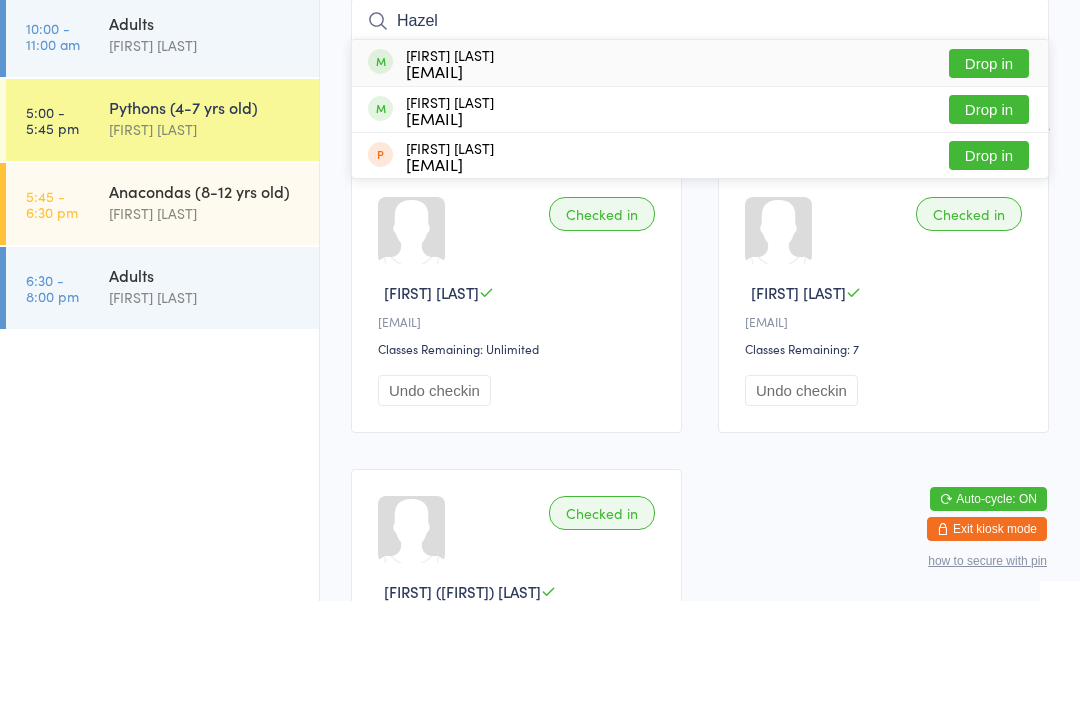 type on "Hazel" 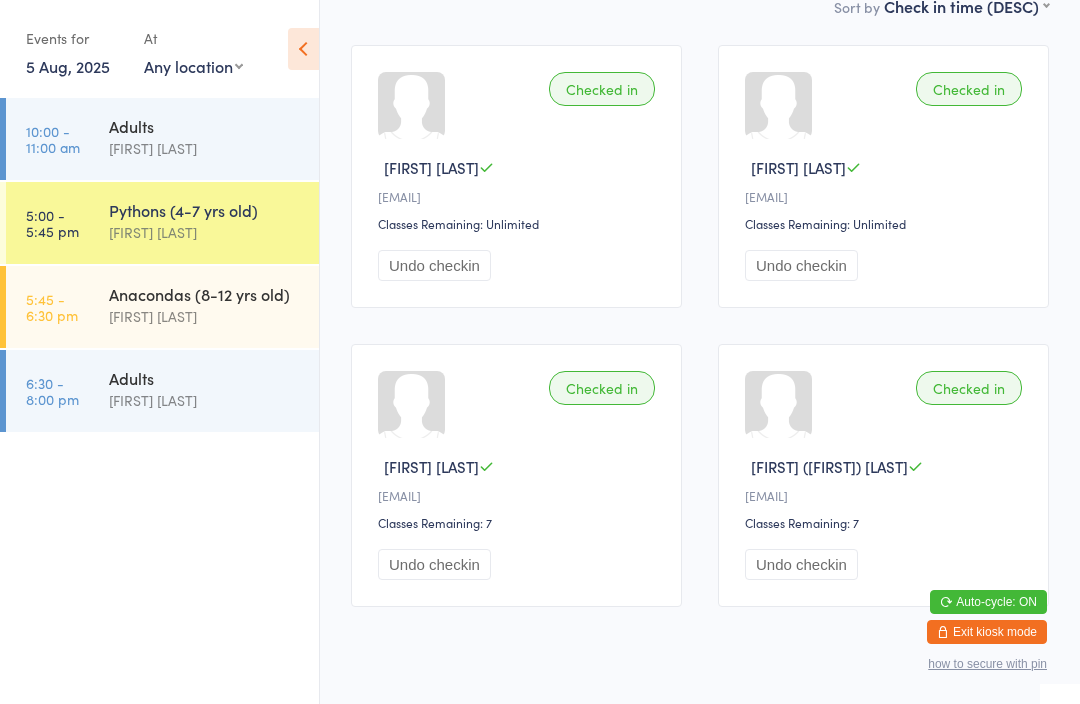 scroll, scrollTop: 309, scrollLeft: 0, axis: vertical 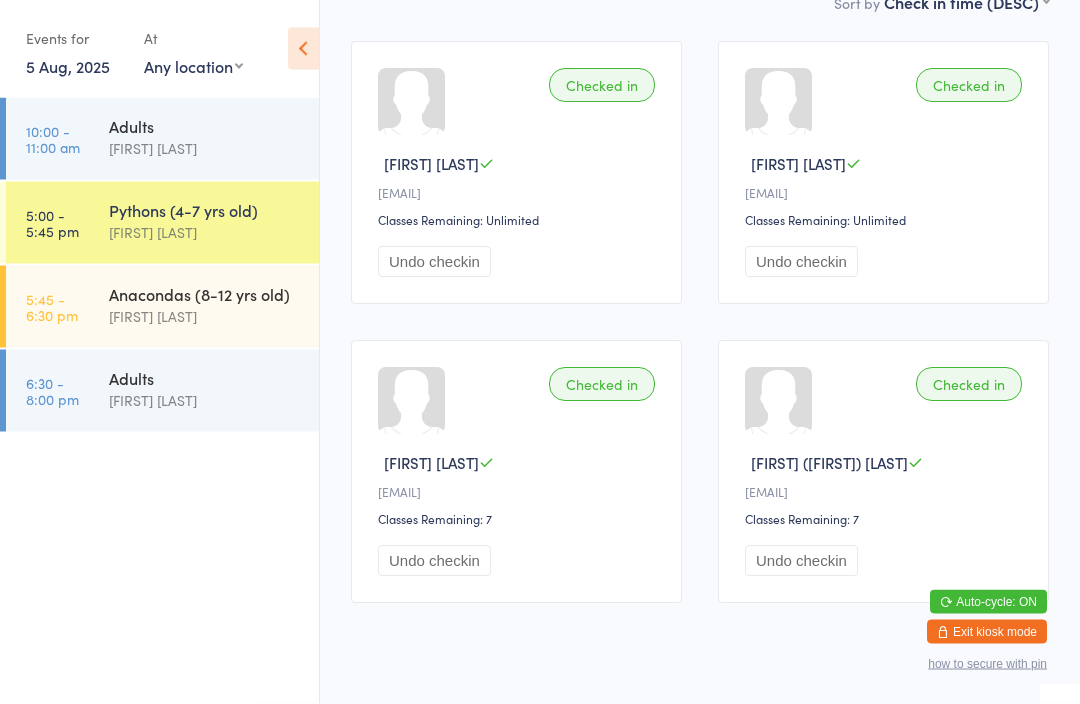 click on "5 Aug, 2025" at bounding box center (68, 66) 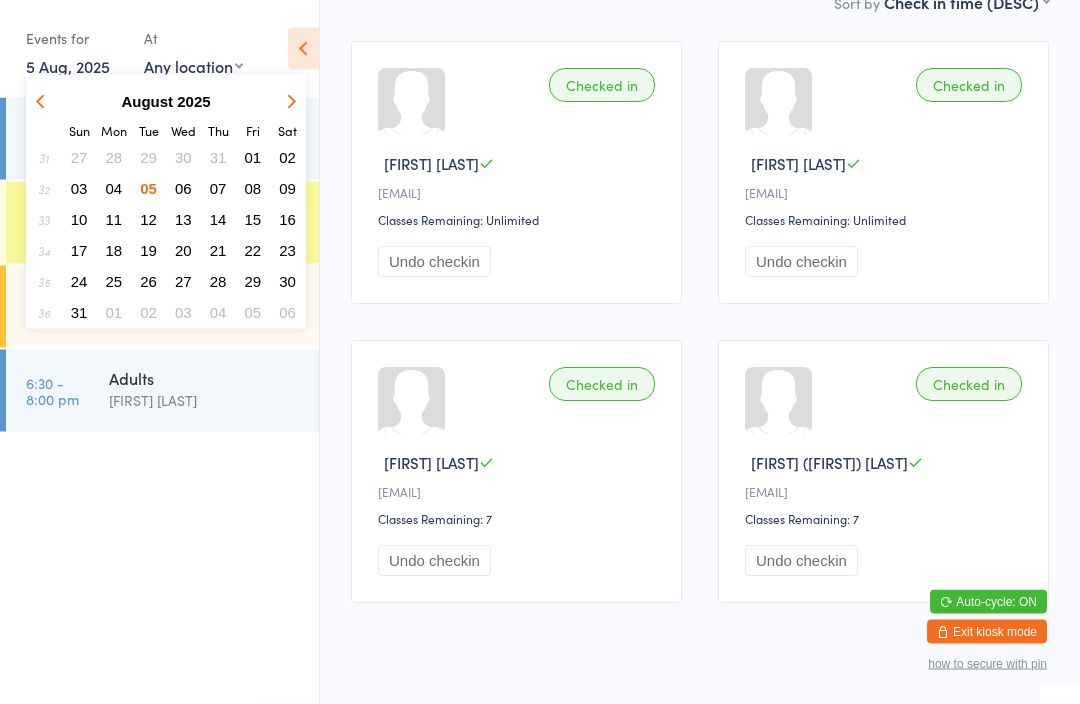 scroll, scrollTop: 309, scrollLeft: 0, axis: vertical 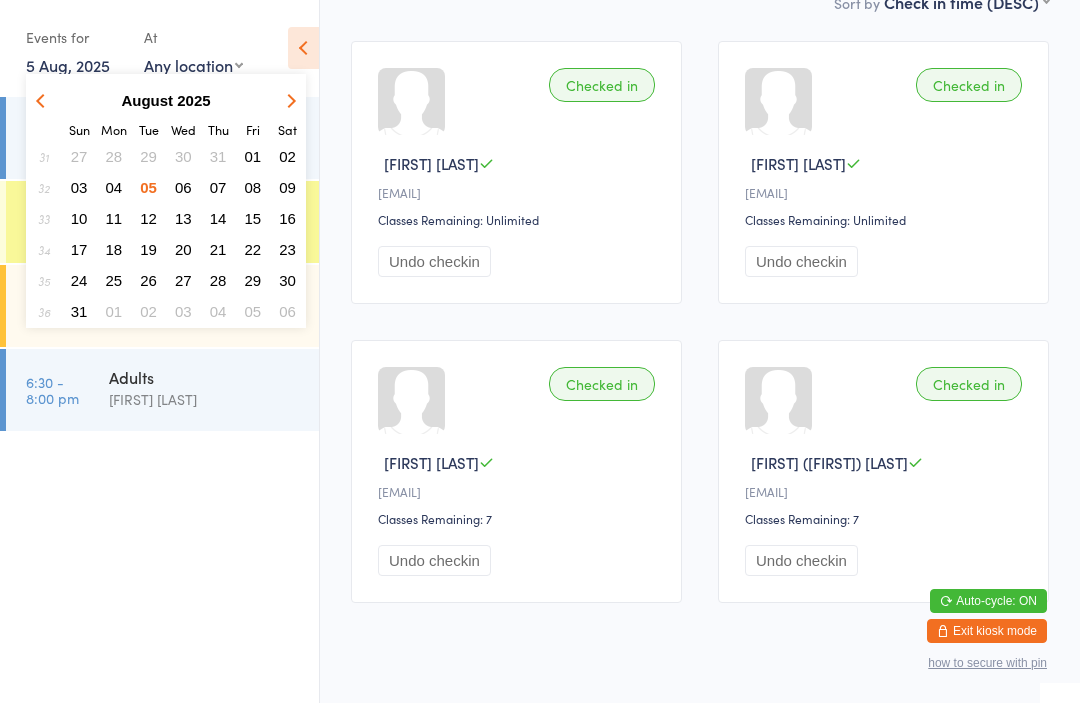 click on "02" at bounding box center [287, 157] 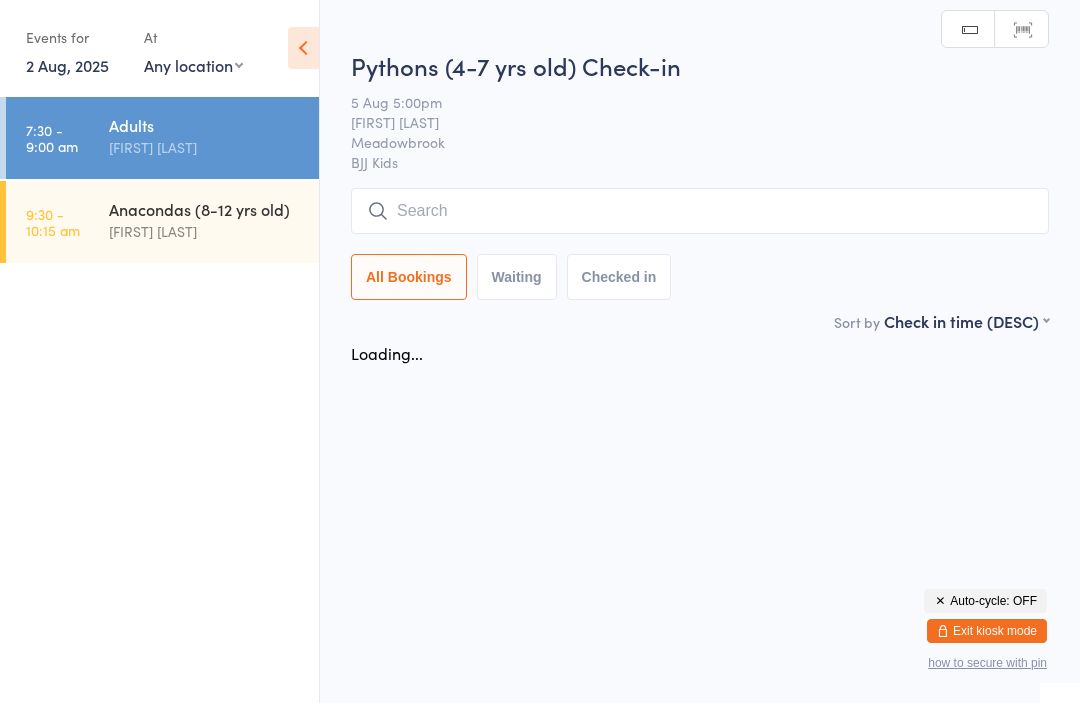scroll, scrollTop: 0, scrollLeft: 0, axis: both 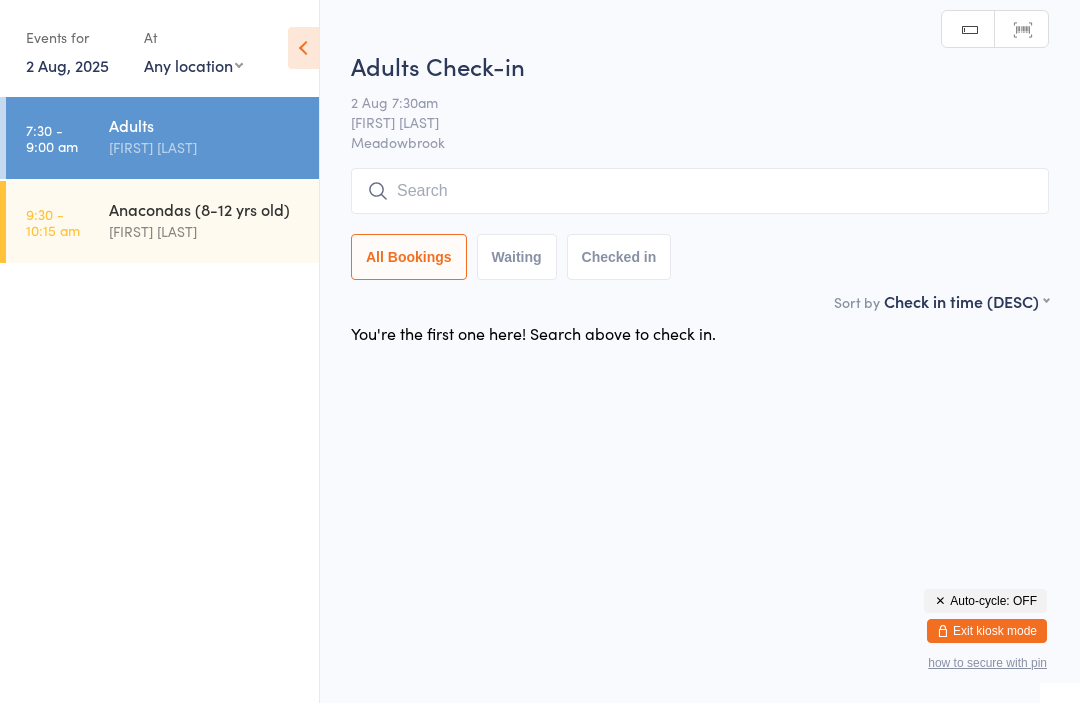 click on "Anacondas (8-12 yrs old)" at bounding box center [205, 210] 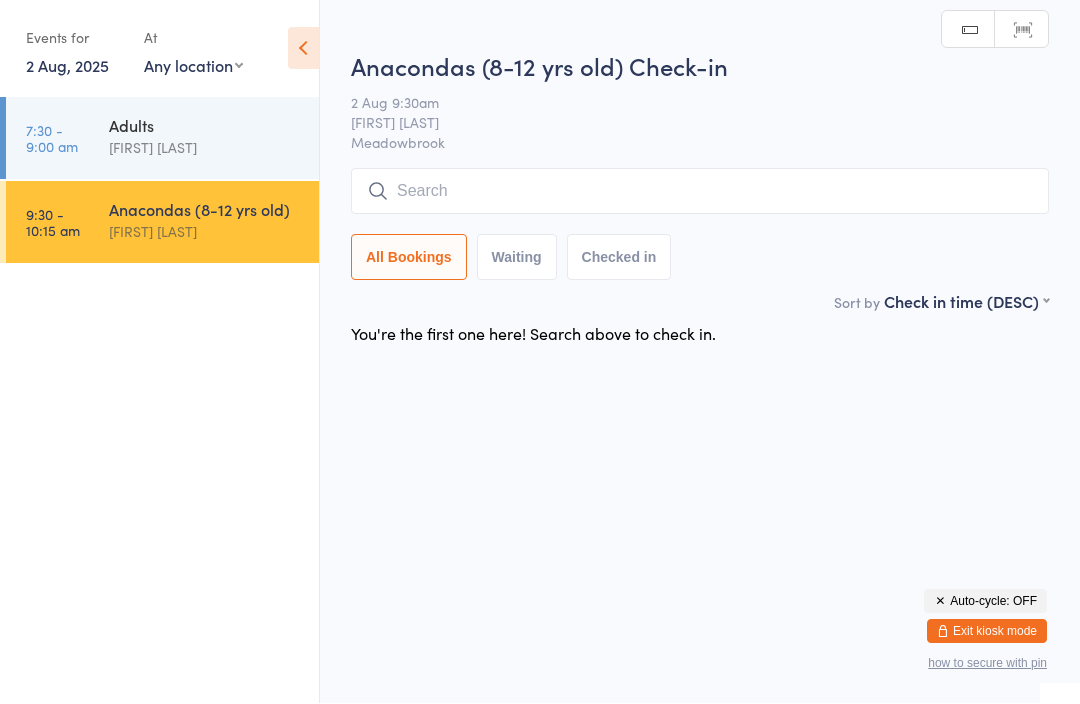 click on "[FIRST] [LAST]" at bounding box center (205, 148) 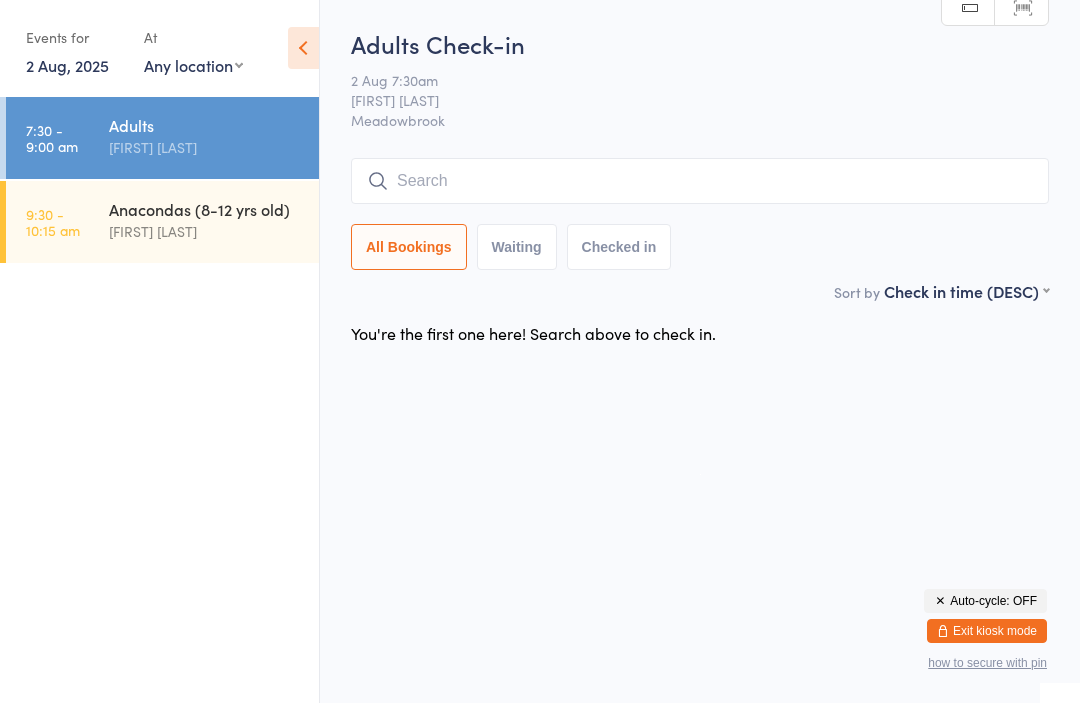 click on "2 Aug, 2025" at bounding box center (67, 66) 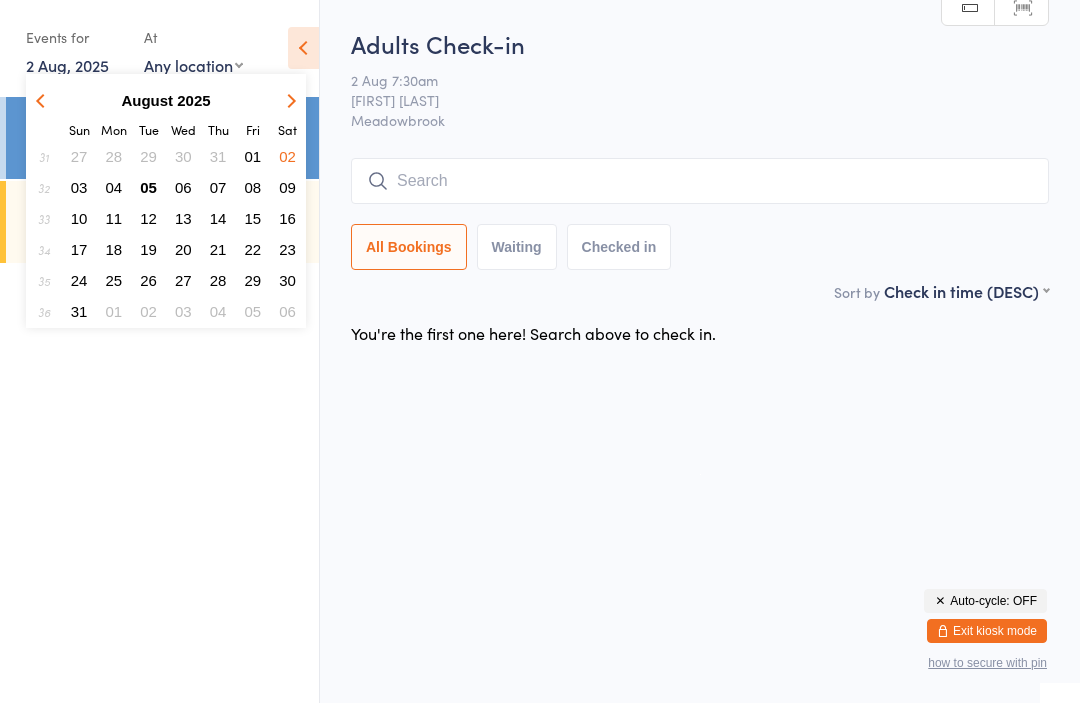 click on "04" at bounding box center (114, 188) 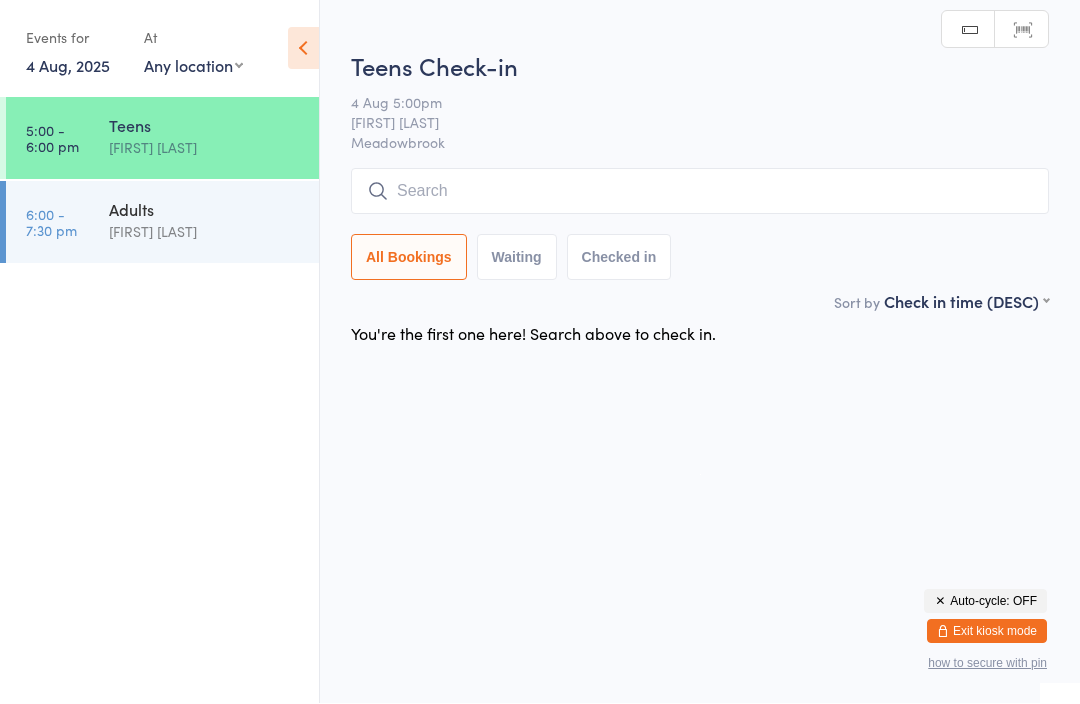click at bounding box center [700, 192] 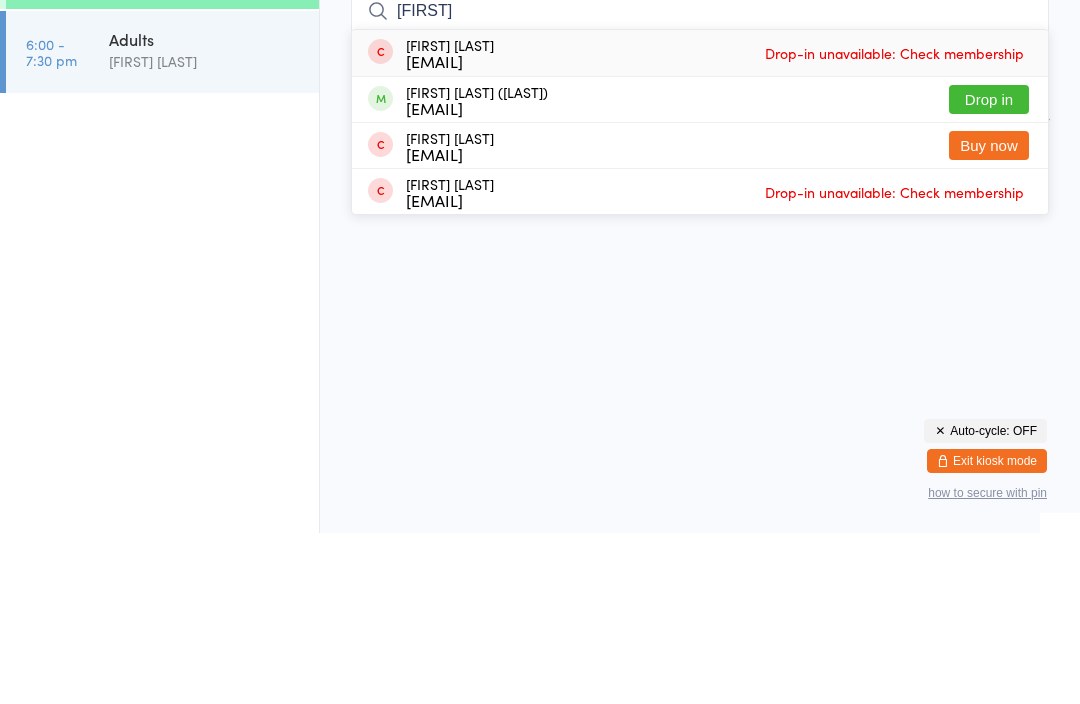 type on "Alina" 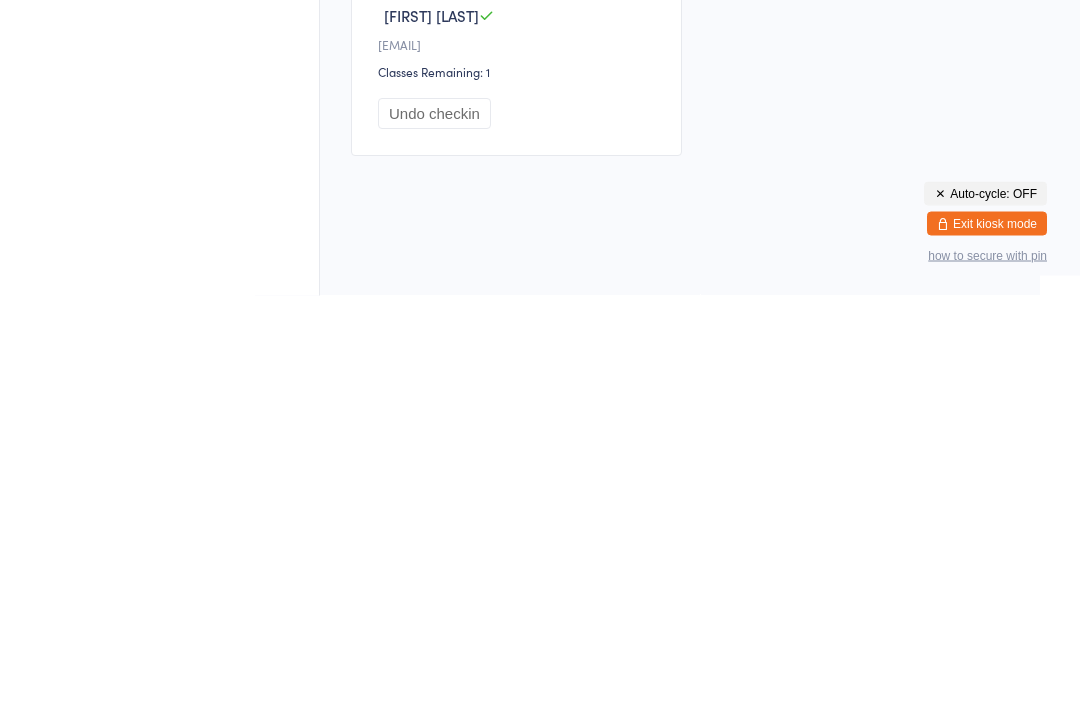 scroll, scrollTop: 52, scrollLeft: 0, axis: vertical 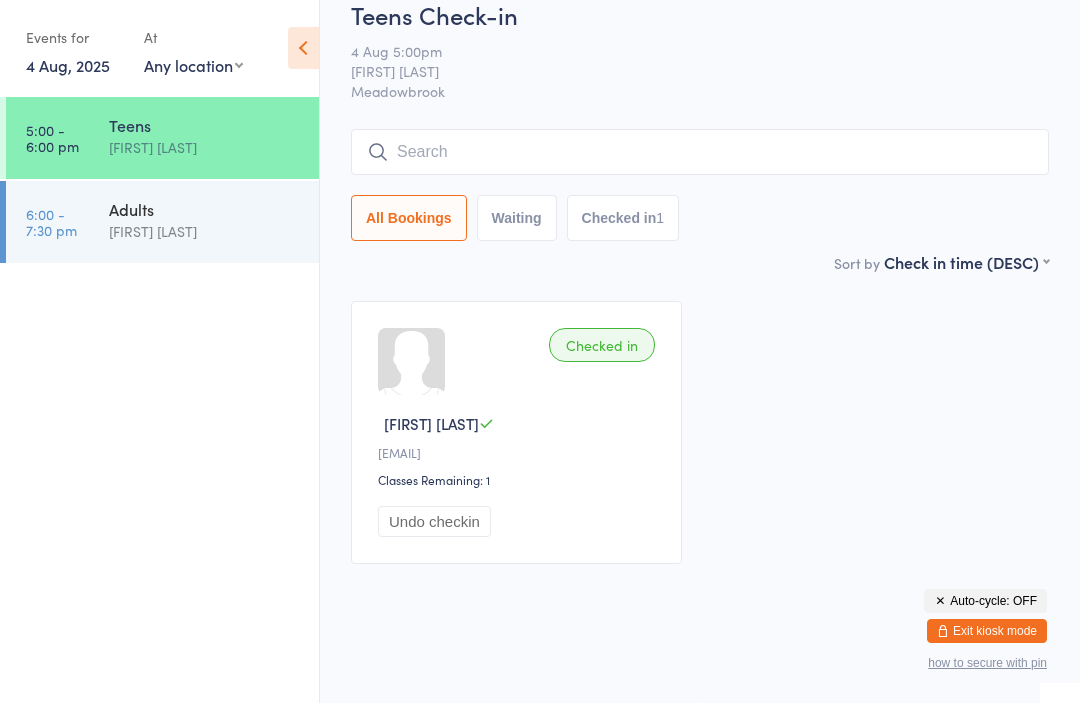 click at bounding box center [700, 153] 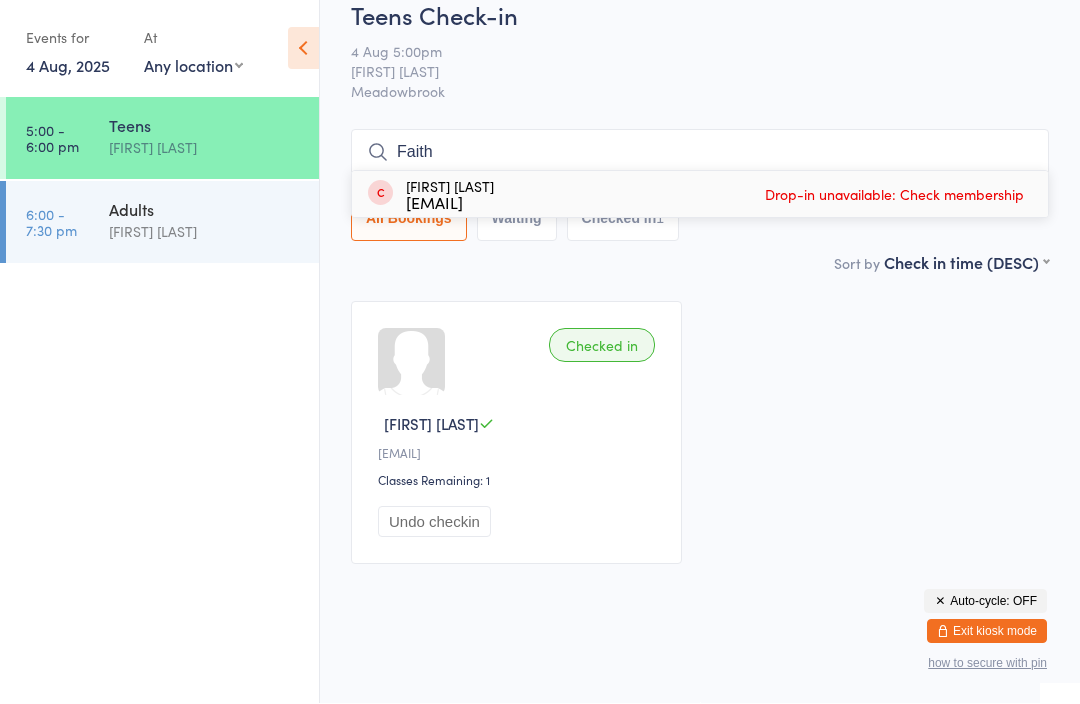 type on "Faith" 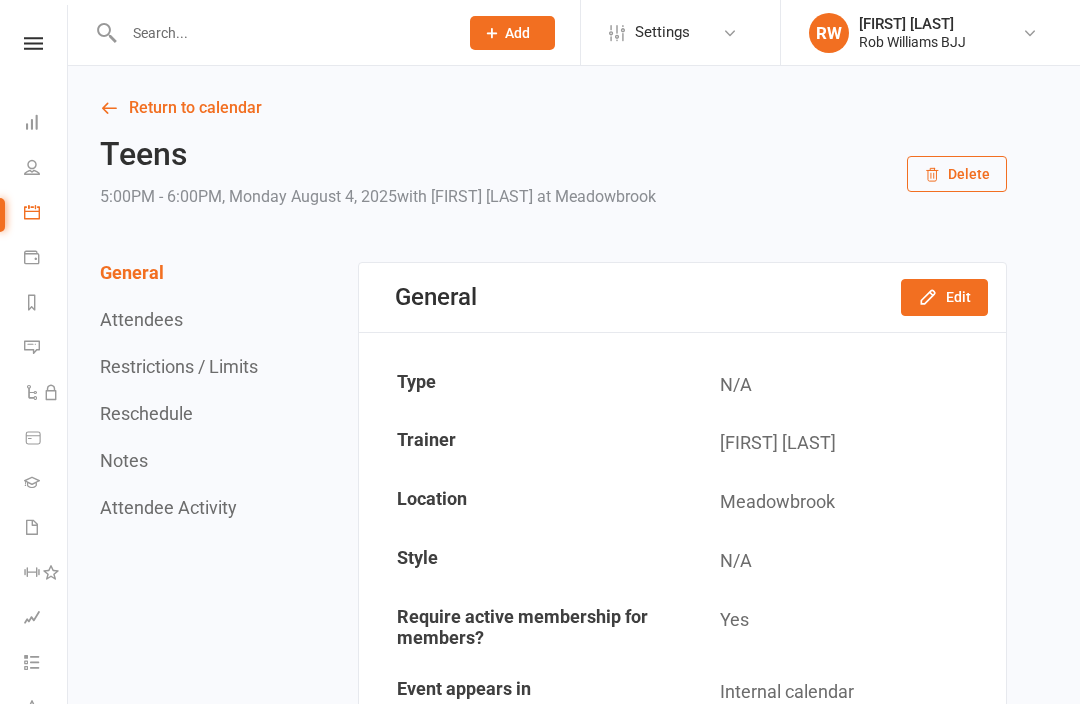 scroll, scrollTop: 0, scrollLeft: 0, axis: both 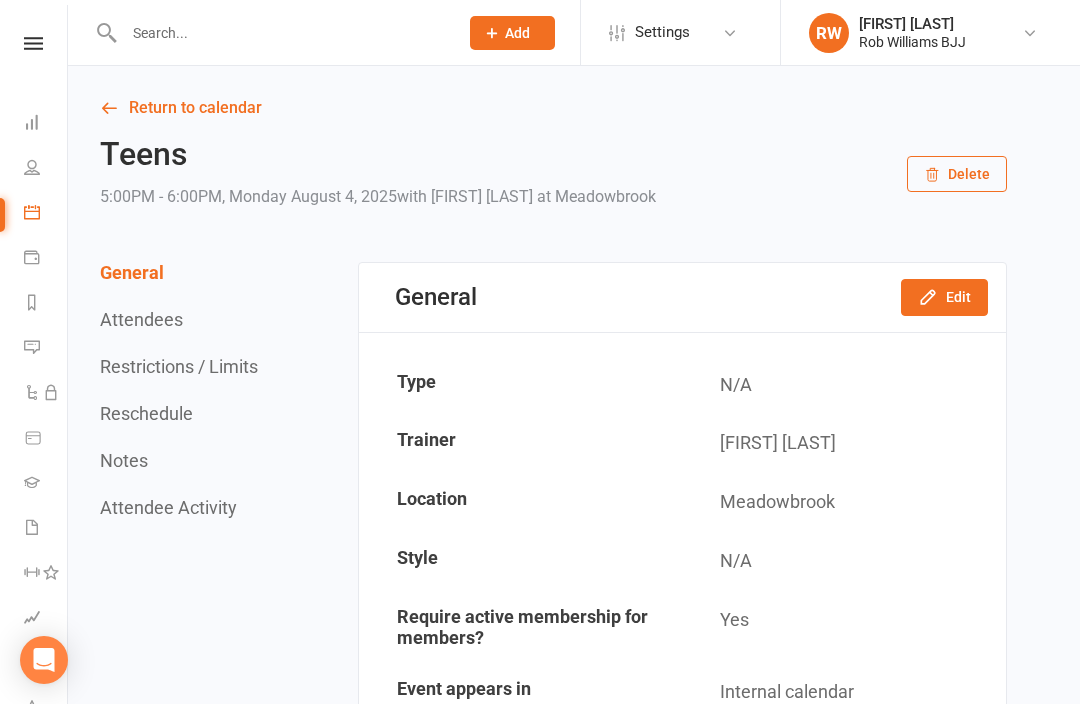 click at bounding box center [281, 33] 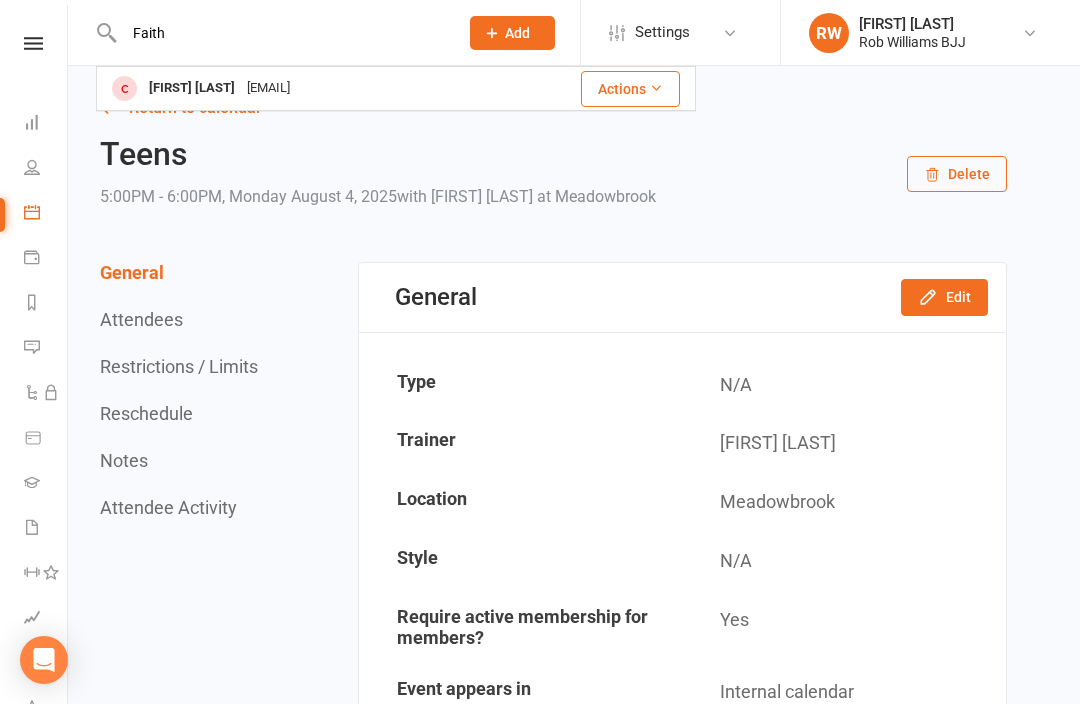 type on "Faith" 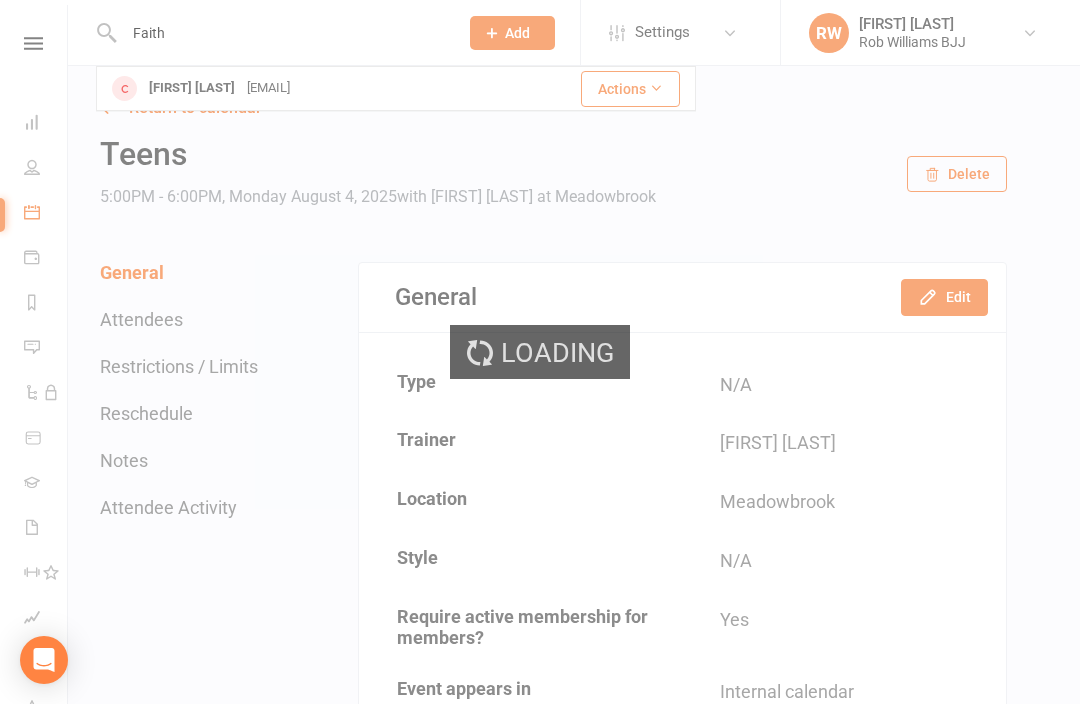 type 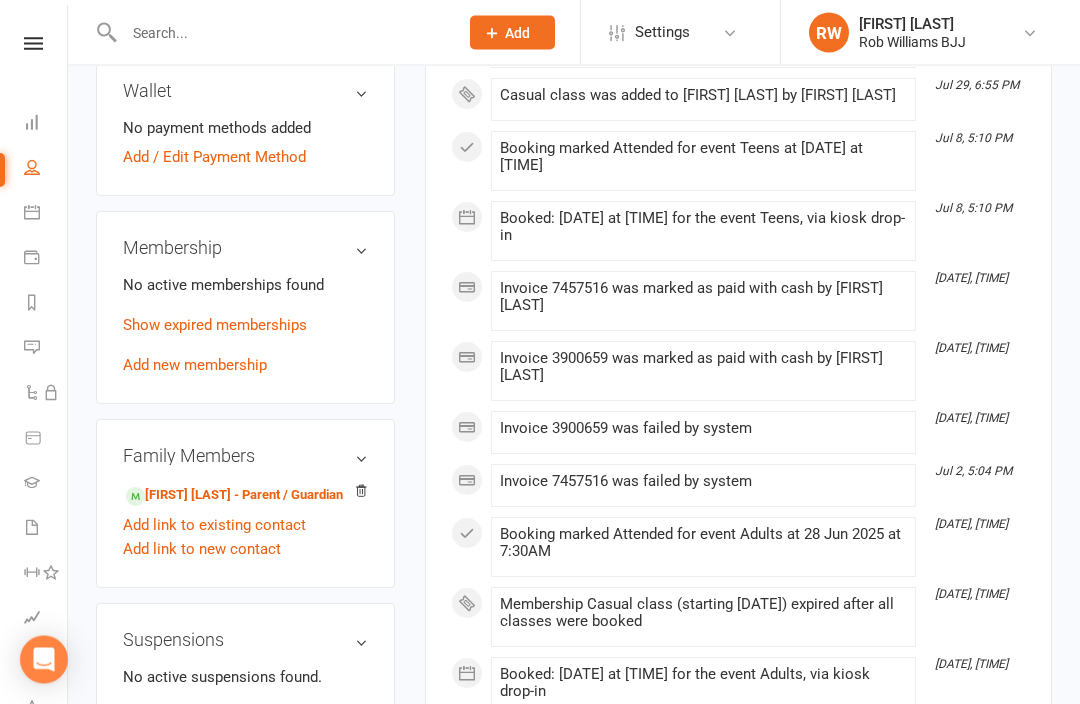 scroll, scrollTop: 574, scrollLeft: 0, axis: vertical 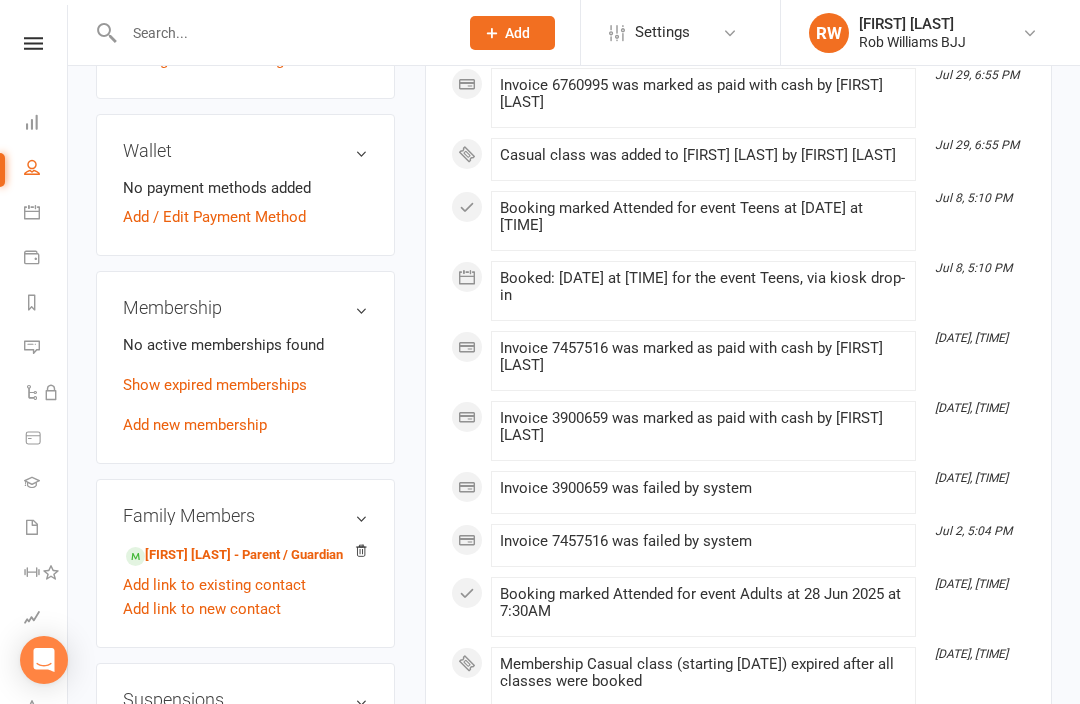 click on "Add new membership" at bounding box center [195, 425] 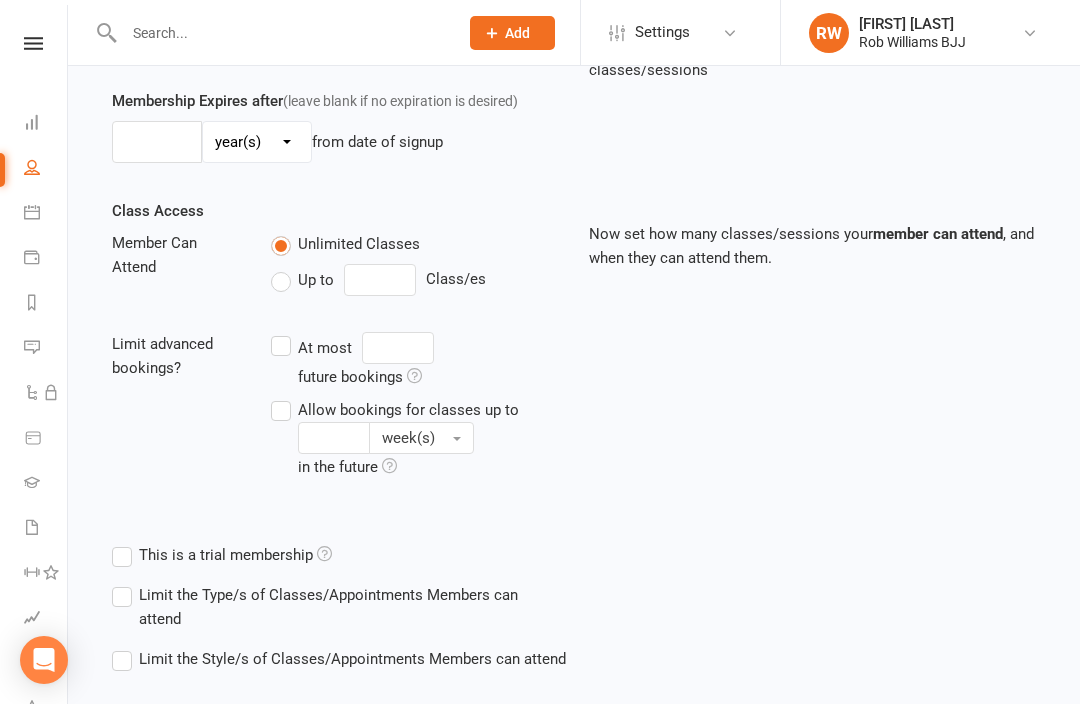 scroll, scrollTop: 0, scrollLeft: 0, axis: both 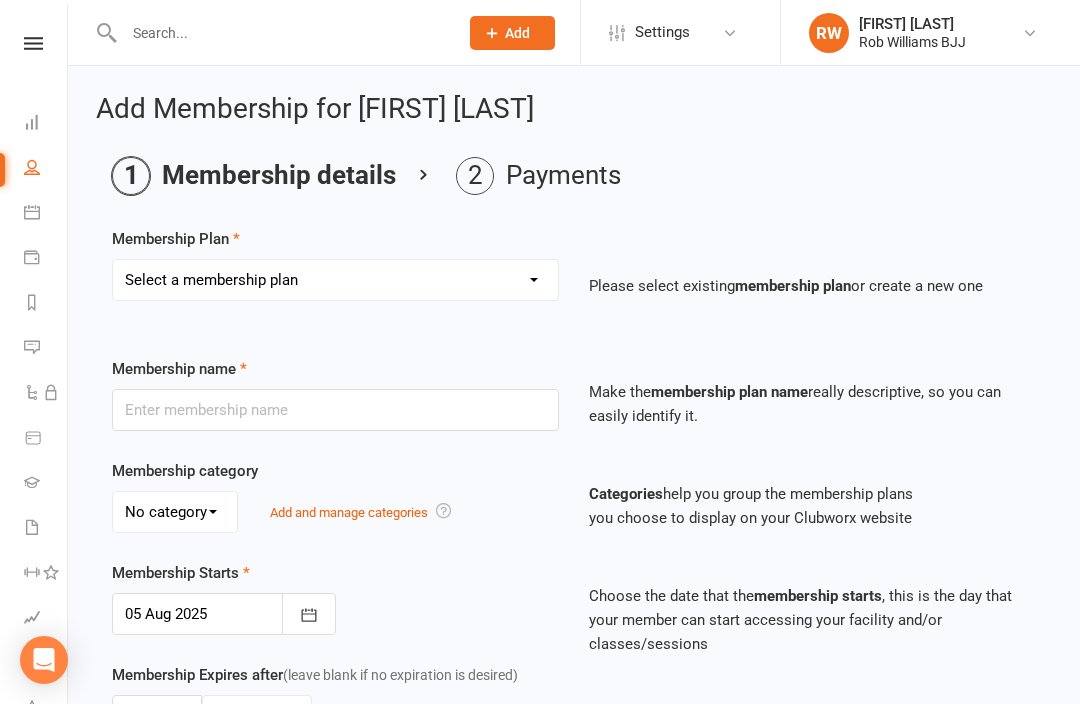 click on "Select a membership plan Create new Membership Plan Membership - 2 times per week - monthly payment Membership - 3 times per week - monthly payment Membership - 1 times per week - monthly payment Membership - 1 times per week - Weekly cost Membership - 2 times per week - Weekly cost Membership - 3 times per week - Weekly cost Casual class Membership - 10 visit pass Single class add on DD $30 1 year paid in full Family Unlimited Direct Debit Plan Membership - 2 times per week - fortnightly Kids 10 Class Pass Free trial Scholarship member Membership - unlimited- paid weekly Membership - 1 x per week paid fortnighly Membership - Unlimited - Paid Monthly Membership - 3 times per week - Fortnightly Membership - No lock in contract - payment once per month 3mth upfront payment - train once per week (2 people)" at bounding box center (335, 280) 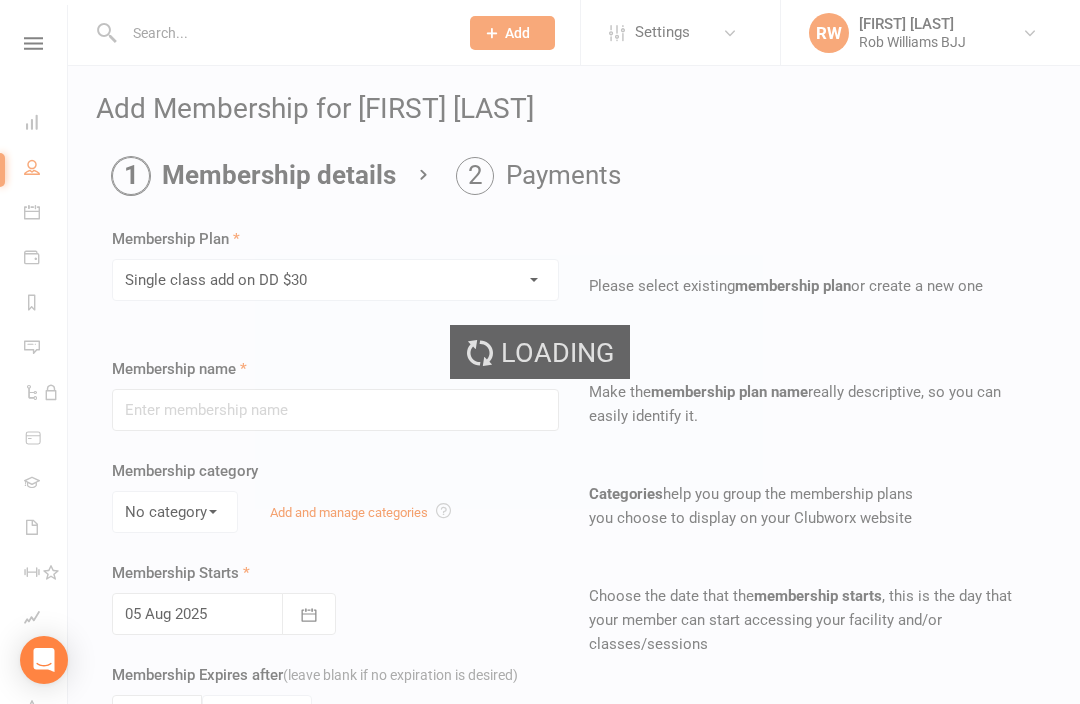 type on "Single class add on DD $30" 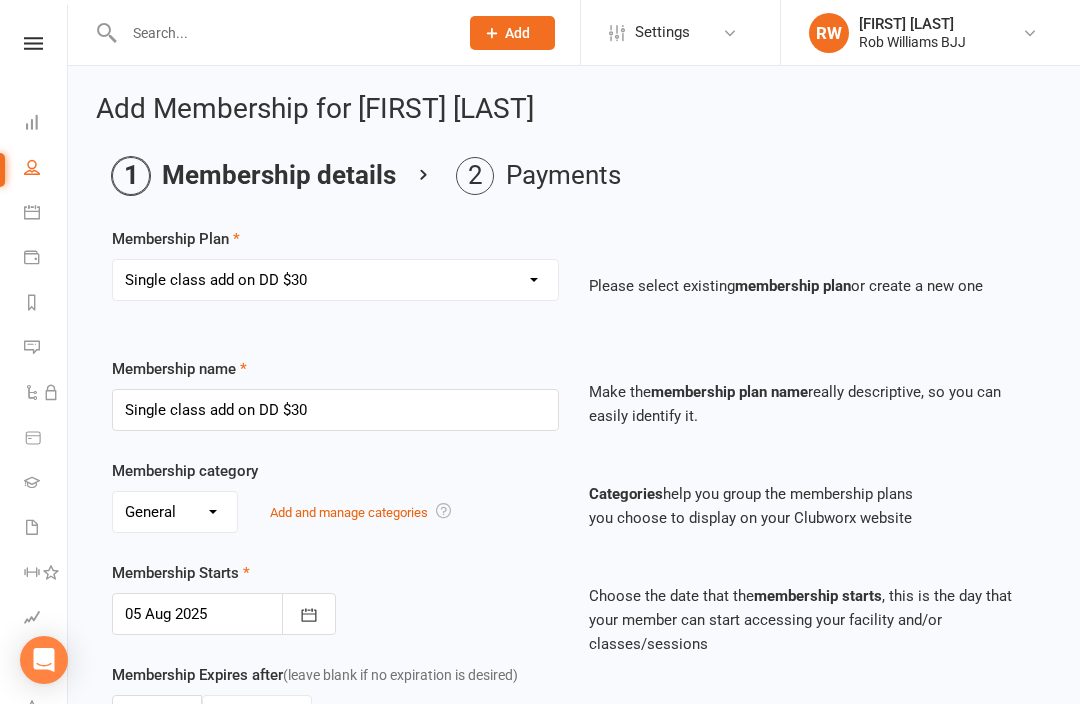 click on "Select a membership plan Create new Membership Plan Membership - 2 times per week - monthly payment Membership - 3 times per week - monthly payment Membership - 1 times per week - monthly payment Membership - 1 times per week - Weekly cost Membership - 2 times per week - Weekly cost Membership - 3 times per week - Weekly cost Casual class Membership - 10 visit pass Single class add on DD $30 1 year paid in full Family Unlimited Direct Debit Plan Membership - 2 times per week - fortnightly Kids 10 Class Pass Free trial Scholarship member Membership - unlimited- paid weekly Membership - 1 x per week paid fortnighly Membership - Unlimited - Paid Monthly Membership - 3 times per week - Fortnightly Membership - No lock in contract - payment once per month 3mth upfront payment - train once per week (2 people)" at bounding box center (335, 280) 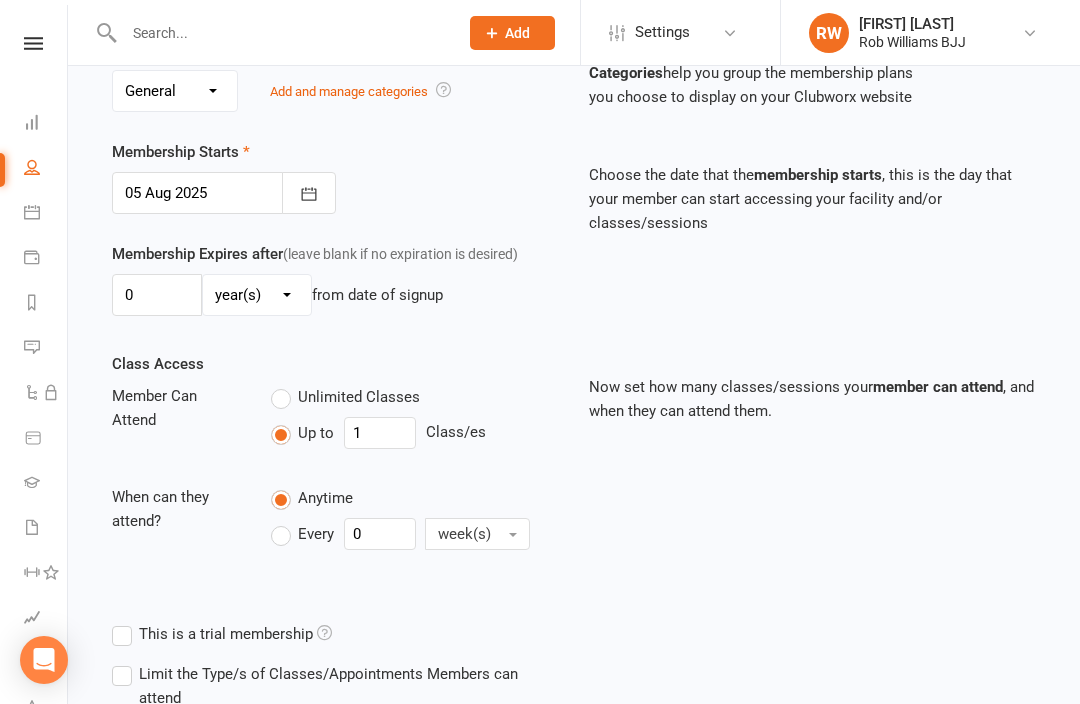 scroll, scrollTop: 420, scrollLeft: 0, axis: vertical 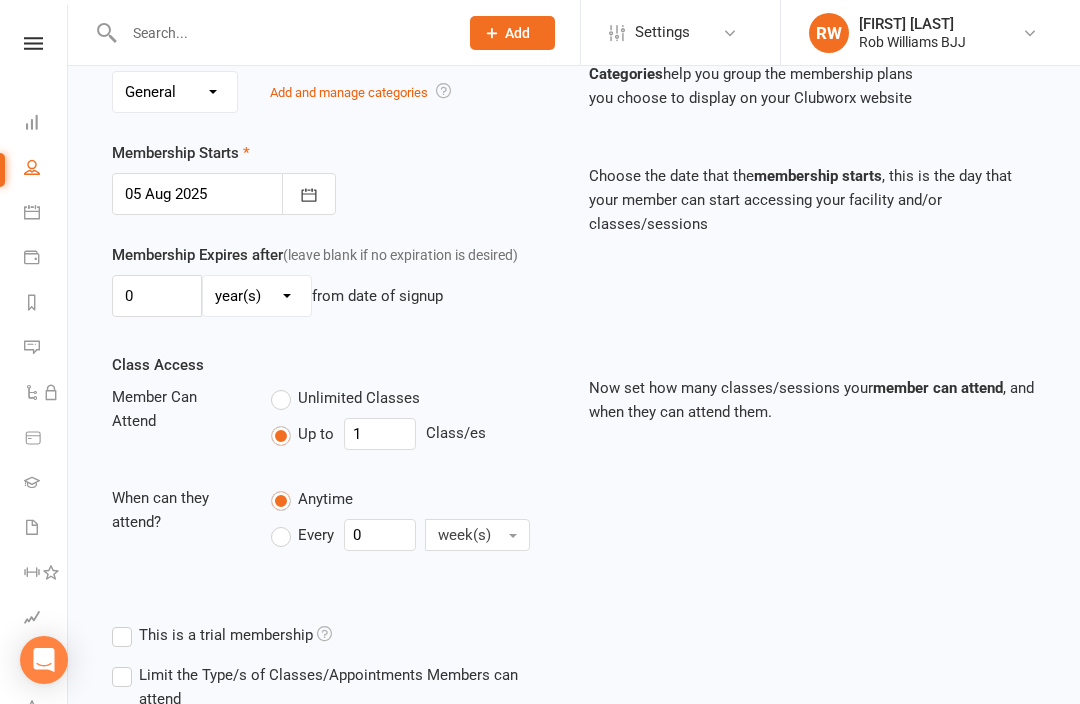 click on "day(s) week(s) month(s) year(s)" at bounding box center (257, 296) 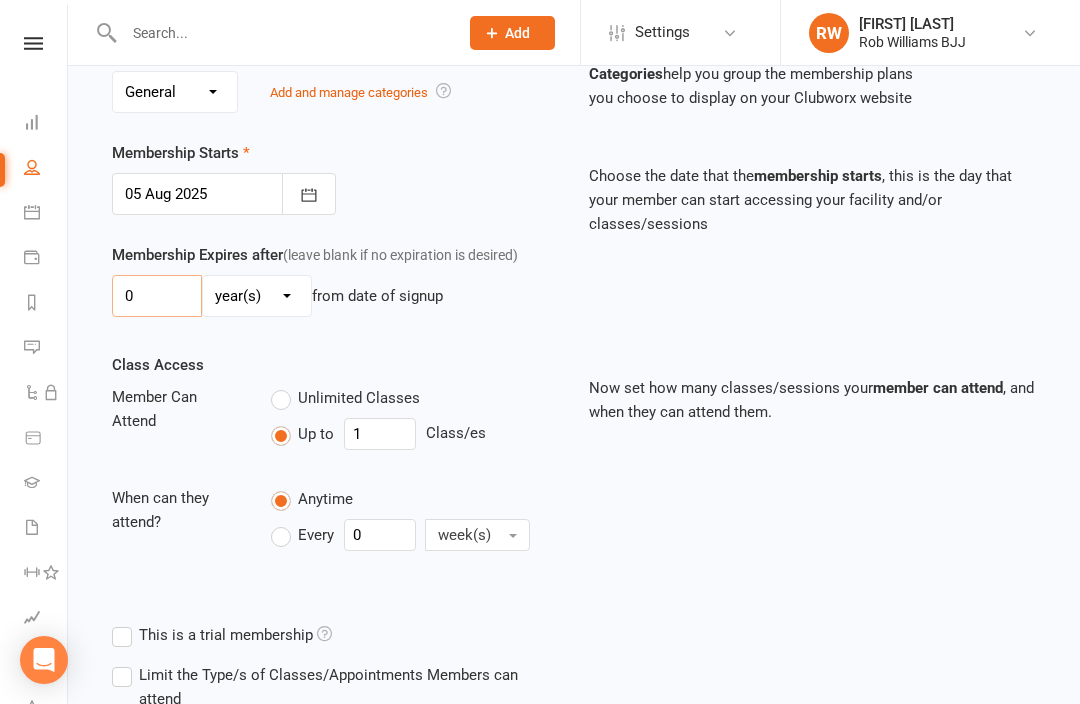 click on "0" at bounding box center [157, 296] 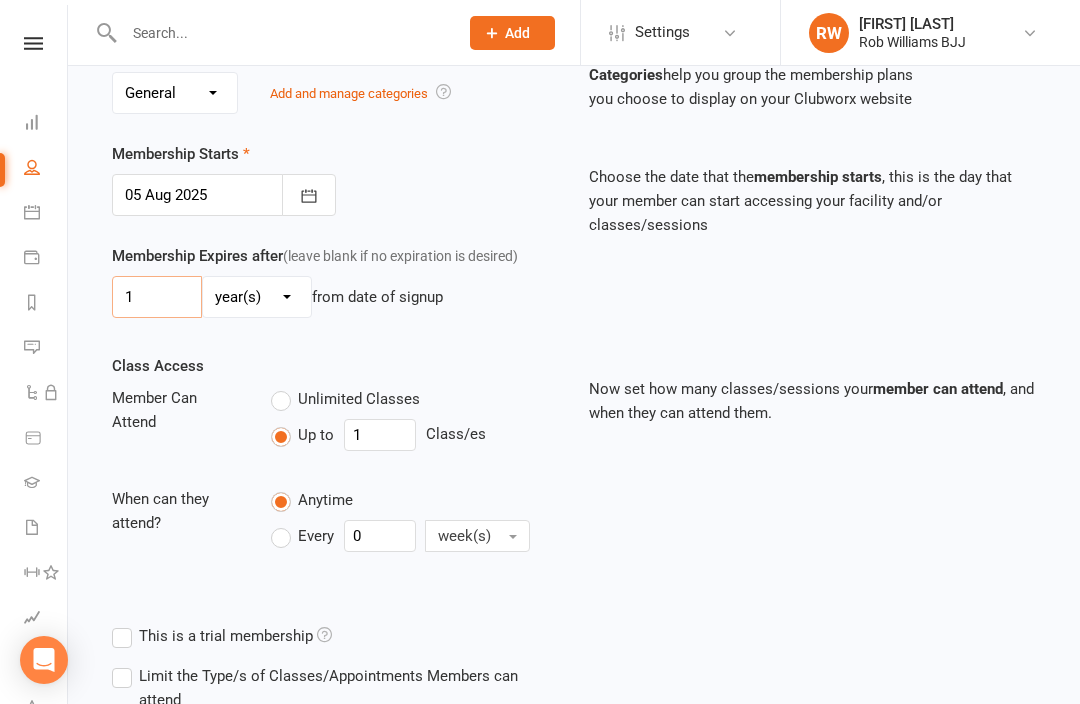 type on "1" 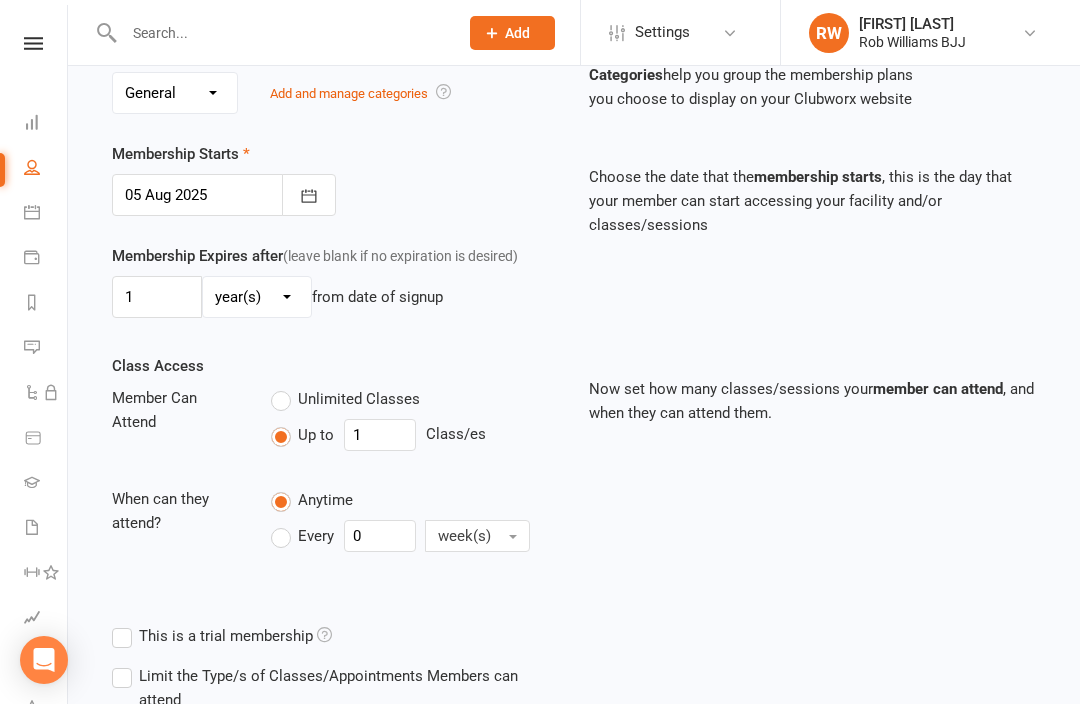 click on "Membership Expires after   (leave blank if no expiration is desired) 1 day(s) week(s) month(s) year(s)   from date of signup" at bounding box center [574, 299] 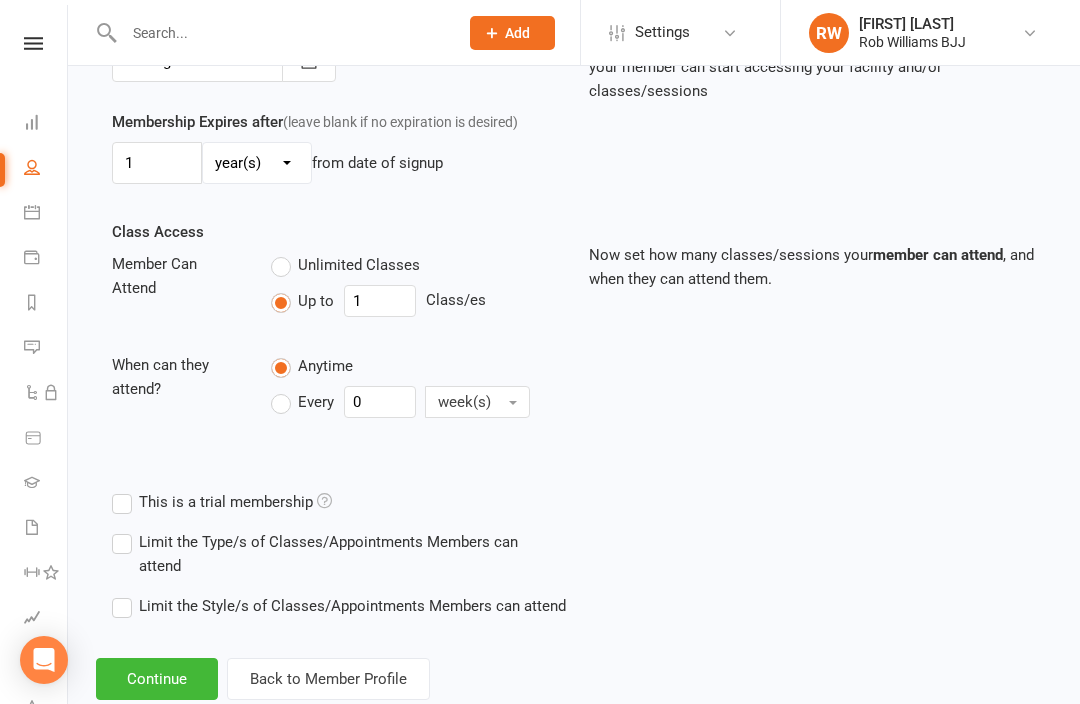 scroll, scrollTop: 556, scrollLeft: 0, axis: vertical 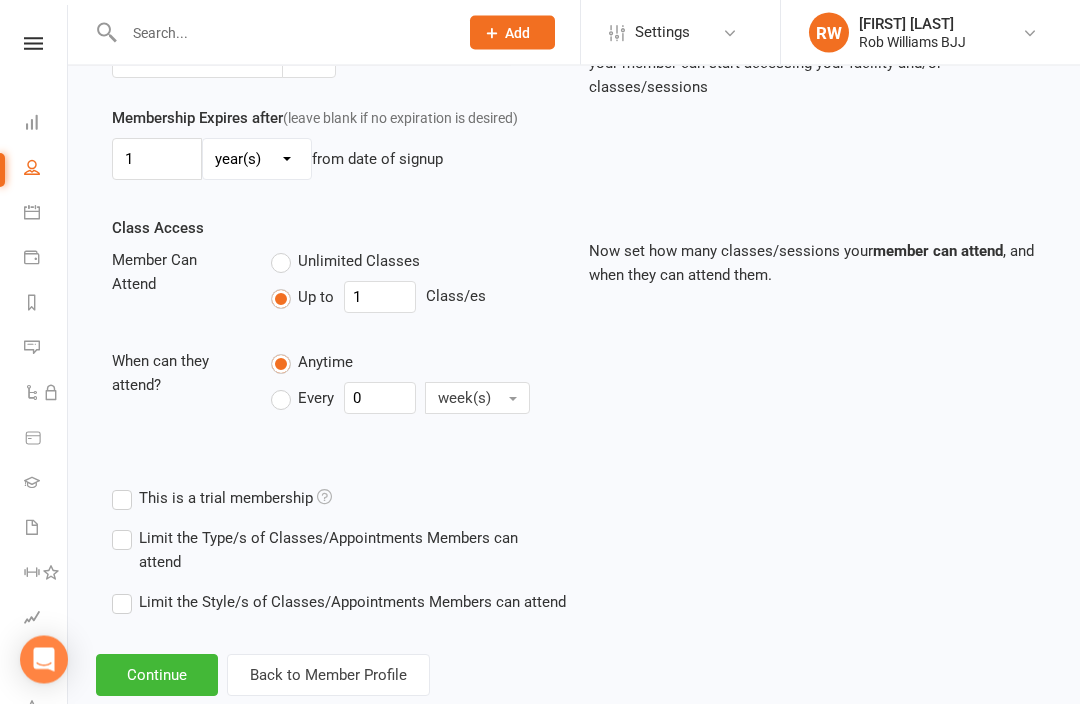 click on "Continue" at bounding box center (157, 676) 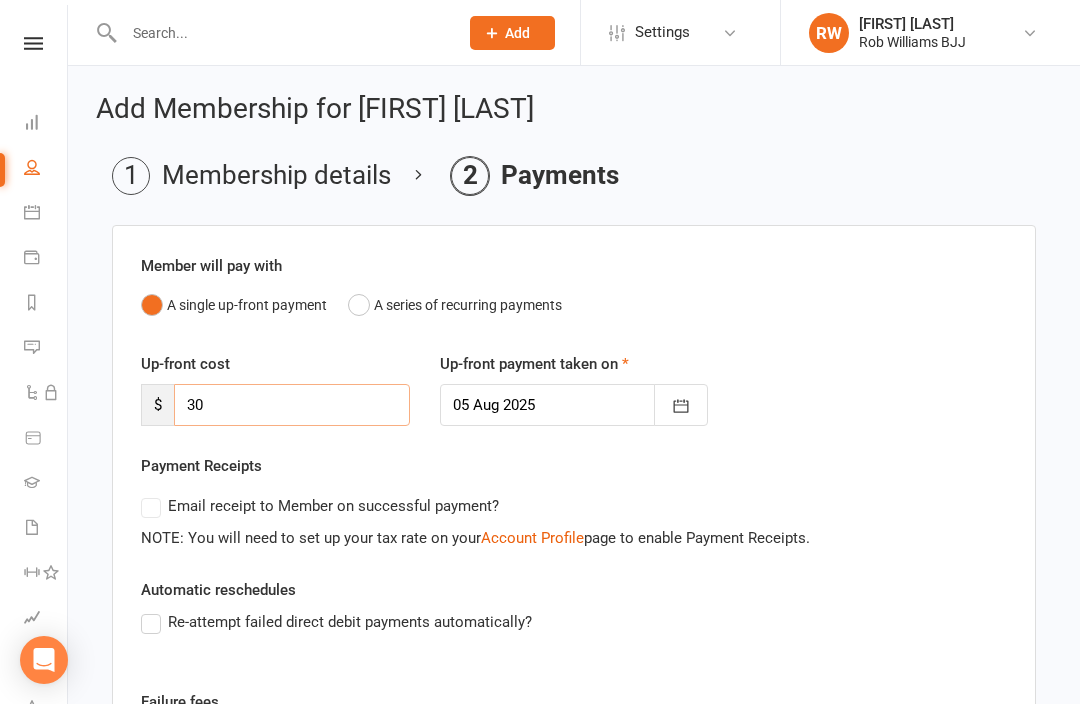 click on "30" at bounding box center [292, 405] 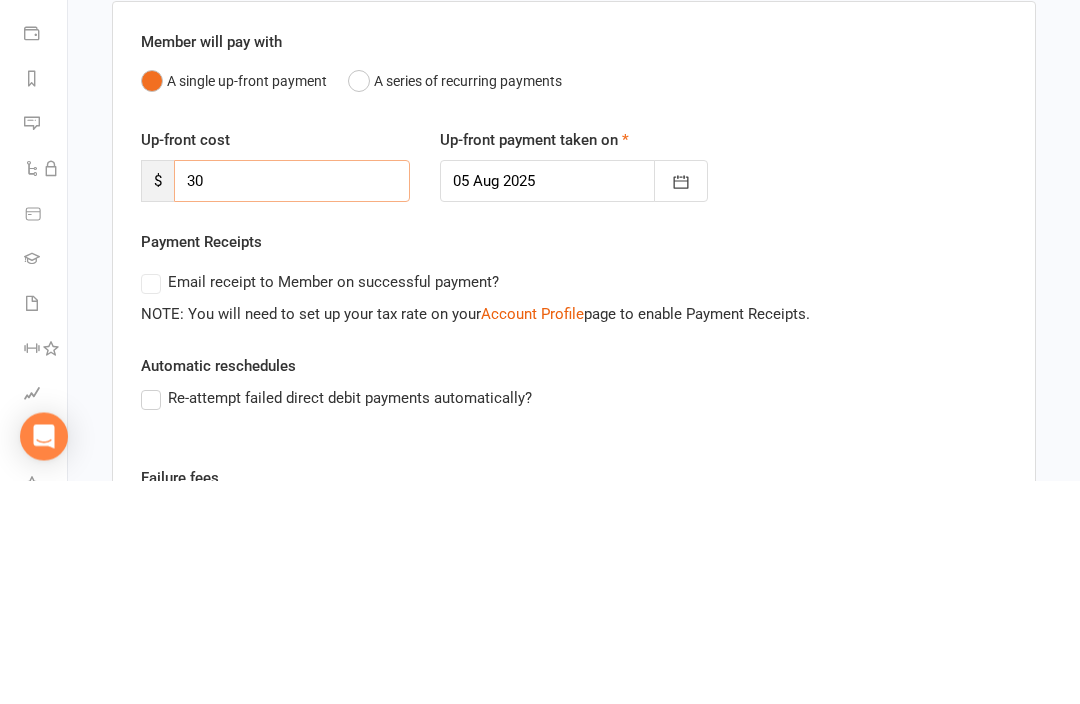 click on "30" at bounding box center (292, 405) 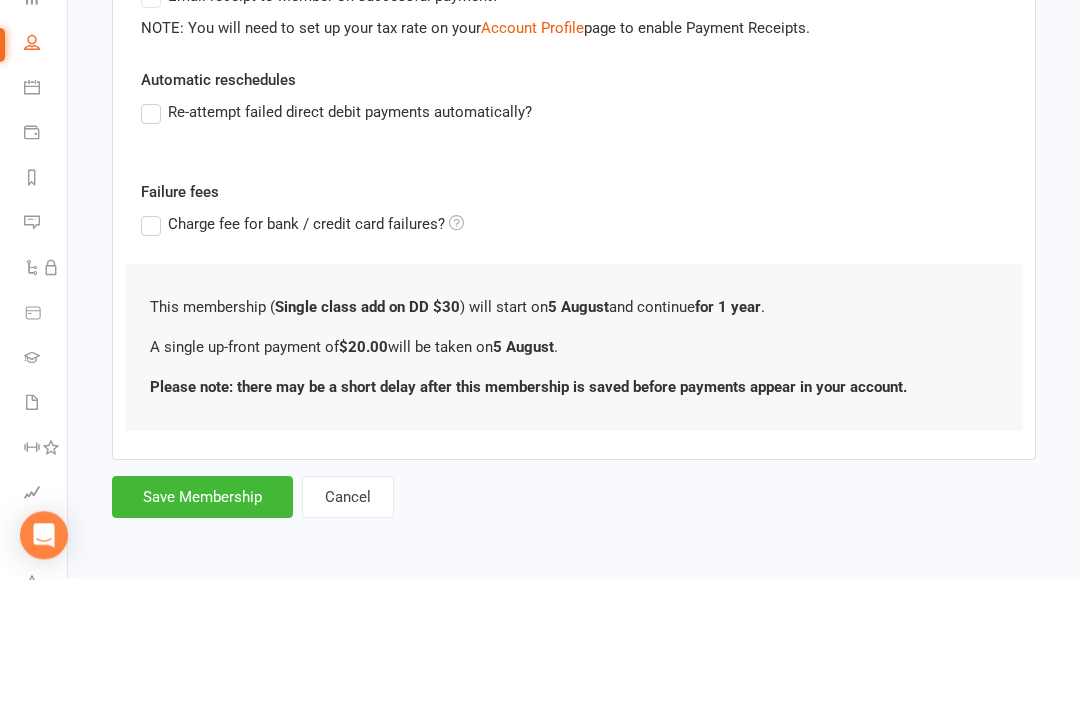type on "20" 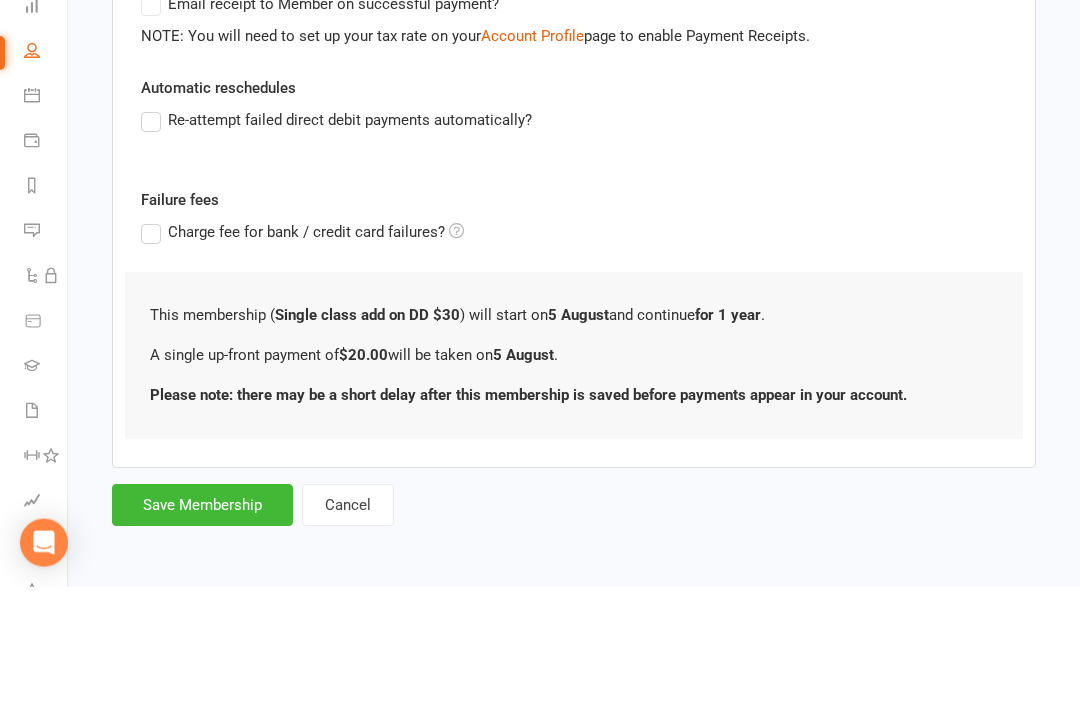 click on "Save Membership" at bounding box center (202, 622) 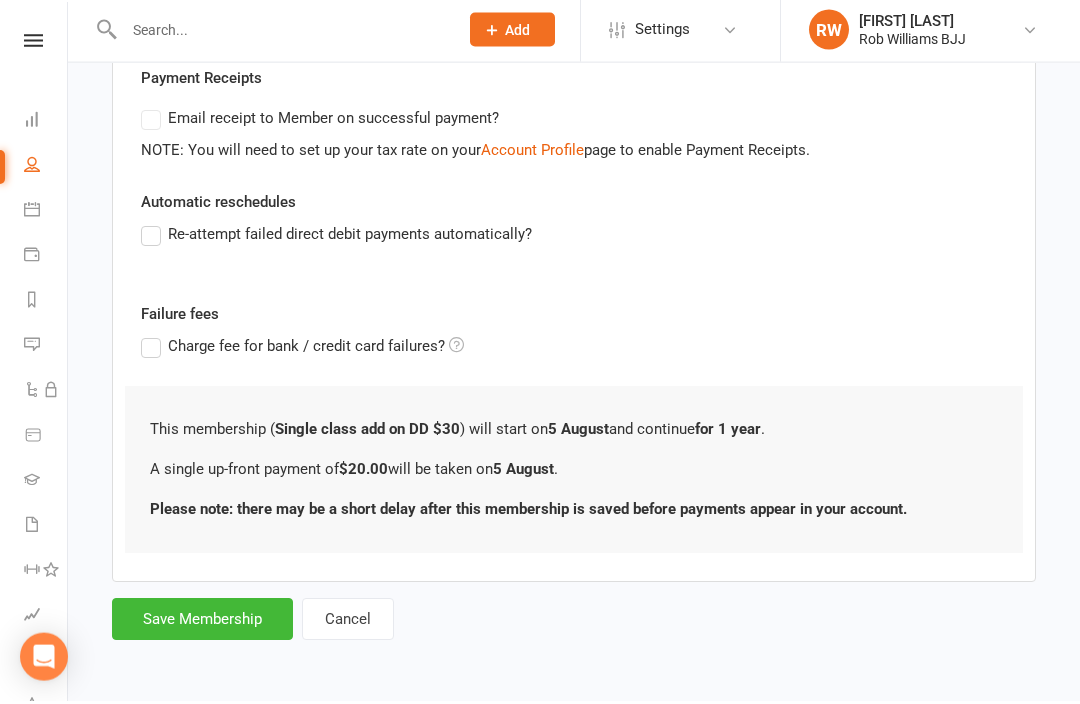 scroll, scrollTop: 335, scrollLeft: 0, axis: vertical 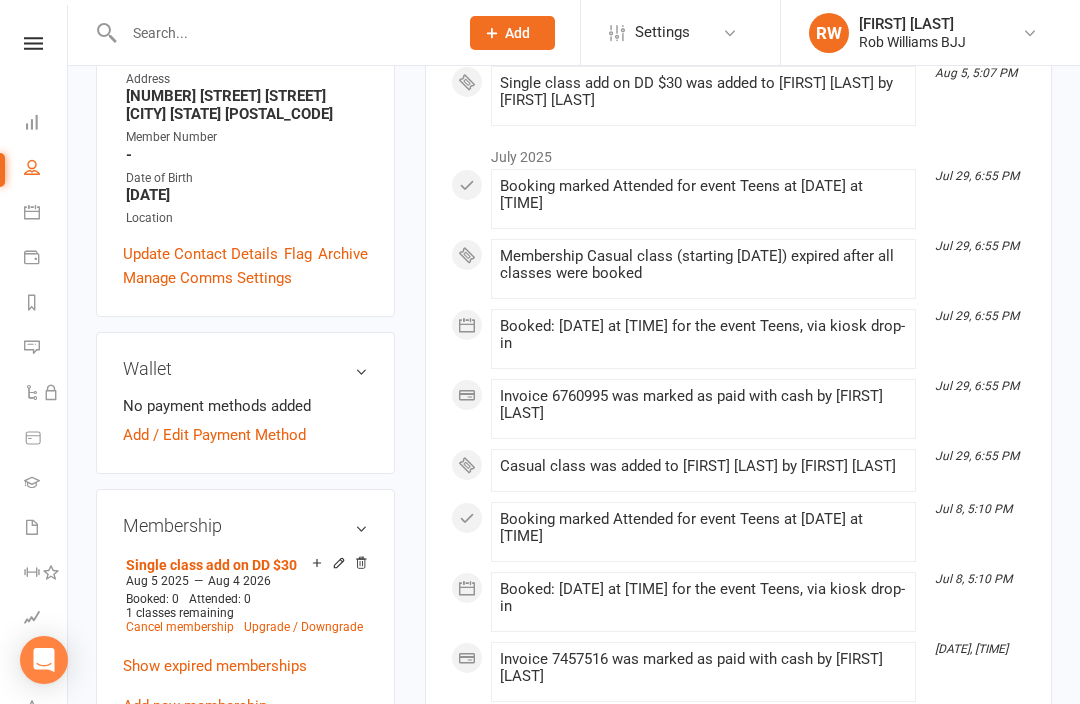 click 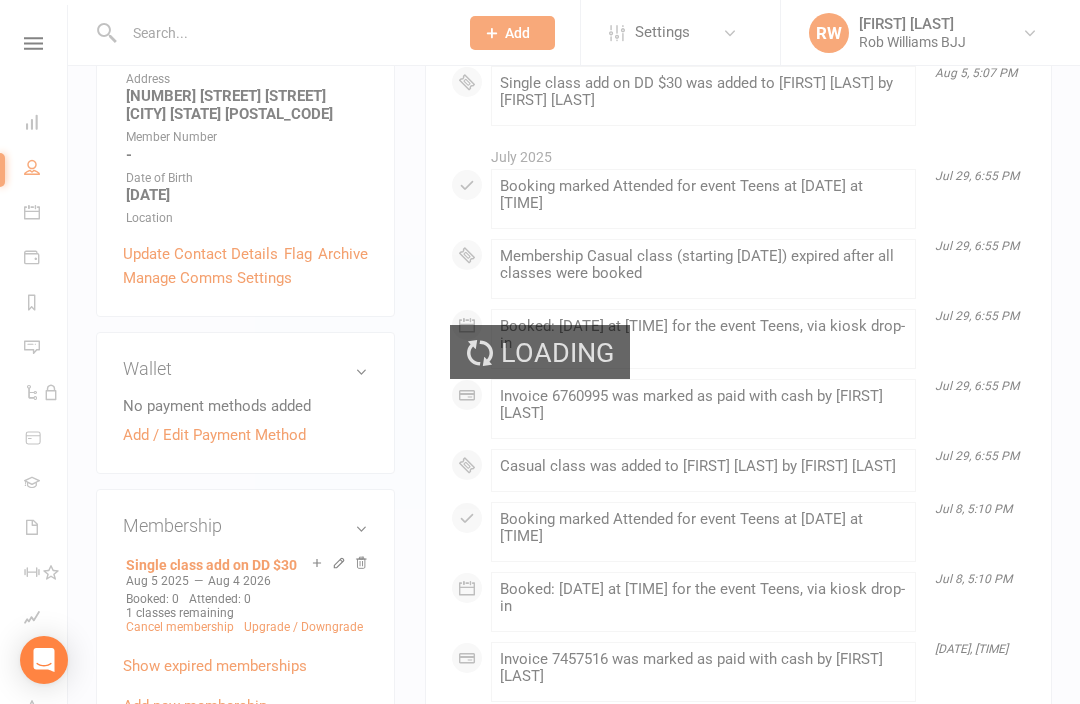 scroll, scrollTop: 0, scrollLeft: 0, axis: both 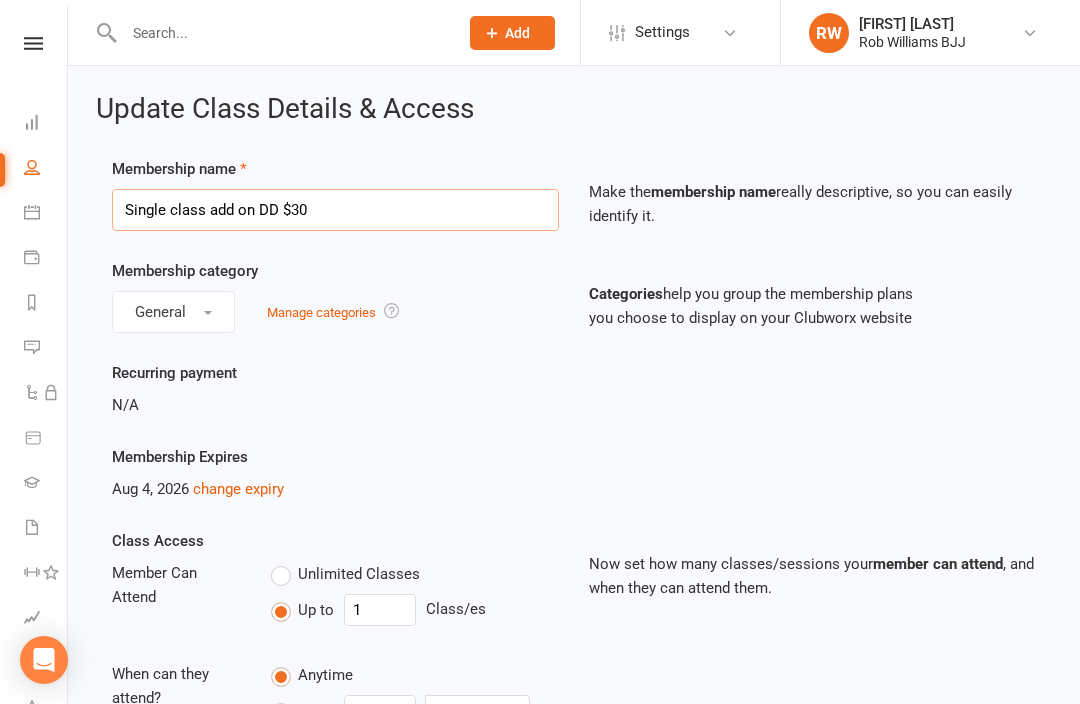 click on "Single class add on DD $30" at bounding box center [335, 210] 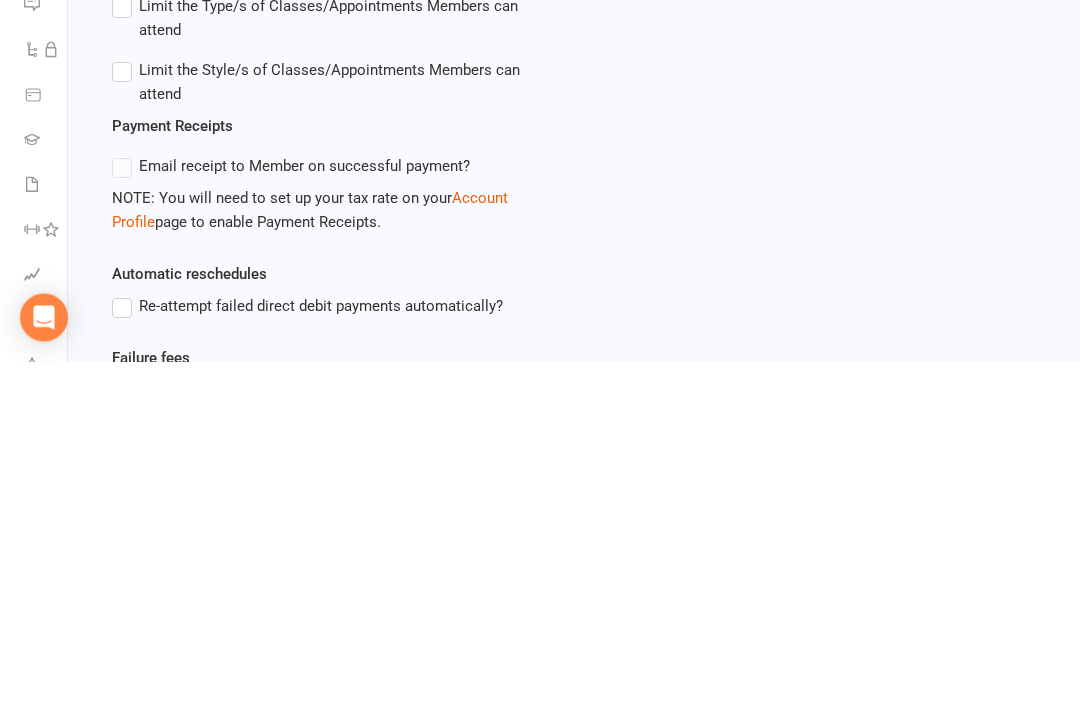 scroll, scrollTop: 758, scrollLeft: 0, axis: vertical 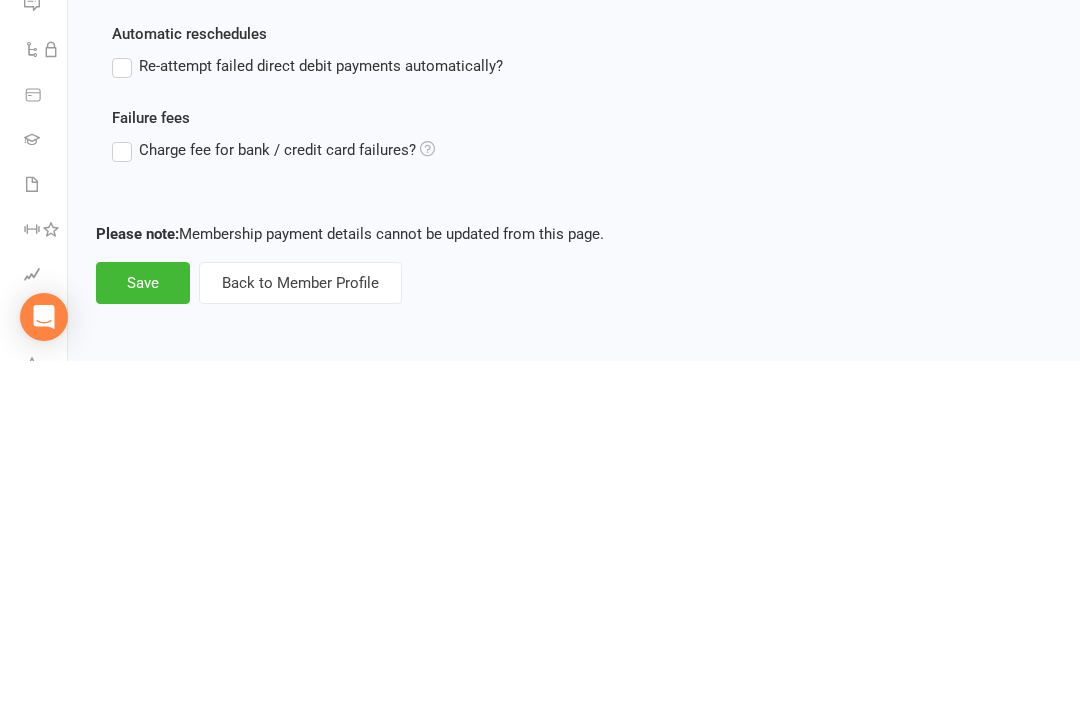 type on "Single class casual" 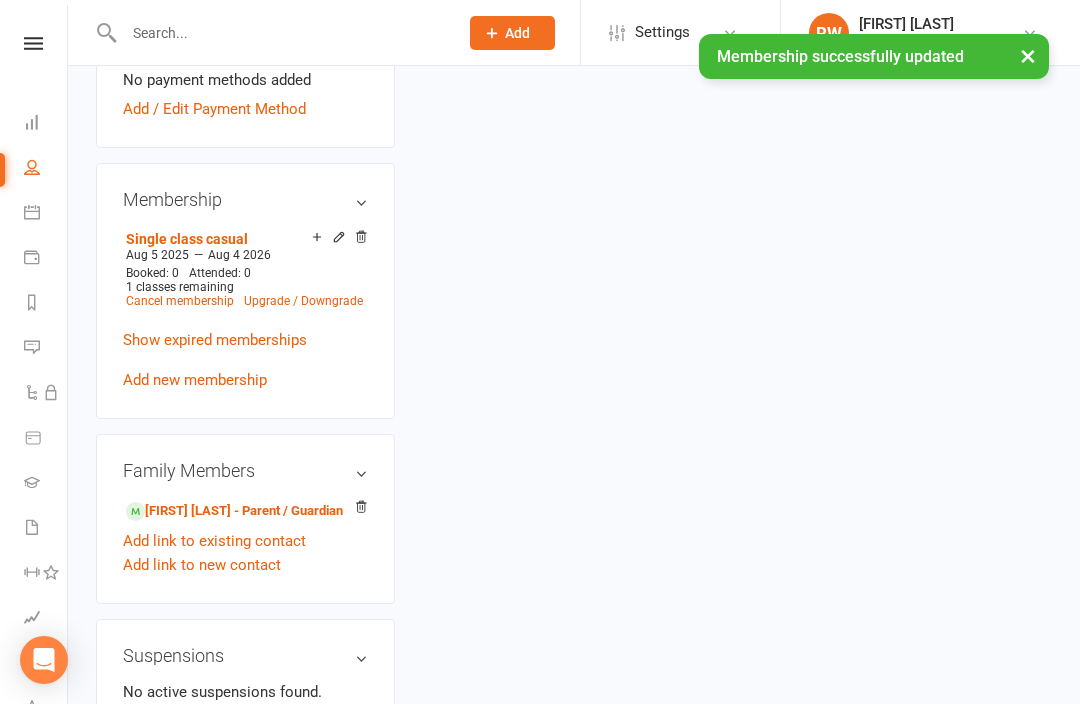 scroll, scrollTop: 0, scrollLeft: 0, axis: both 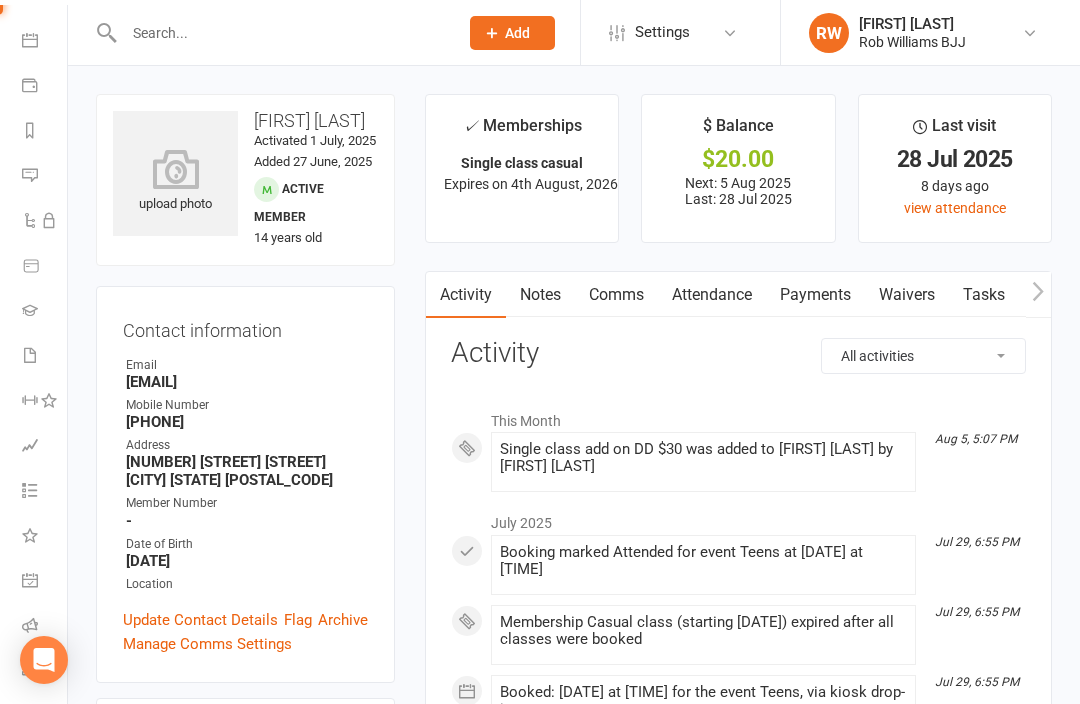 click on "Class check-in" at bounding box center (44, 672) 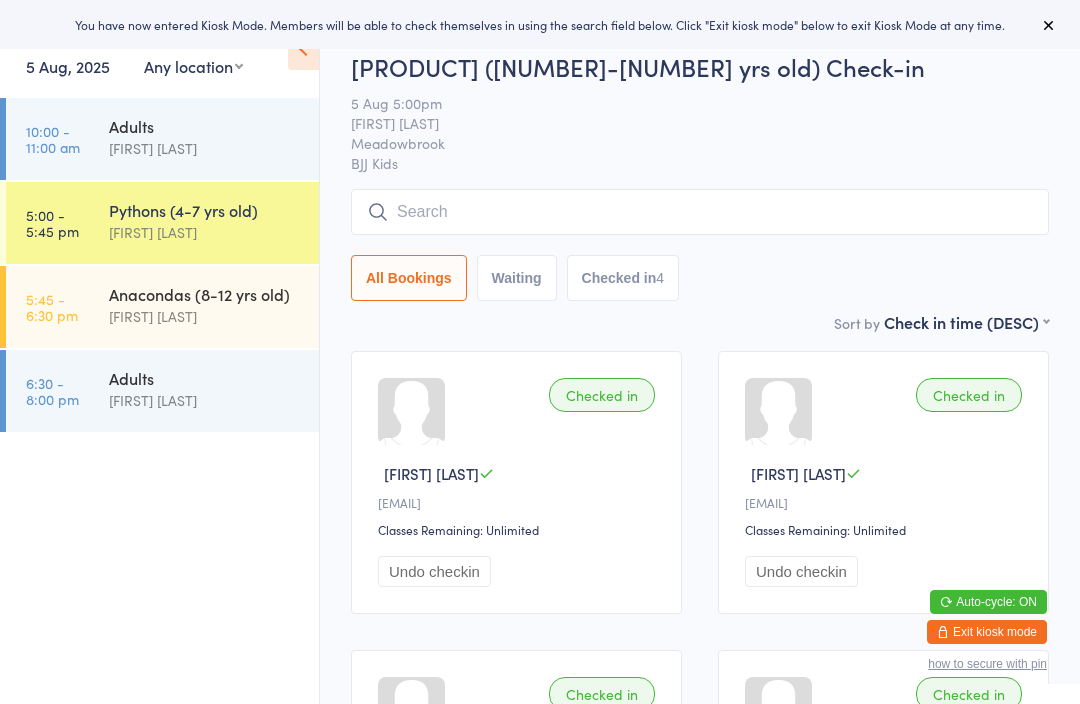 scroll, scrollTop: 0, scrollLeft: 0, axis: both 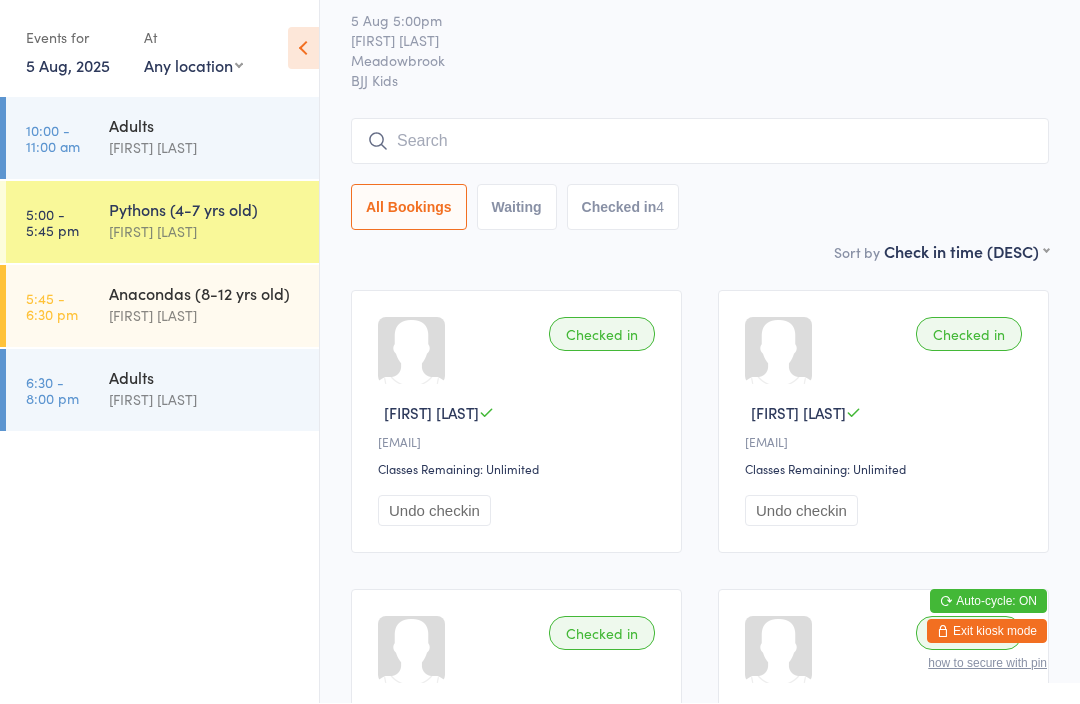 click at bounding box center (700, 142) 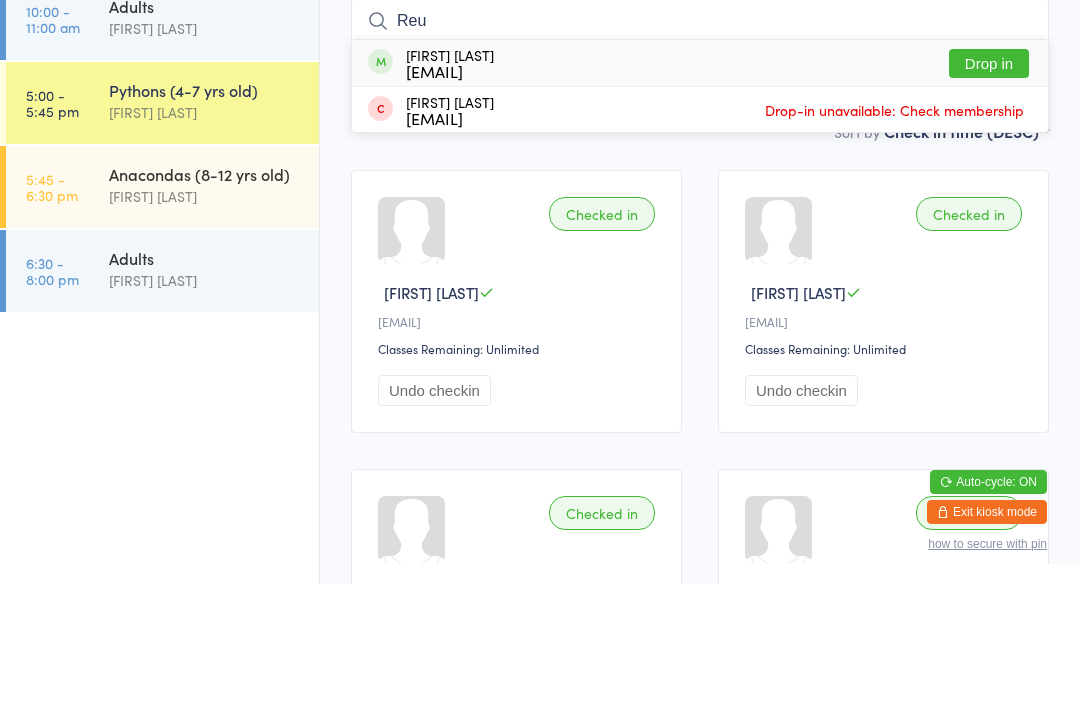 type on "Reu" 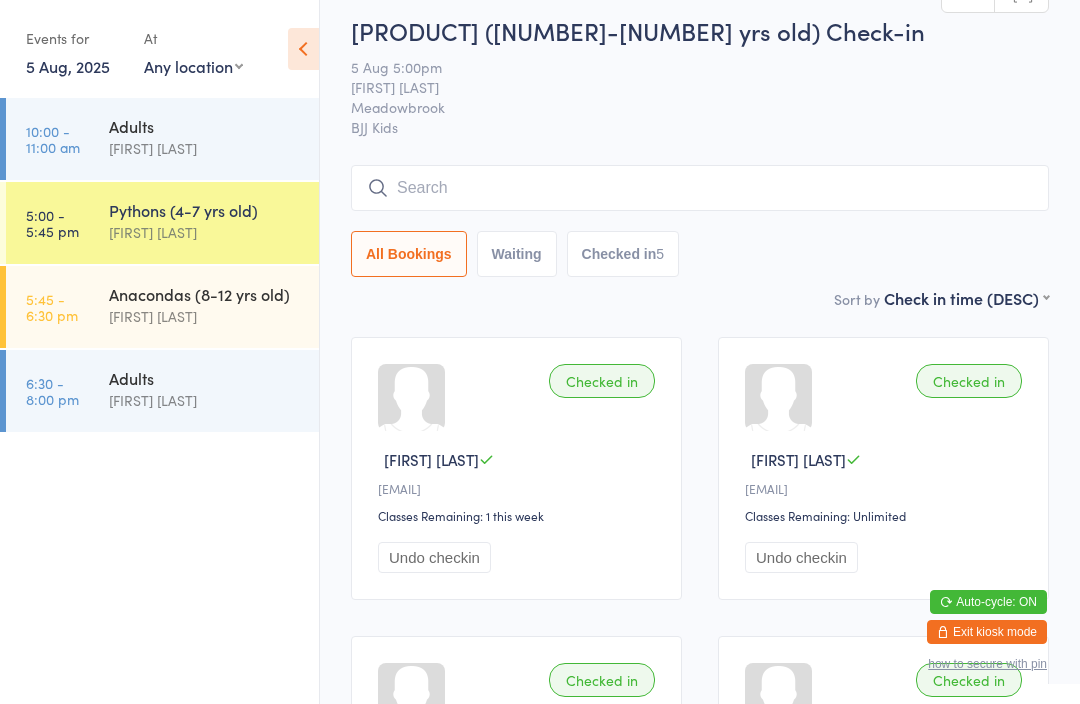 scroll, scrollTop: 0, scrollLeft: 0, axis: both 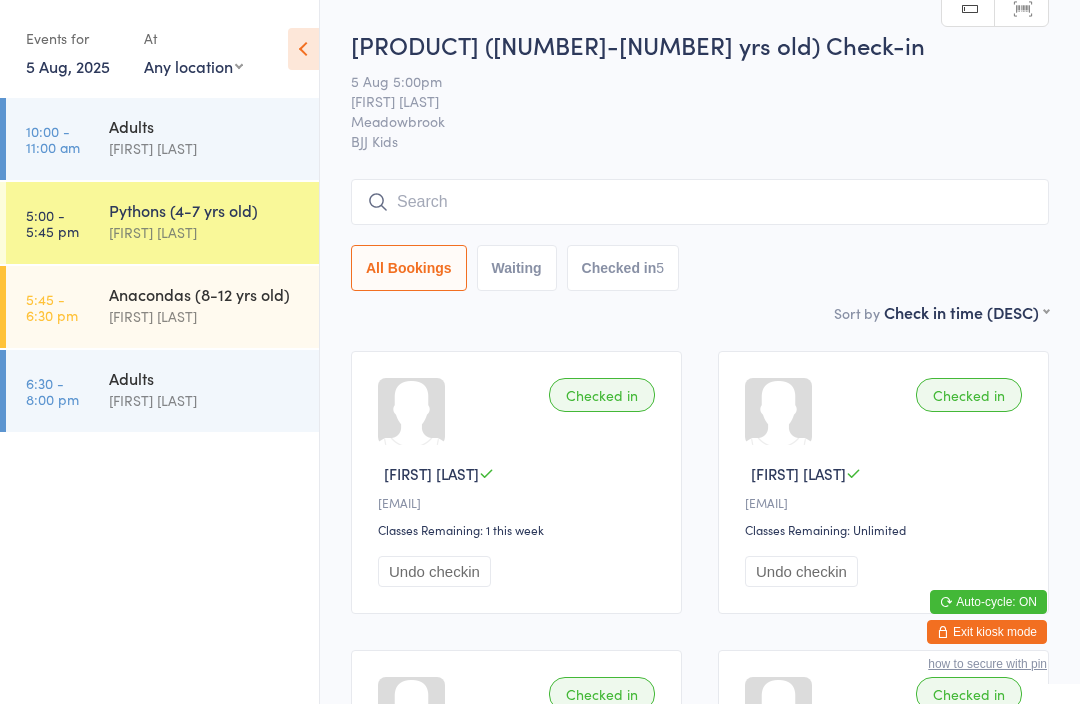 click at bounding box center [700, 202] 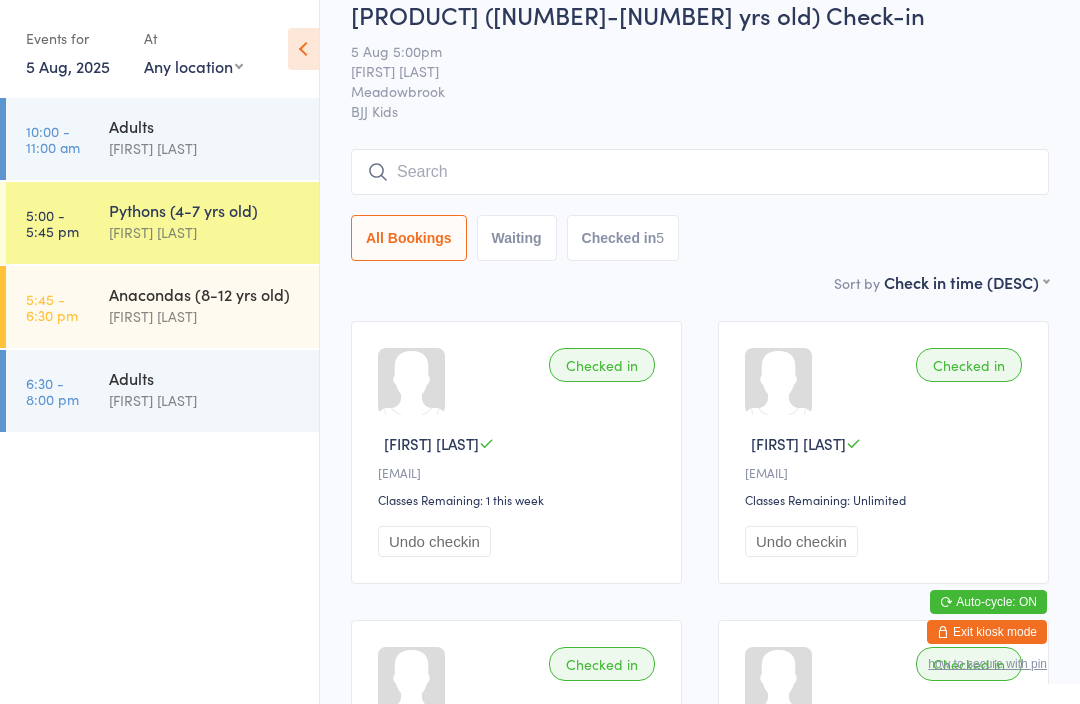 scroll, scrollTop: 0, scrollLeft: 0, axis: both 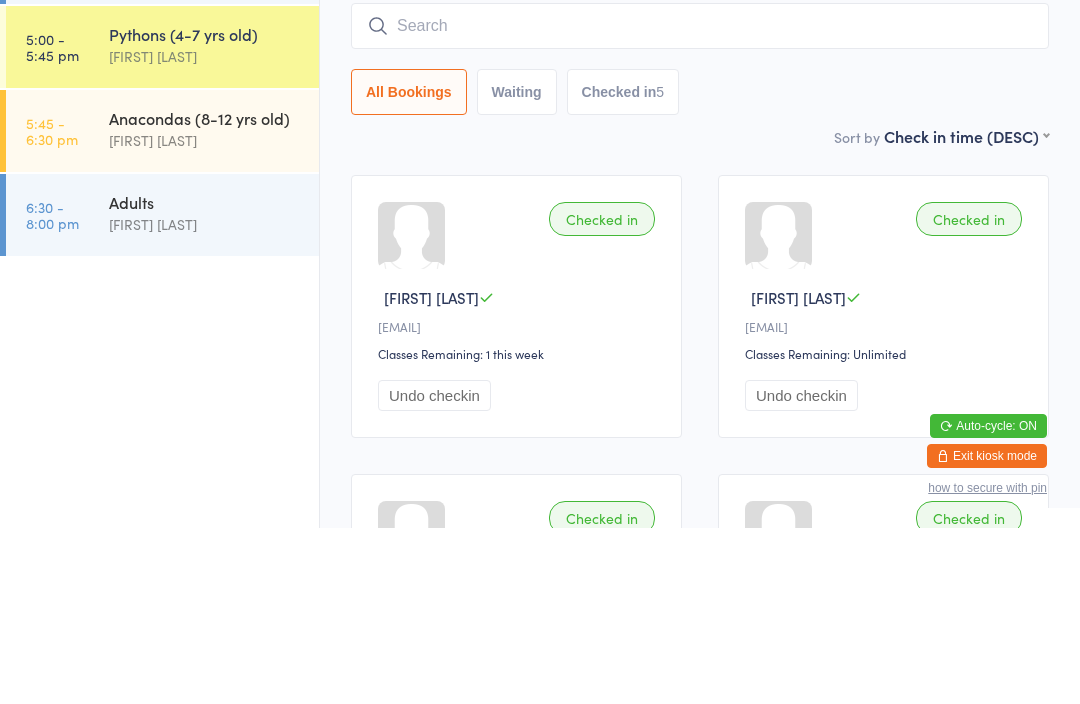 click at bounding box center (700, 202) 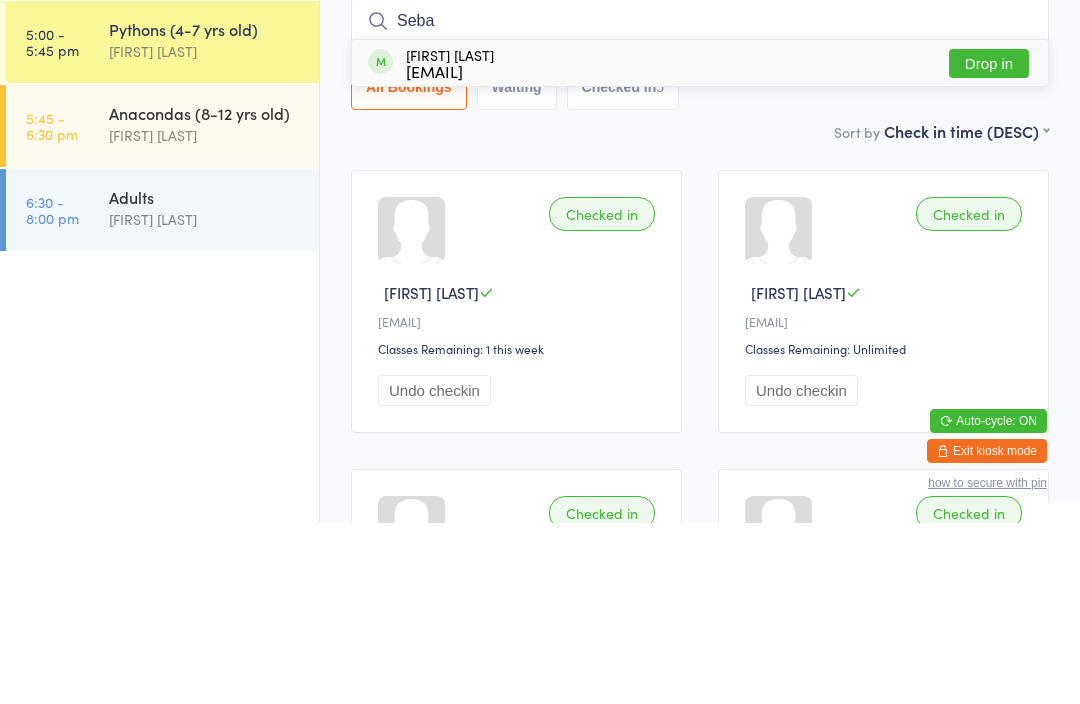 type on "Seba" 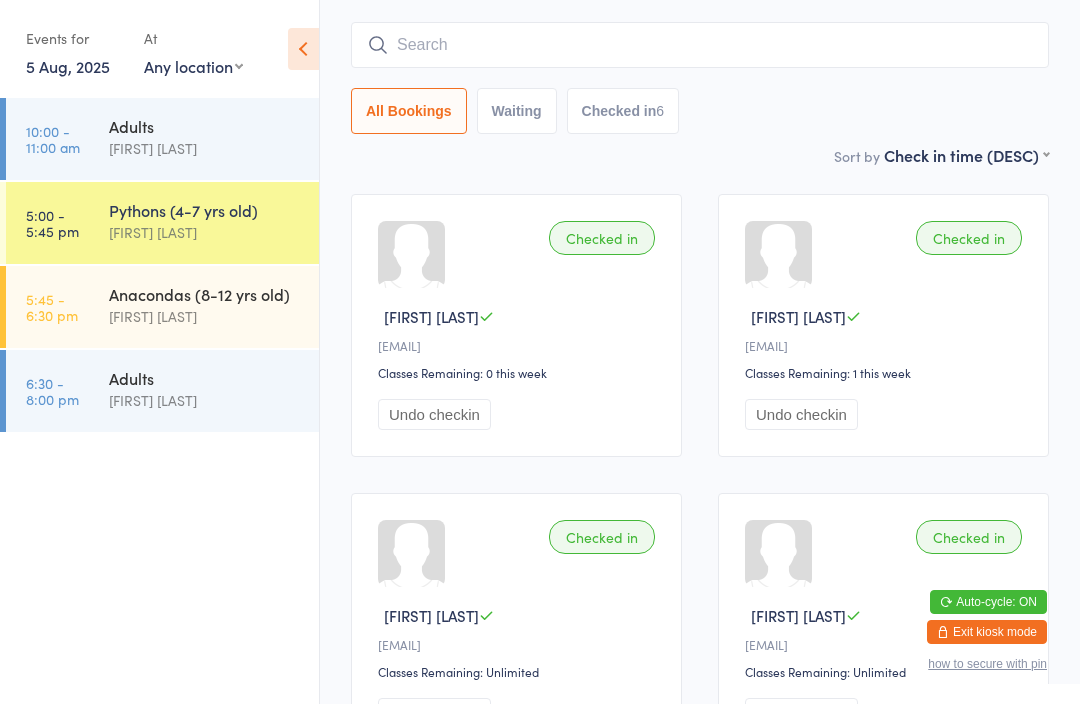 scroll, scrollTop: 155, scrollLeft: 0, axis: vertical 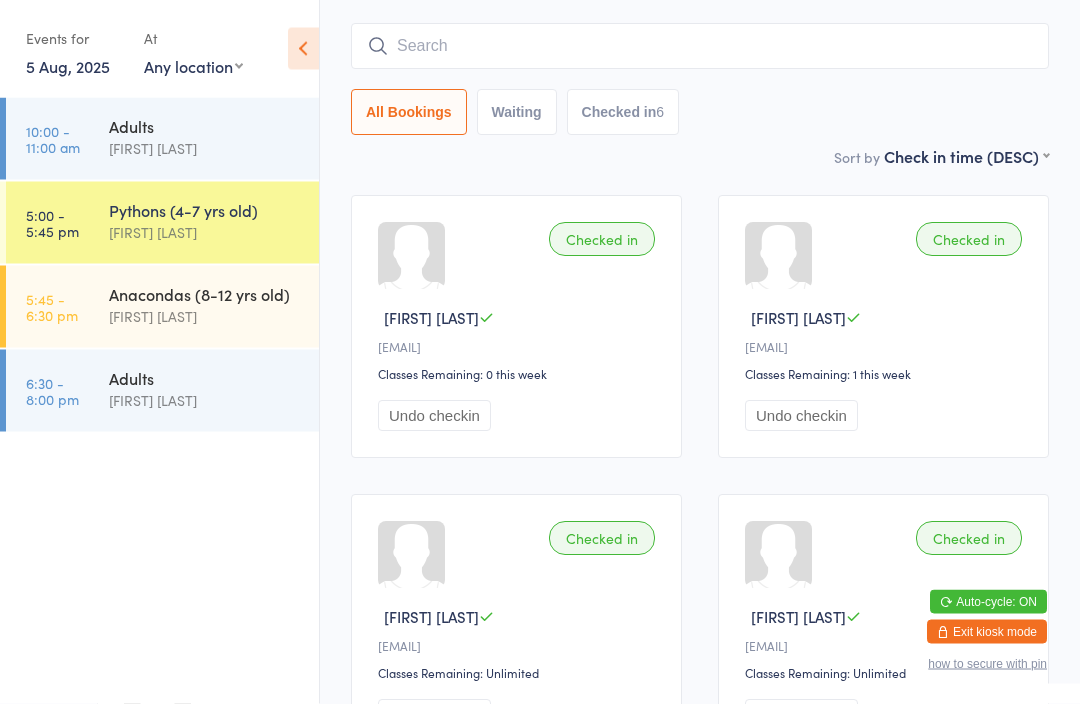 click at bounding box center [700, 47] 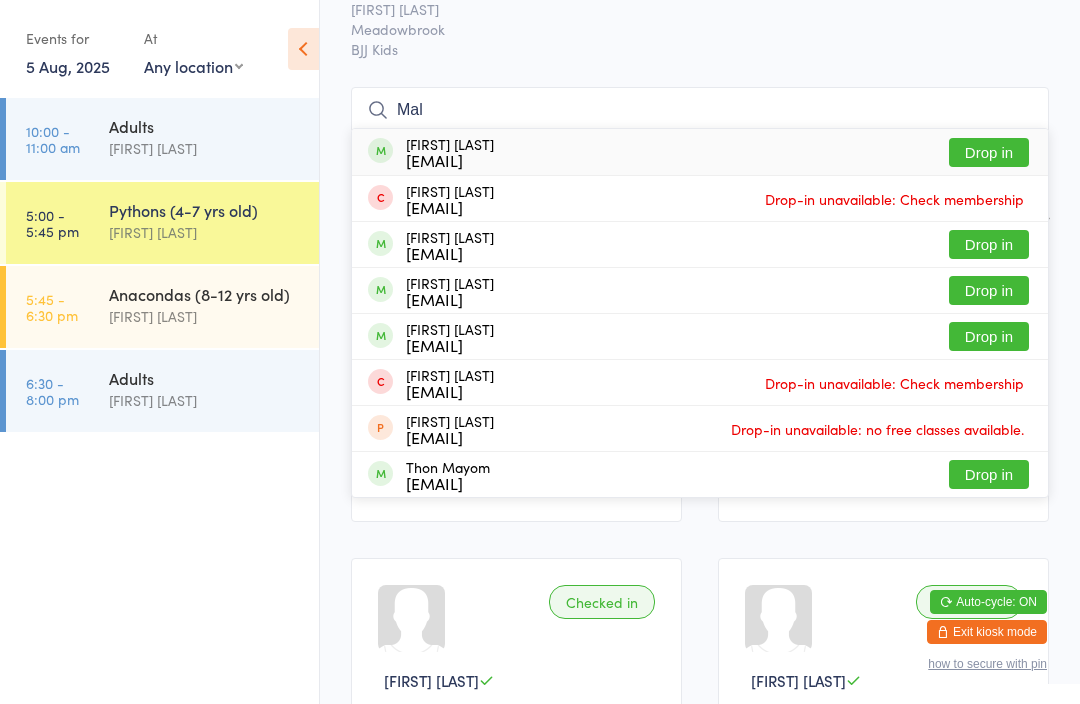 scroll, scrollTop: 91, scrollLeft: 0, axis: vertical 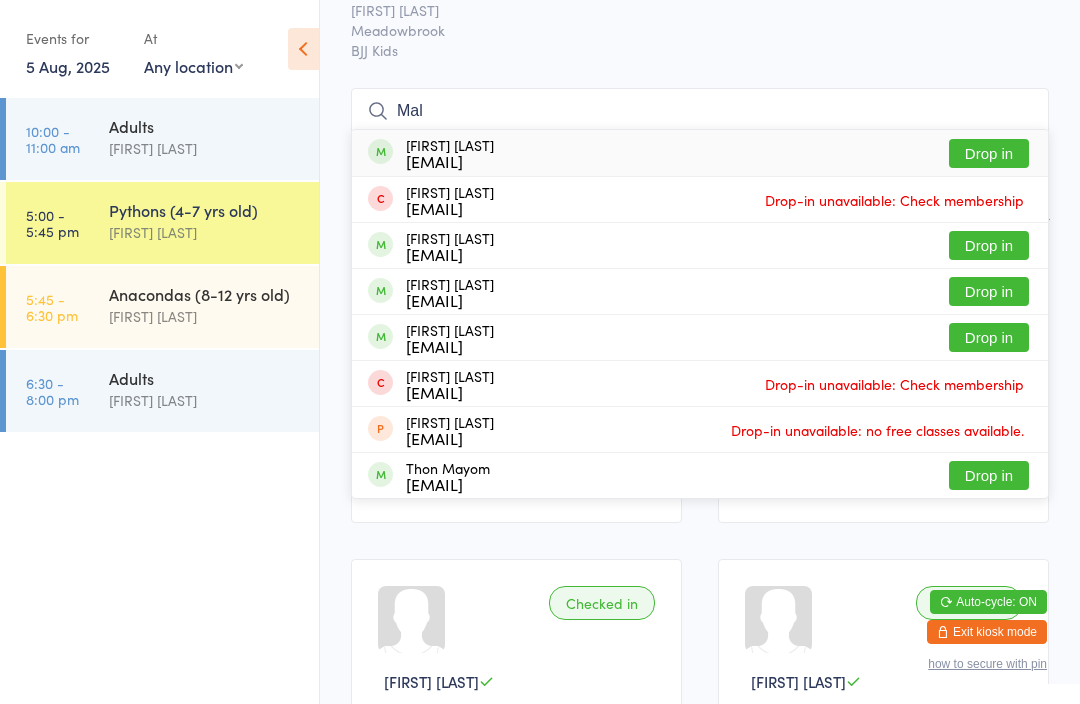 type on "Mal" 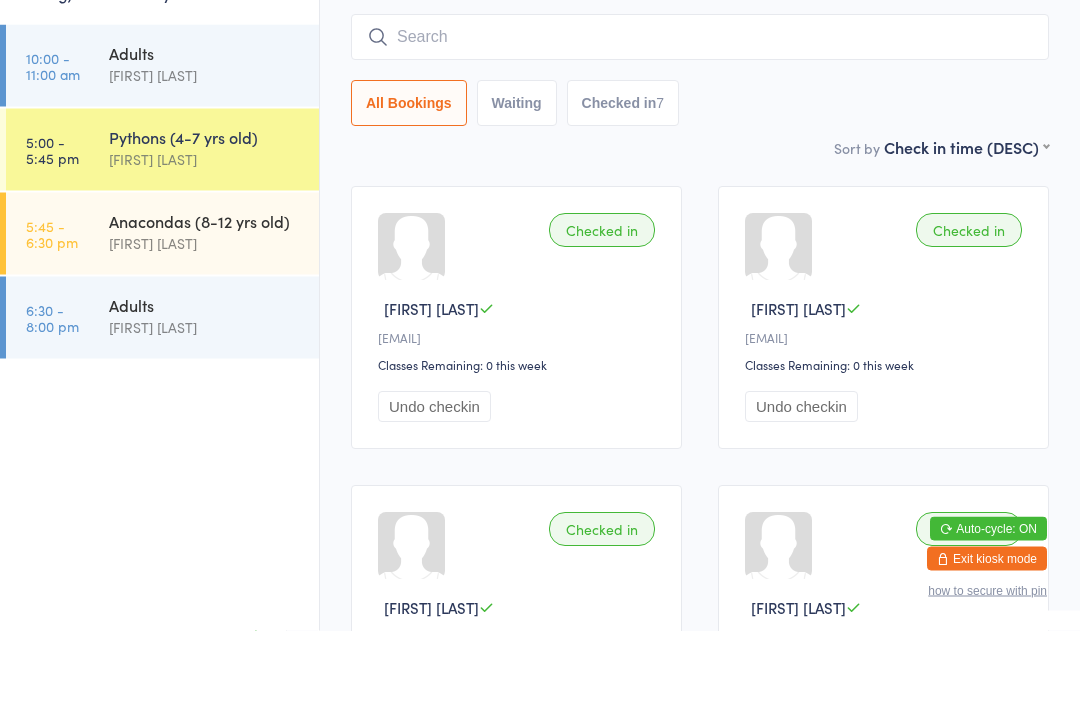 click on "[FIRST] [LAST]" at bounding box center (205, 148) 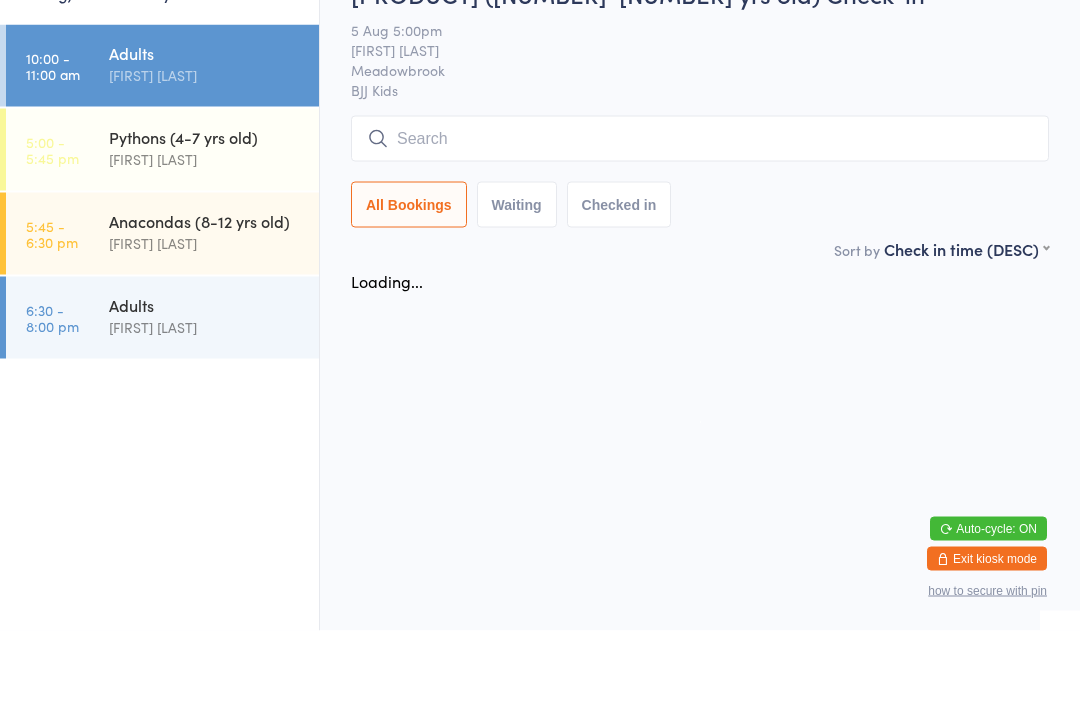 scroll, scrollTop: 0, scrollLeft: 0, axis: both 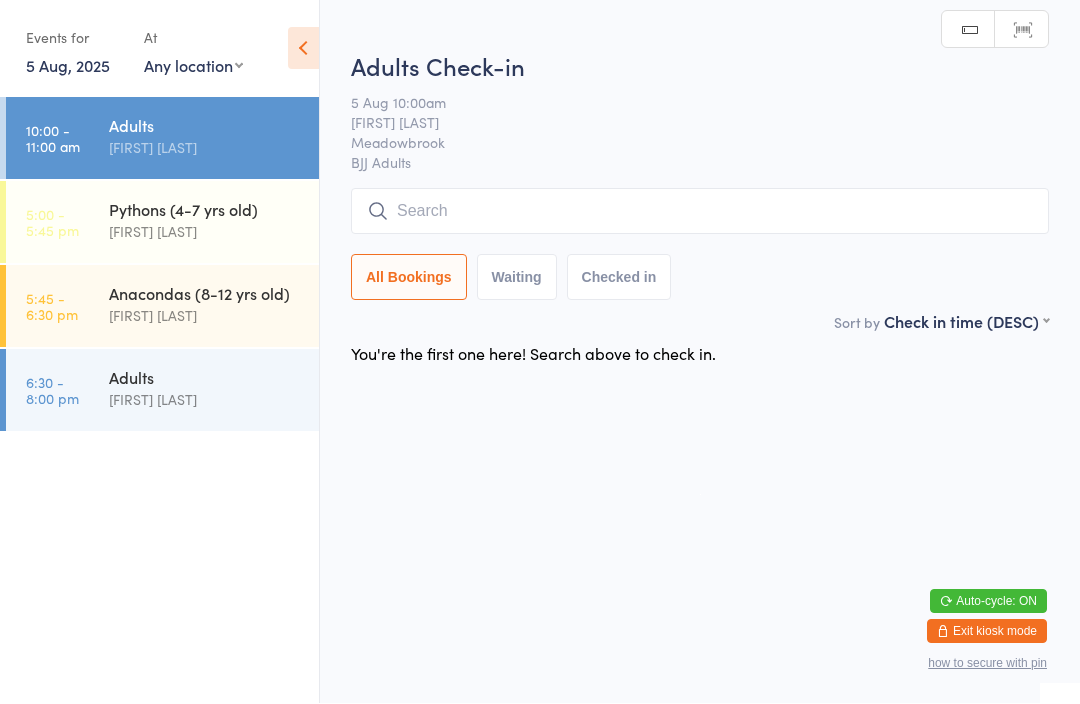 click at bounding box center [700, 212] 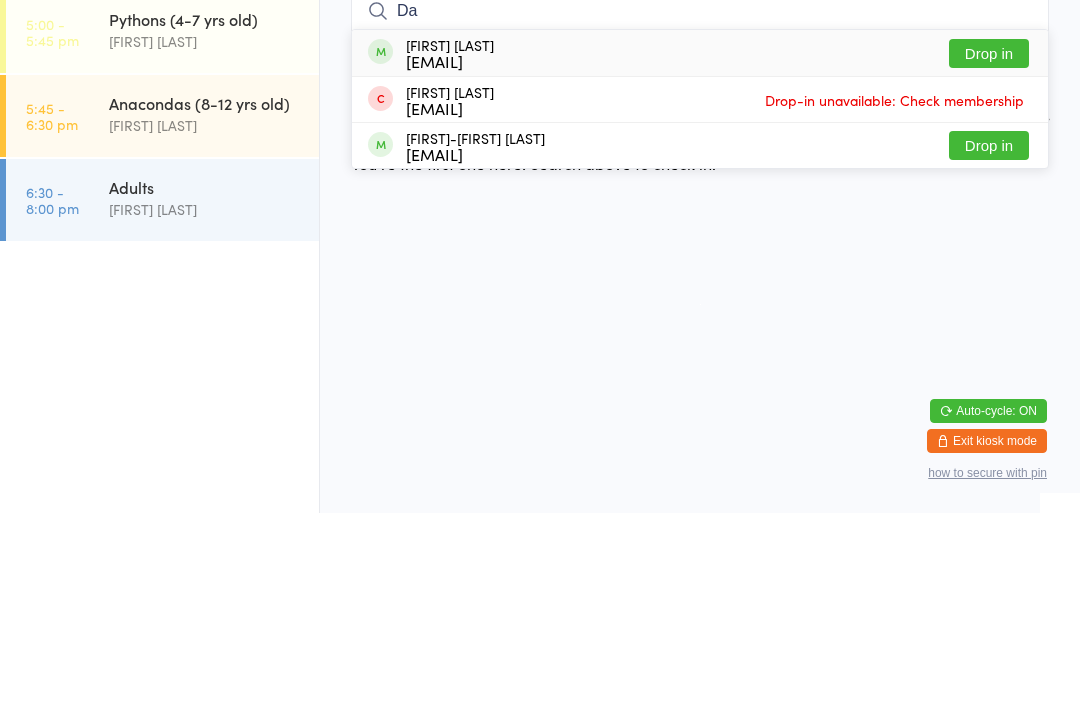 type on "D" 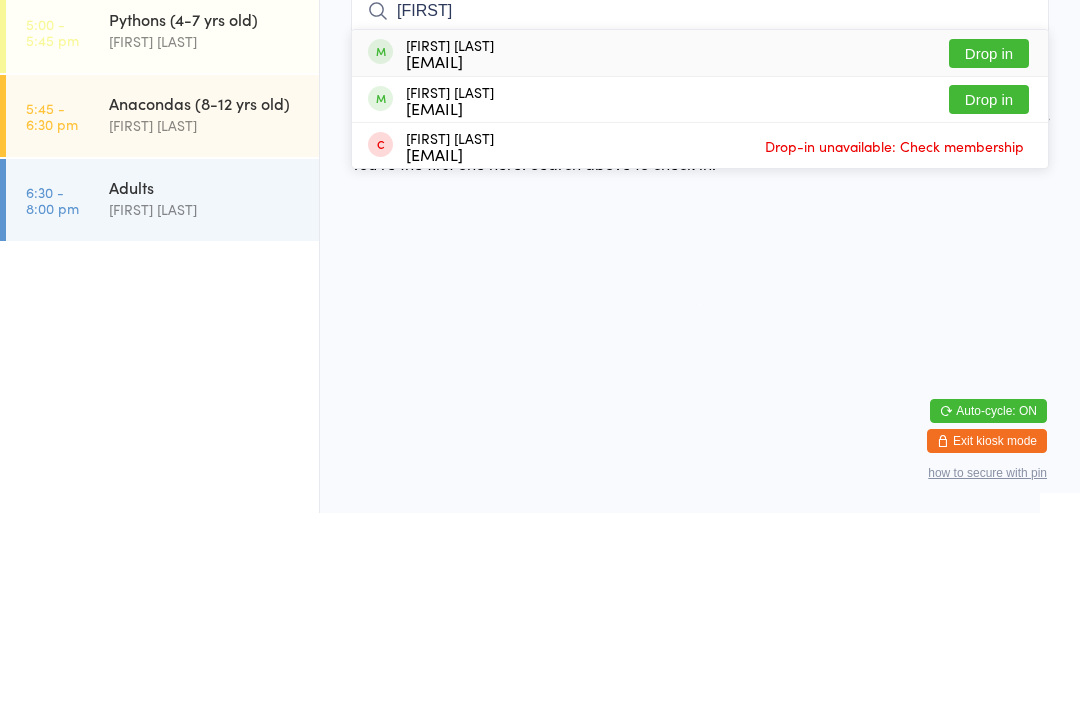 type on "Zack" 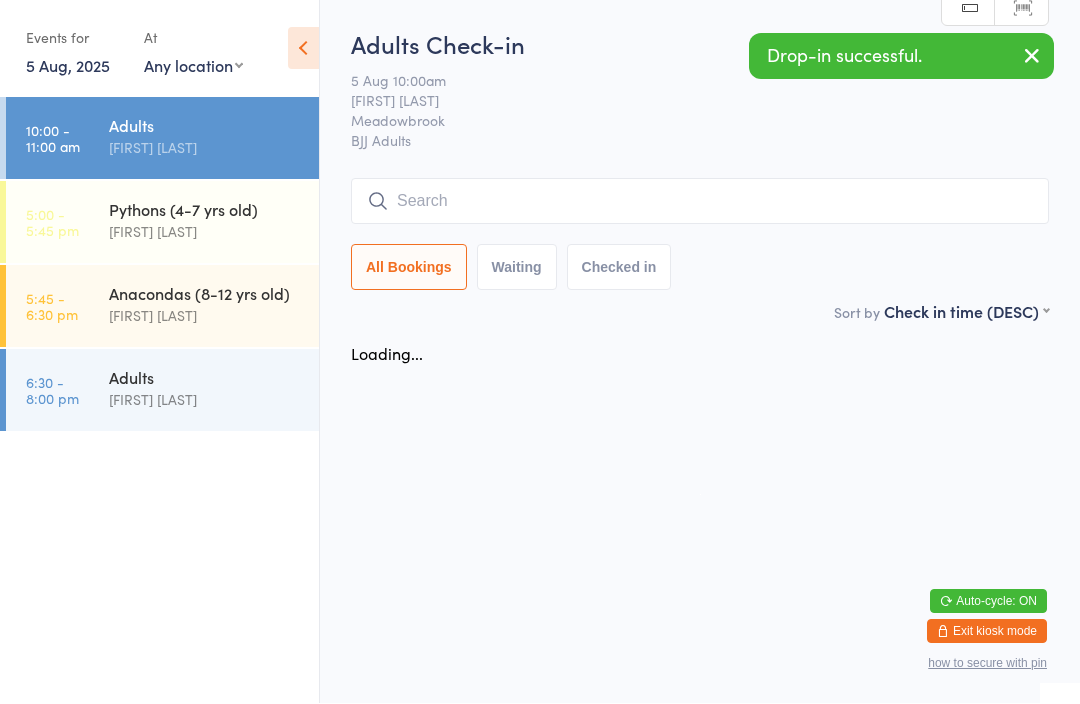 scroll, scrollTop: 1, scrollLeft: 0, axis: vertical 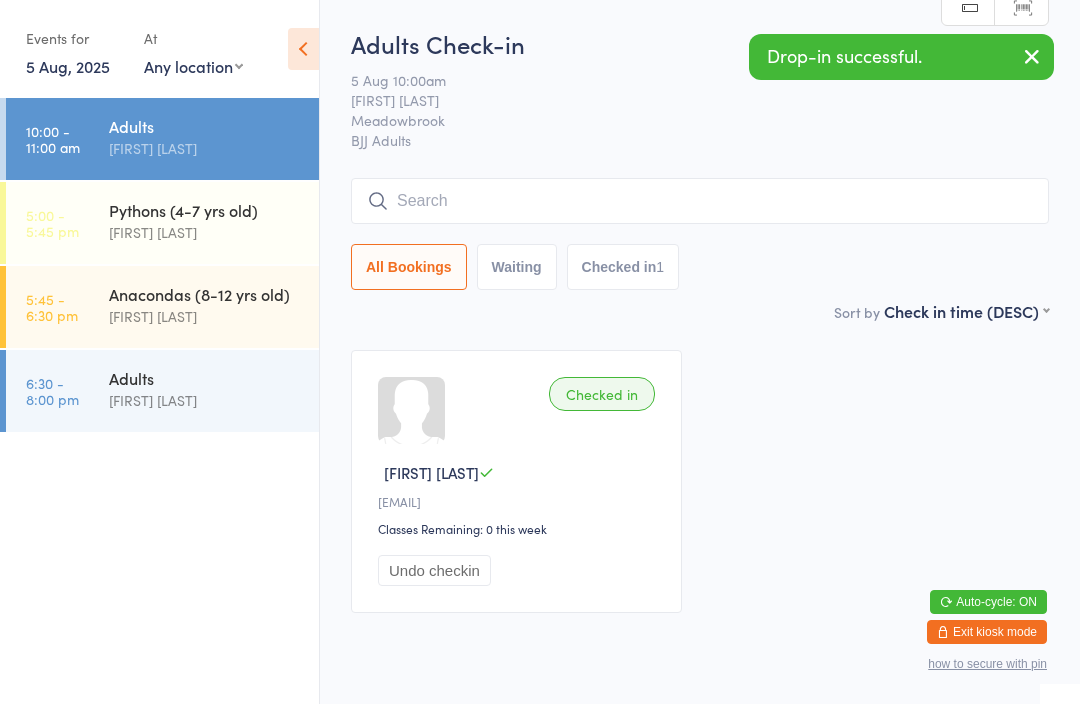 click at bounding box center [700, 201] 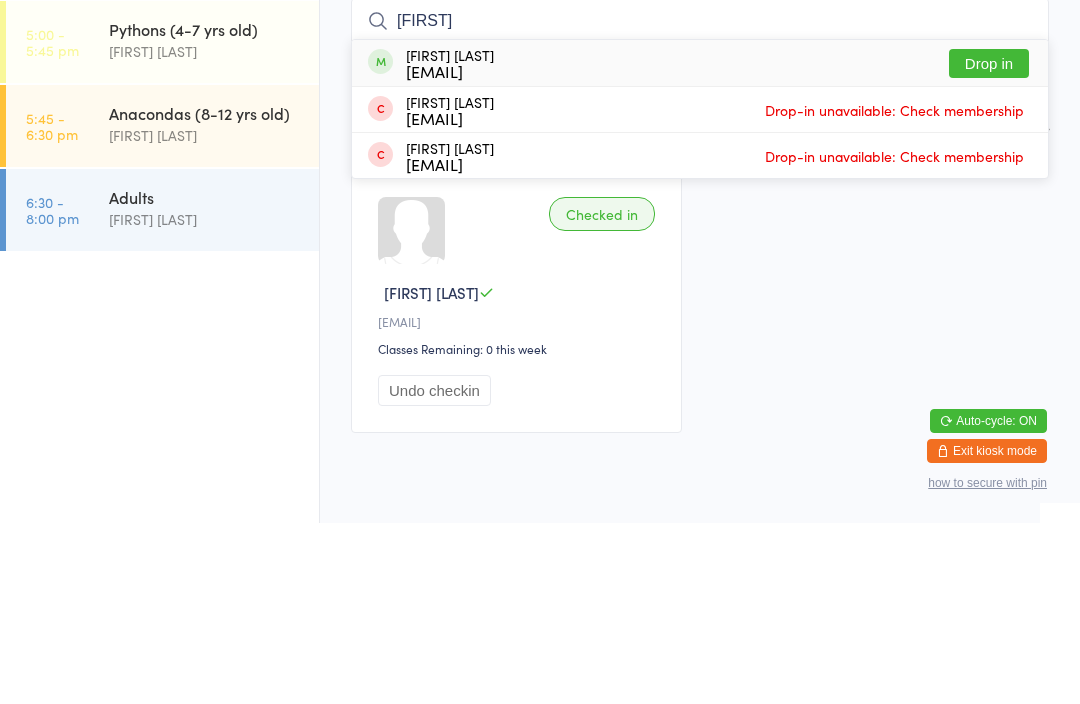 type on "Dale" 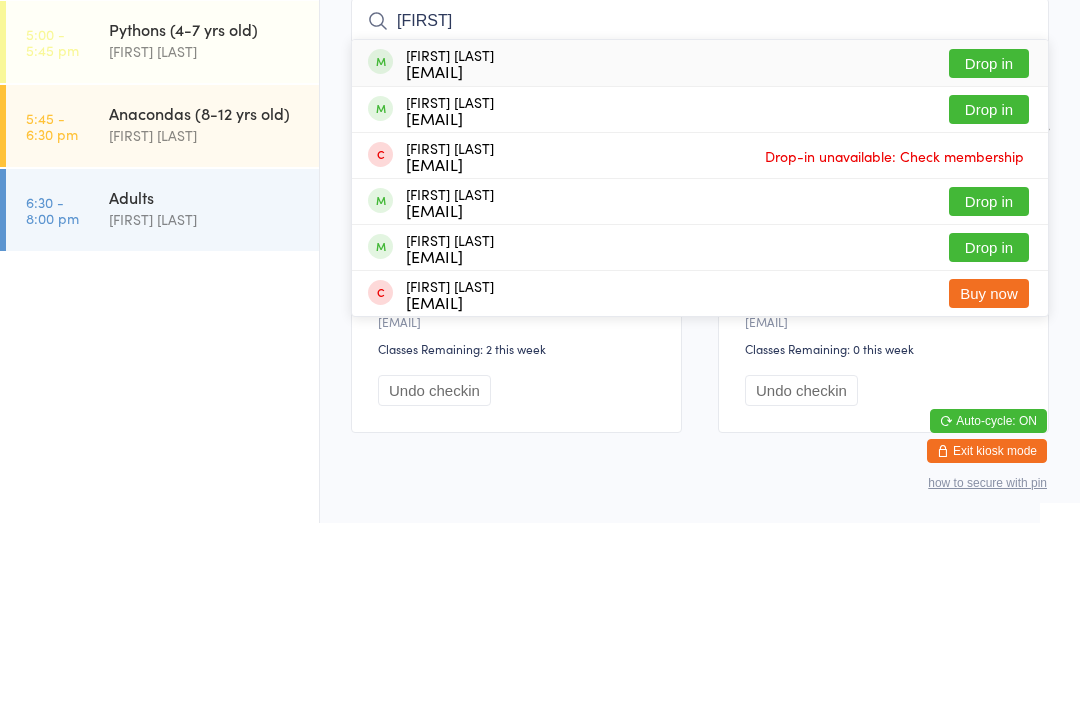 type on "Shane" 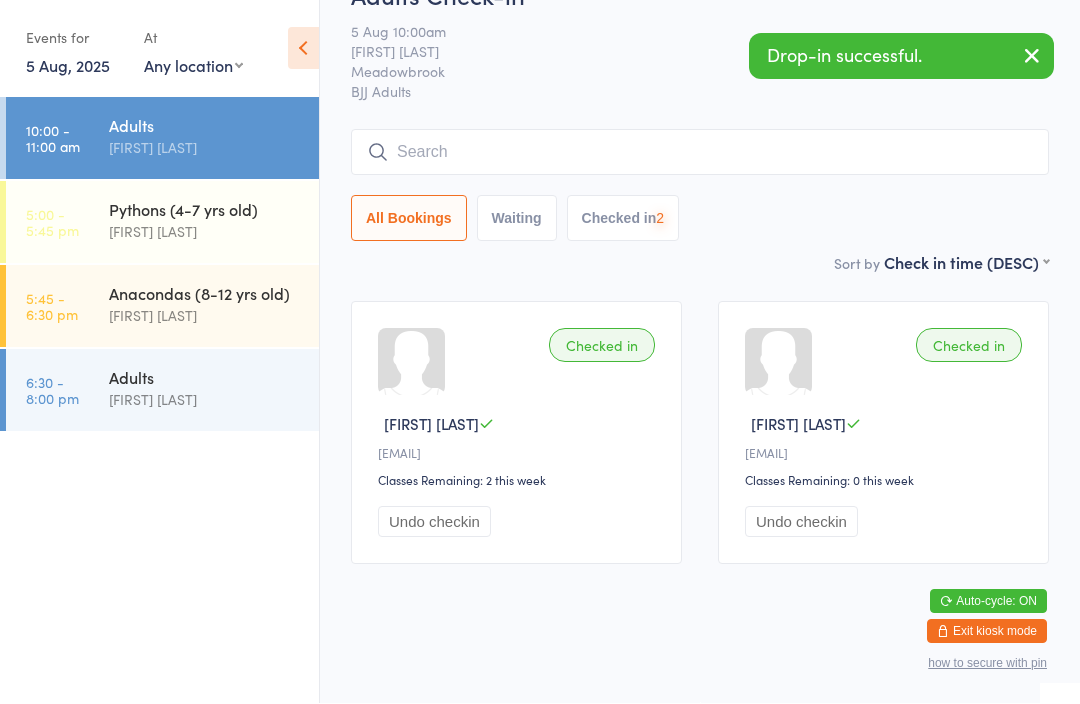 scroll, scrollTop: 73, scrollLeft: 0, axis: vertical 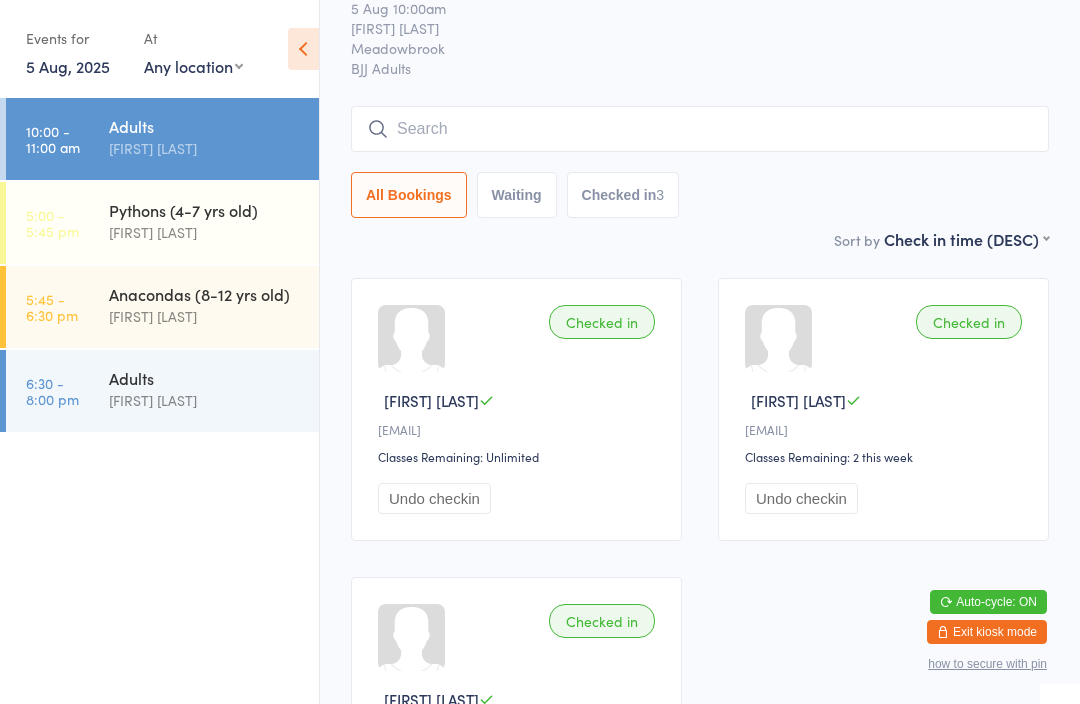 click on "5 Aug, 2025" at bounding box center [68, 66] 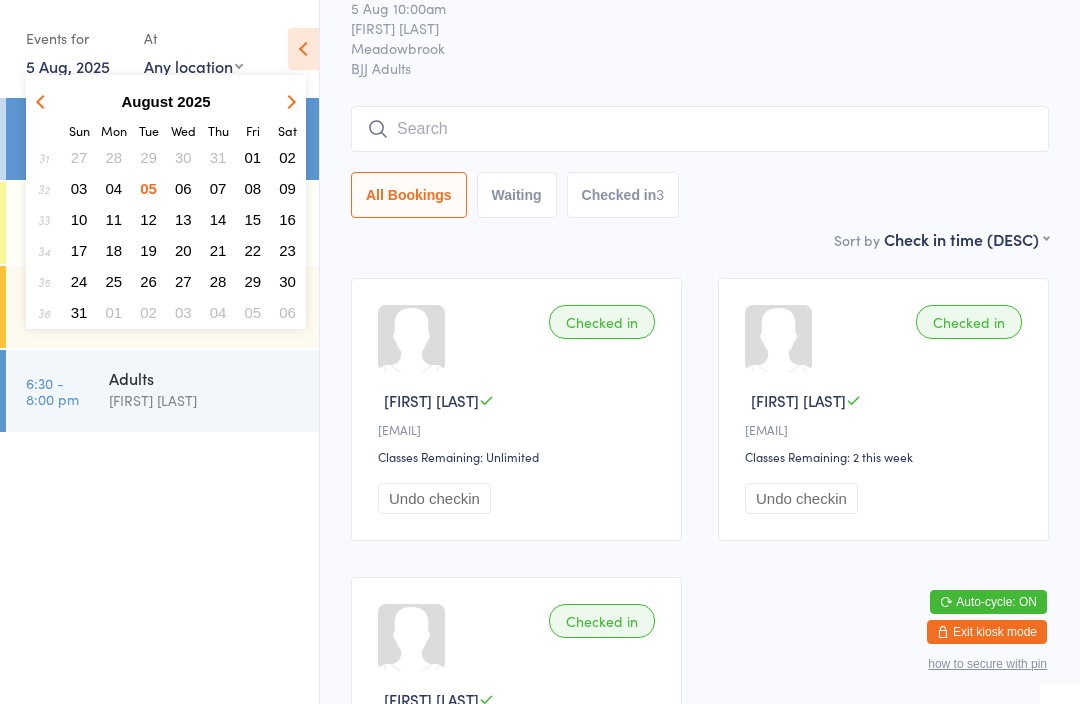 click on "04" at bounding box center (114, 188) 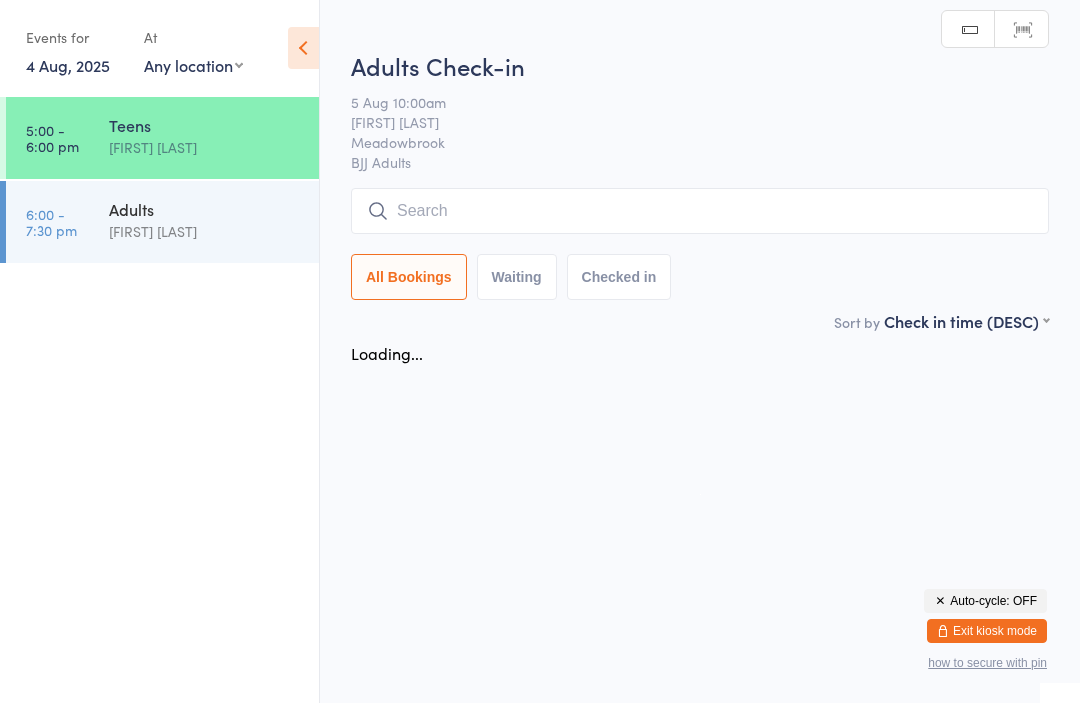scroll, scrollTop: 1, scrollLeft: 0, axis: vertical 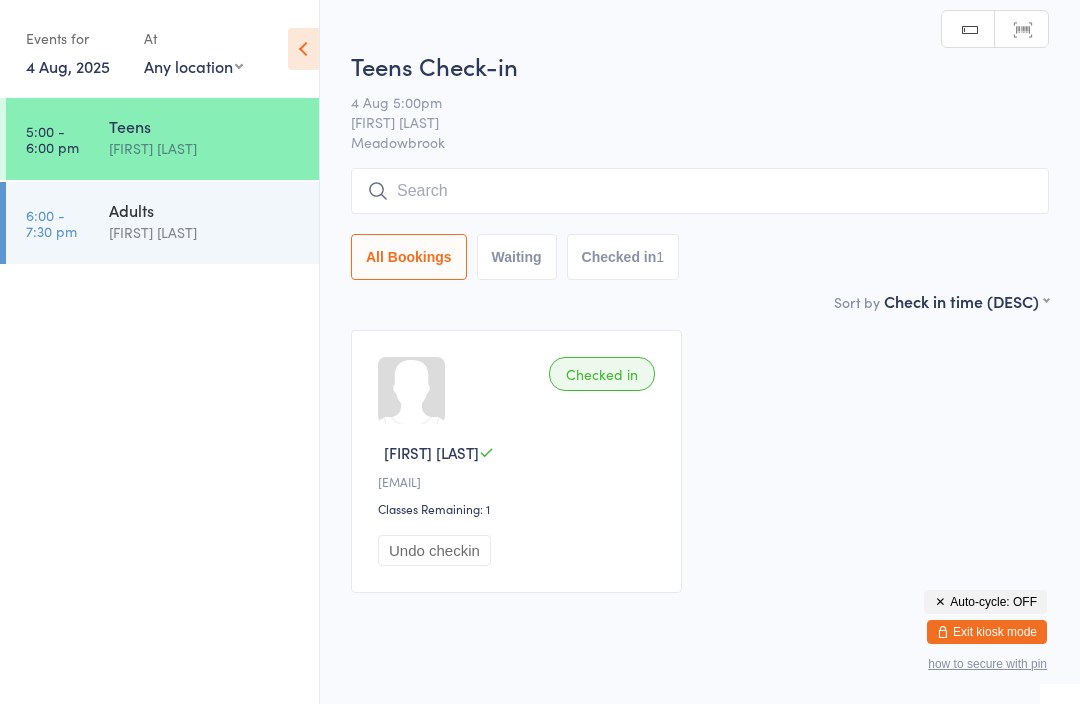 click at bounding box center [700, 191] 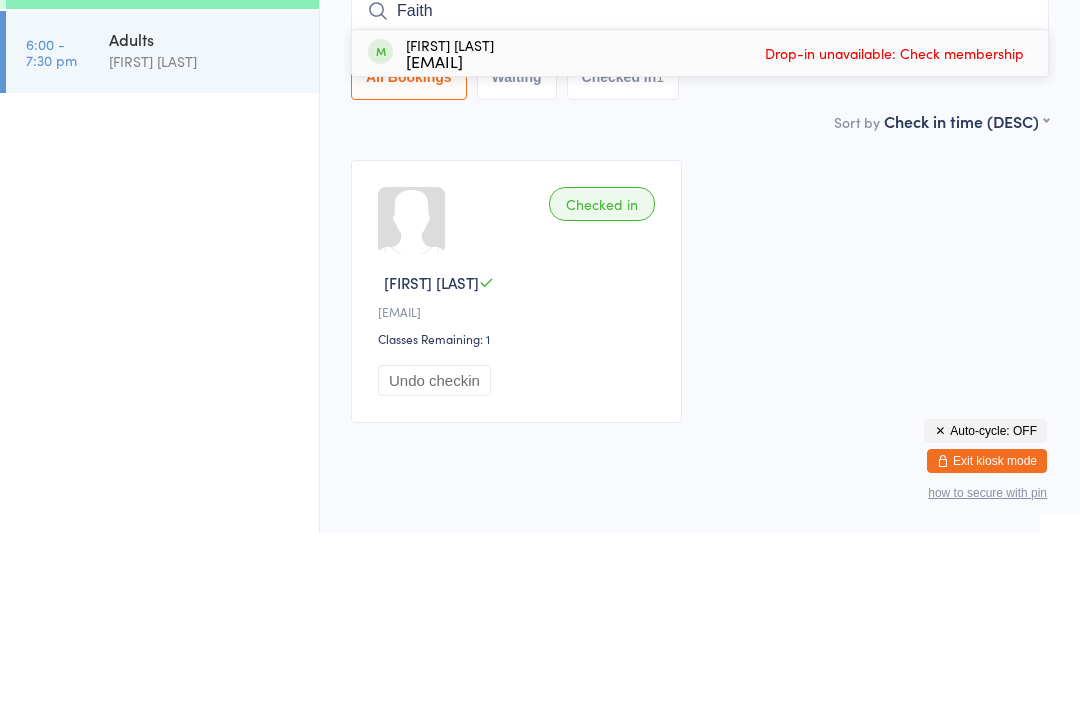 type on "Faith" 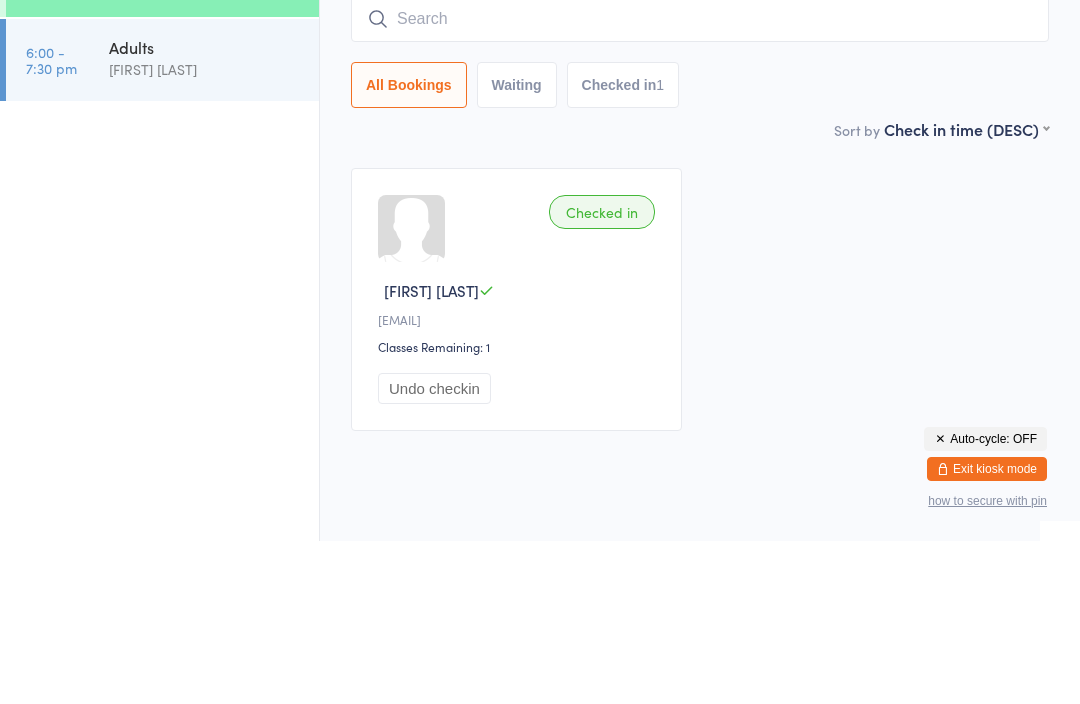 scroll, scrollTop: 52, scrollLeft: 0, axis: vertical 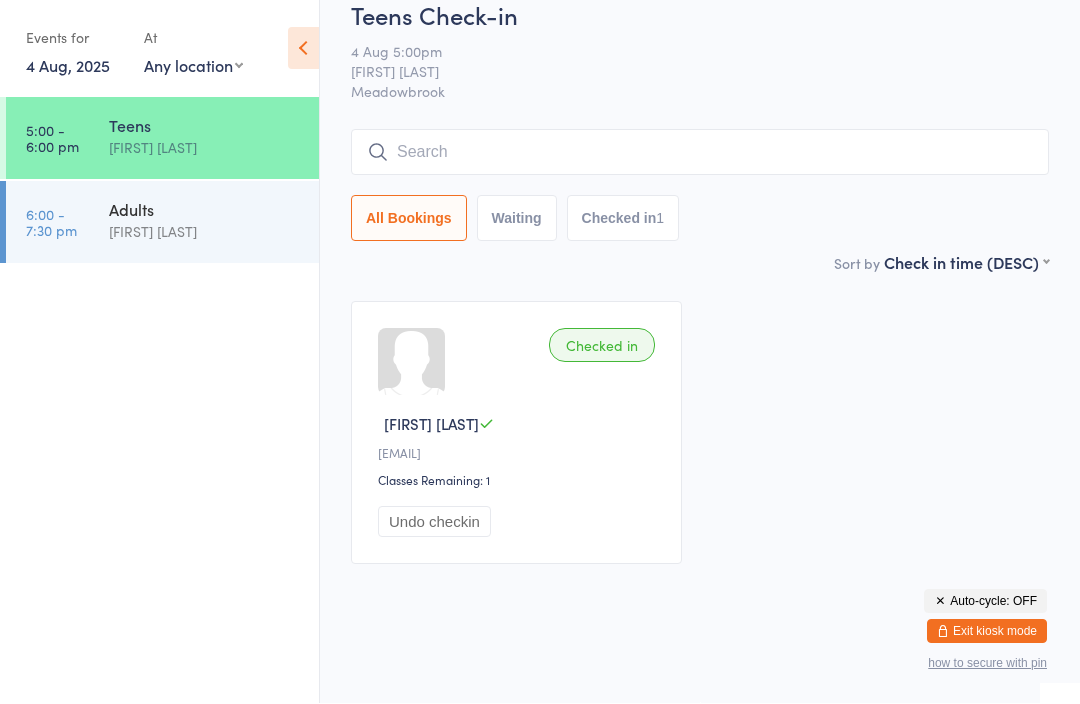 click at bounding box center [700, 153] 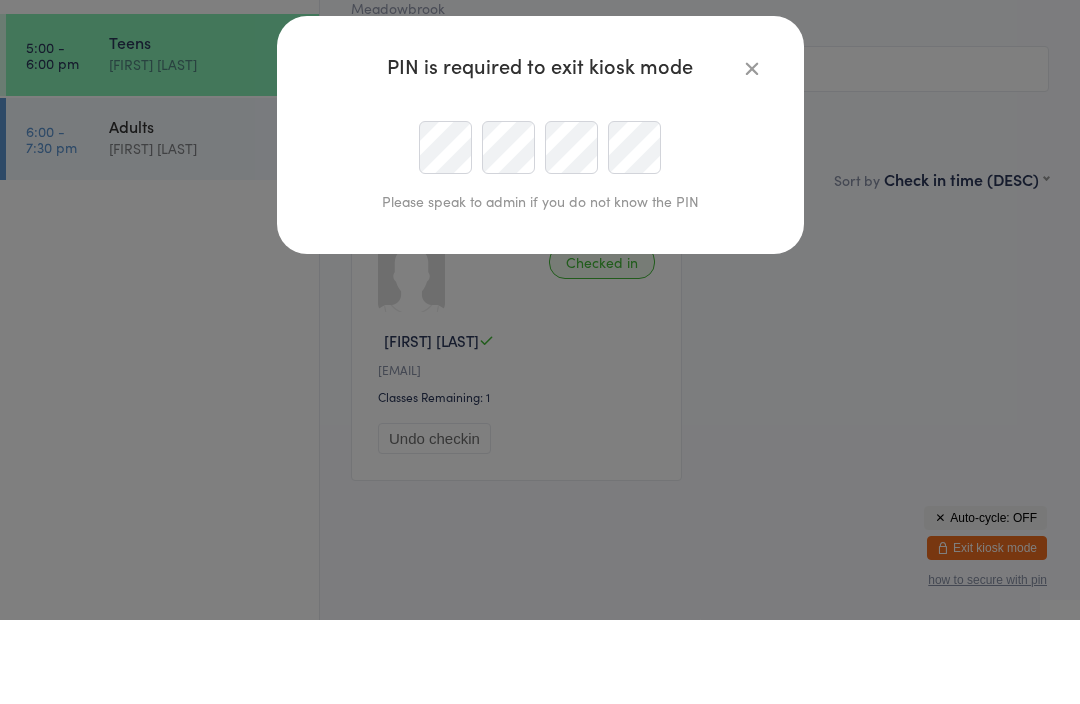 click at bounding box center (752, 152) 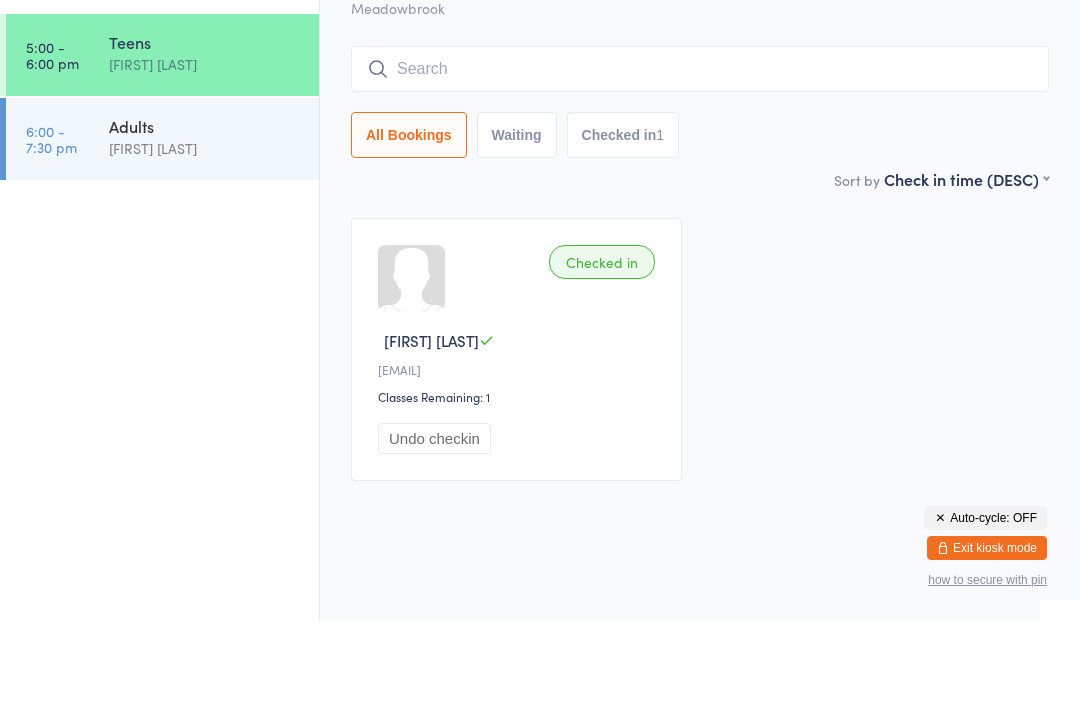 click at bounding box center [700, 153] 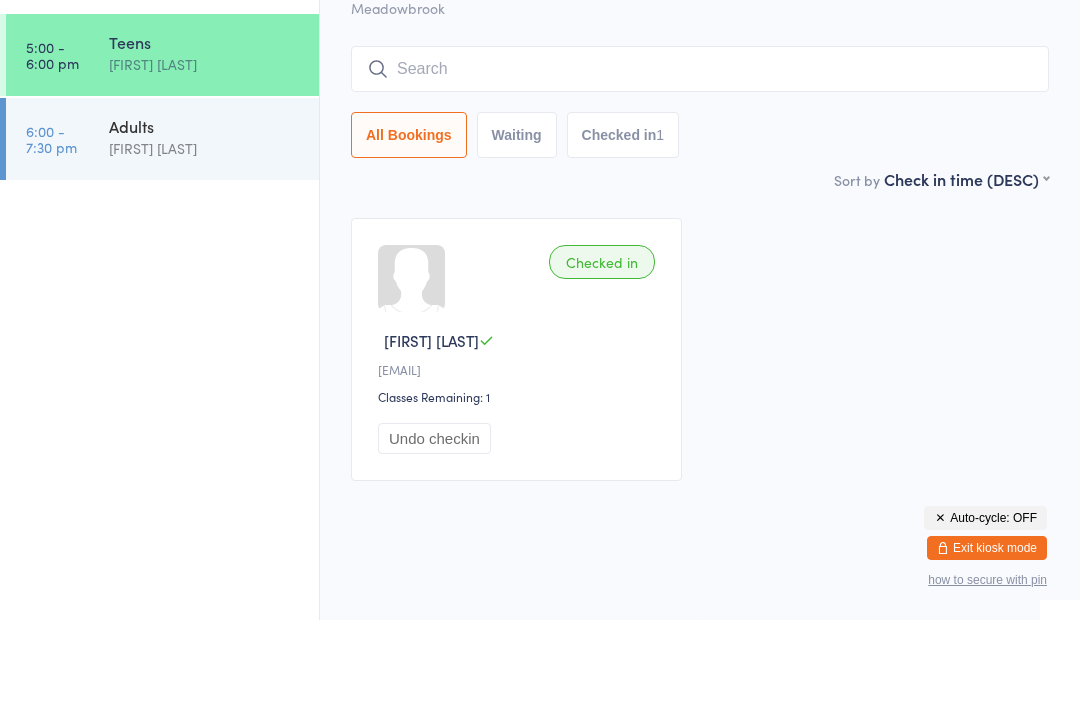 scroll, scrollTop: 0, scrollLeft: 0, axis: both 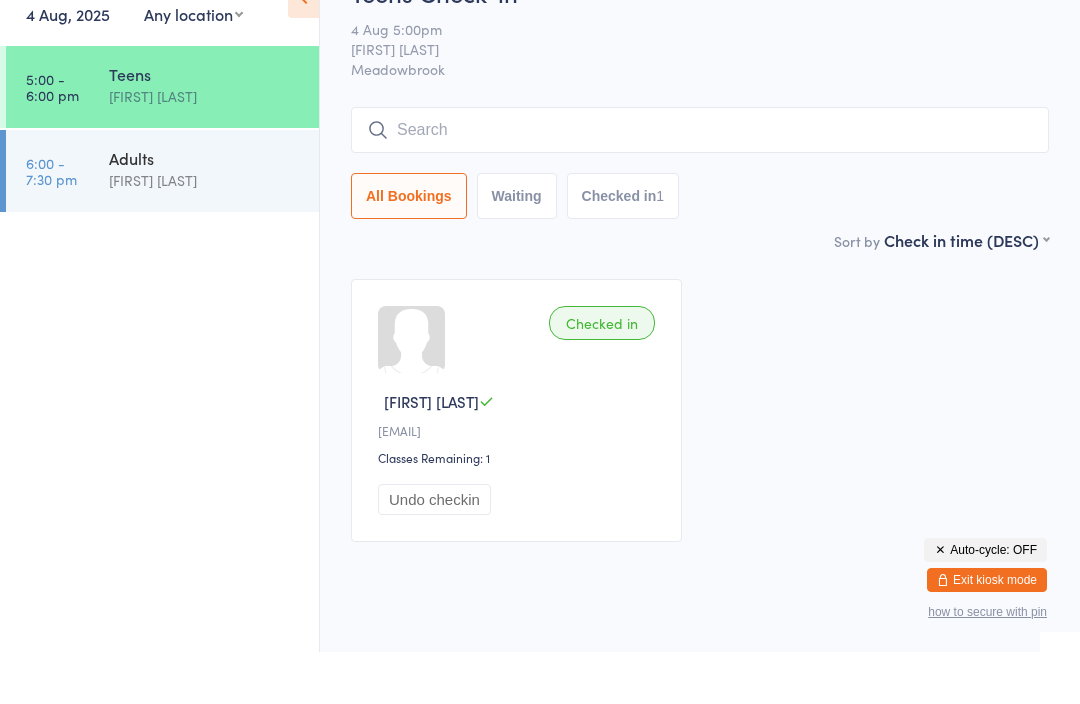click on "Exit kiosk mode" at bounding box center (987, 632) 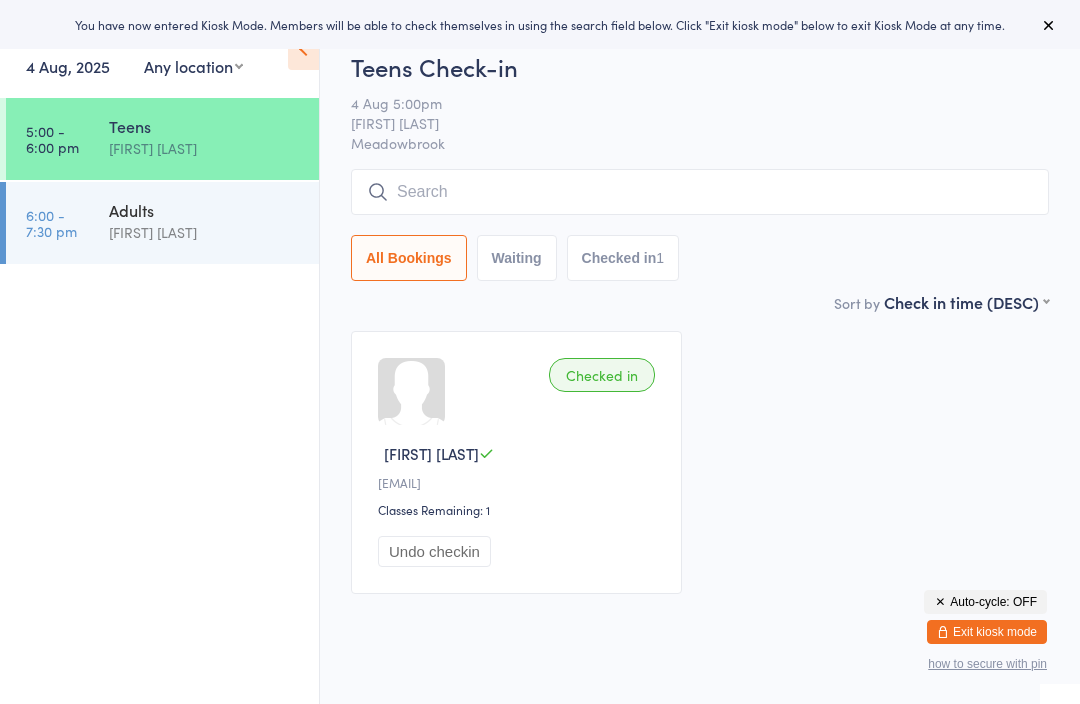 scroll, scrollTop: 0, scrollLeft: 0, axis: both 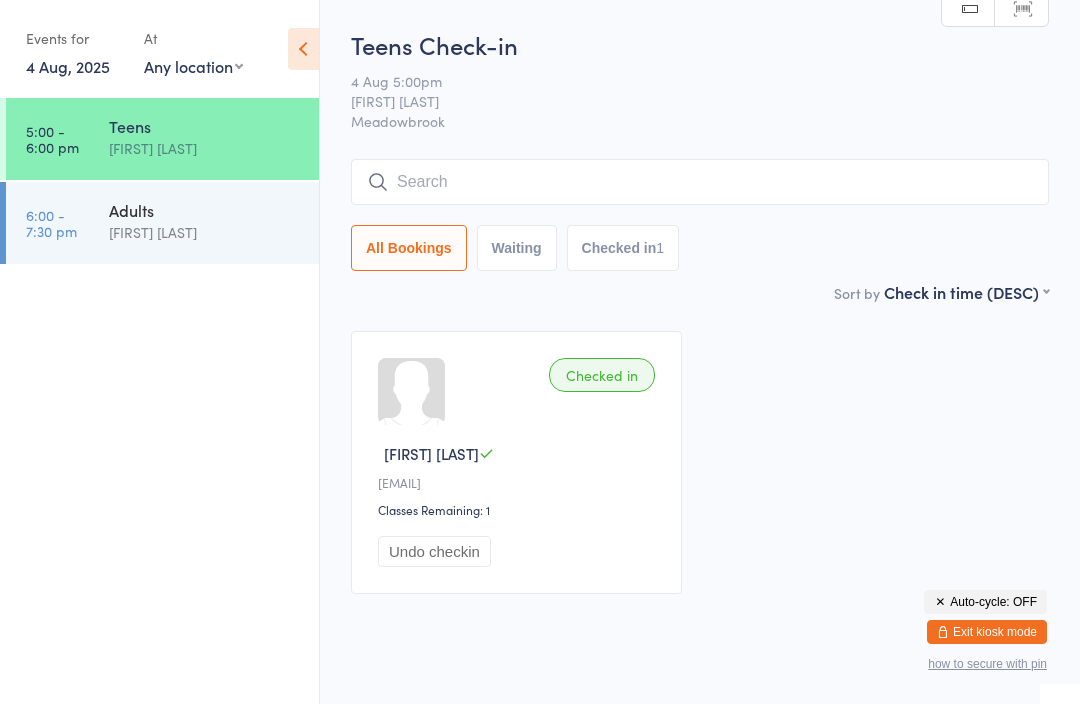 click at bounding box center [700, 182] 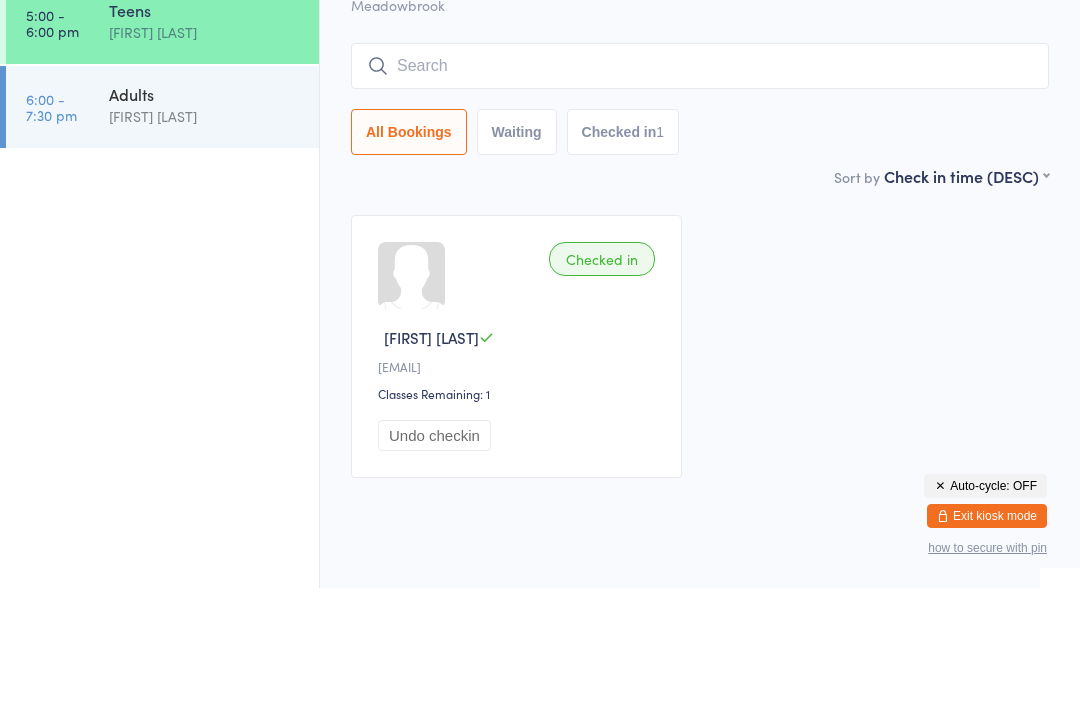 click at bounding box center [700, 182] 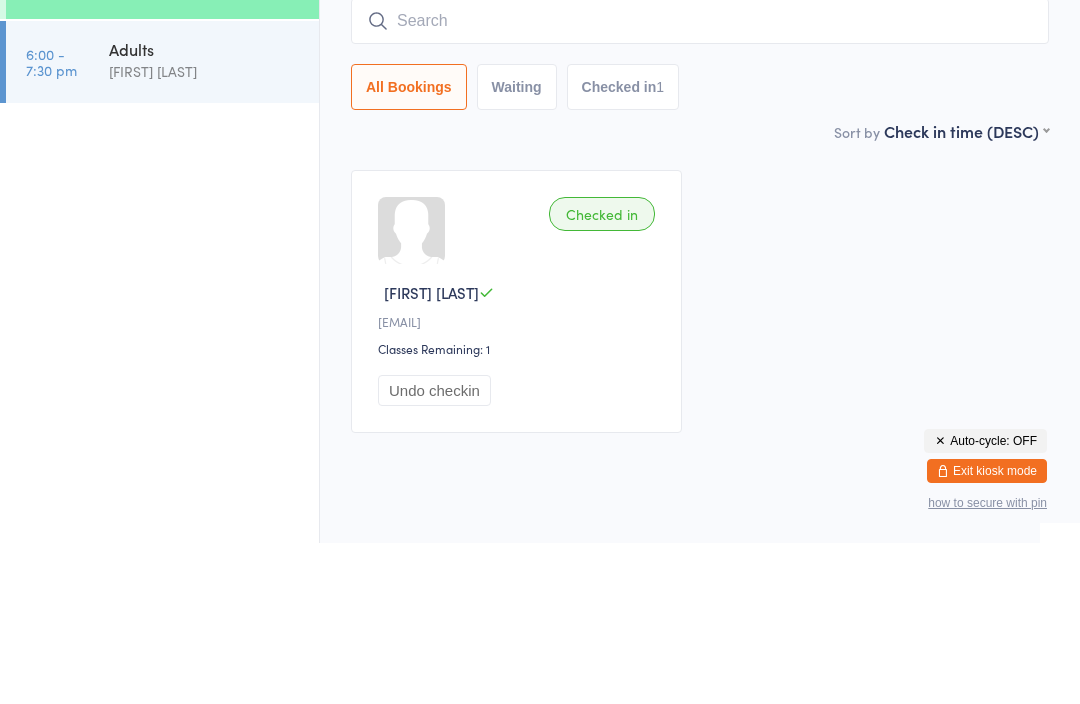 scroll, scrollTop: 52, scrollLeft: 0, axis: vertical 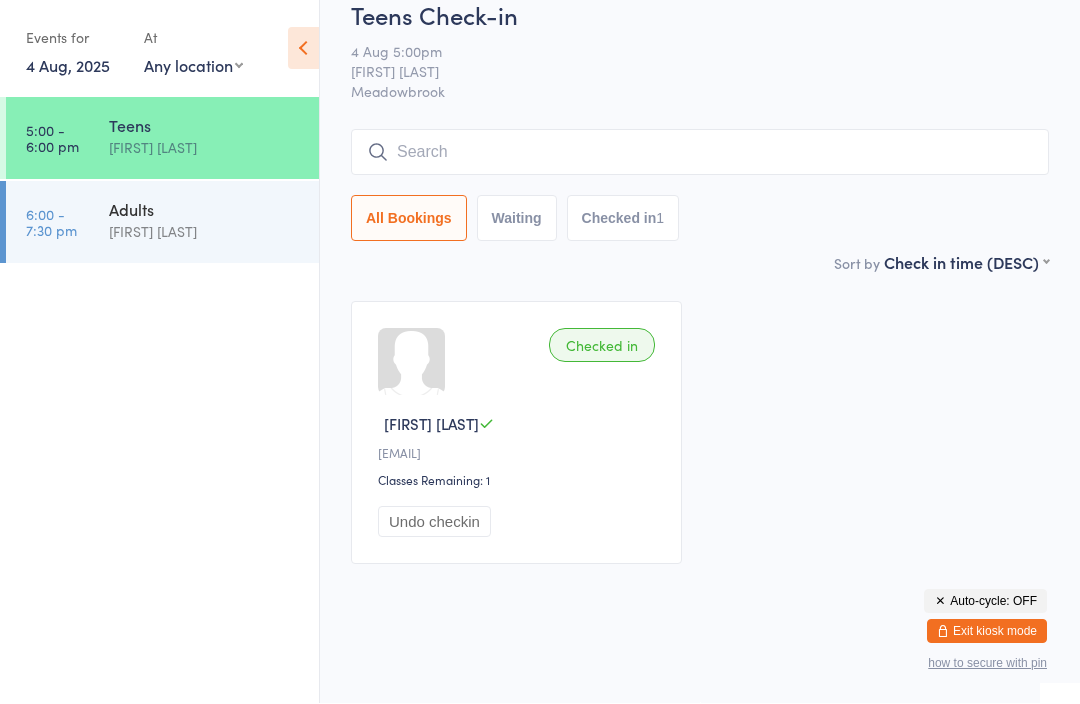 click on "Exit kiosk mode" at bounding box center [987, 632] 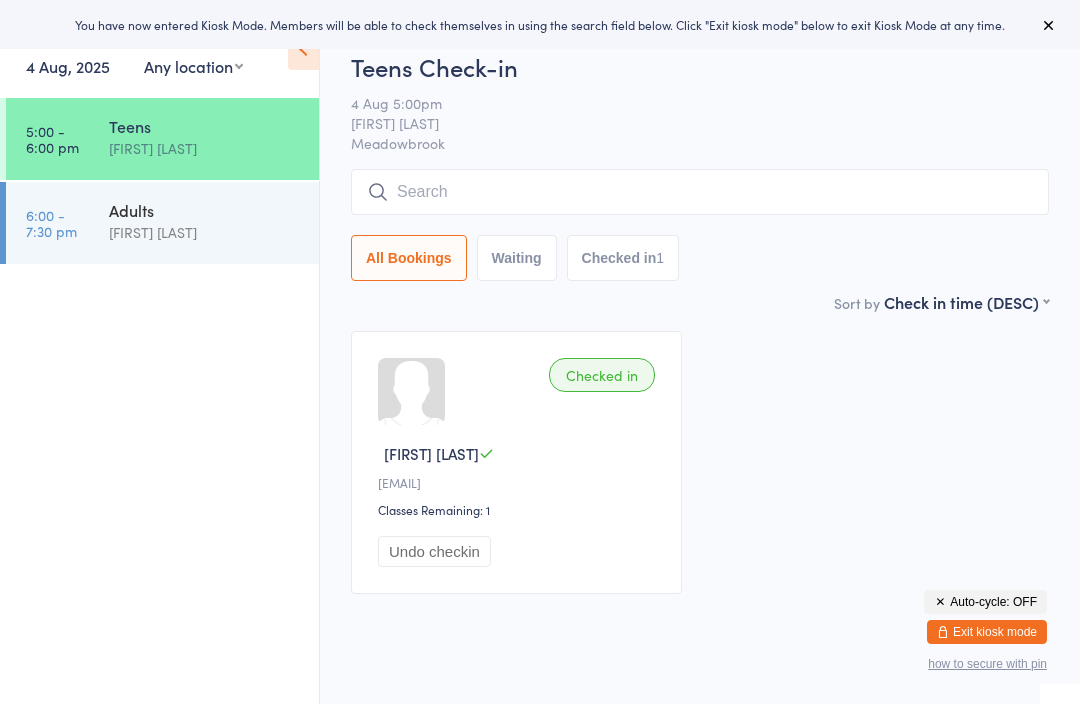 scroll, scrollTop: 0, scrollLeft: 0, axis: both 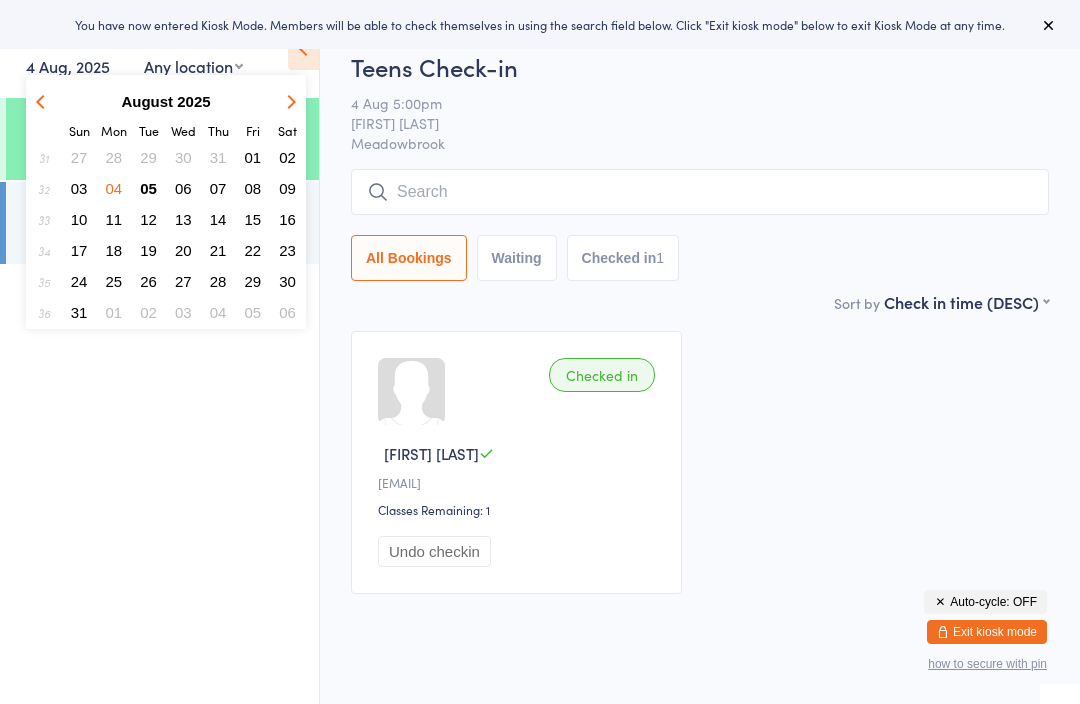 click on "05" at bounding box center (148, 188) 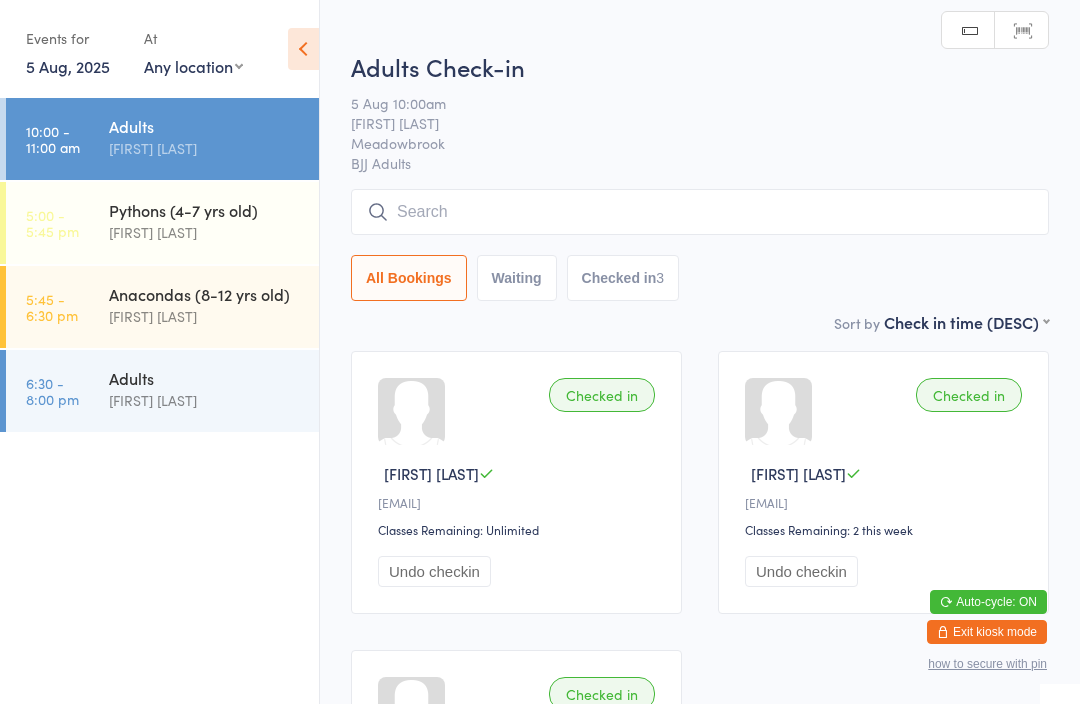 click on "Anacondas (8-12 yrs old)" at bounding box center [205, 294] 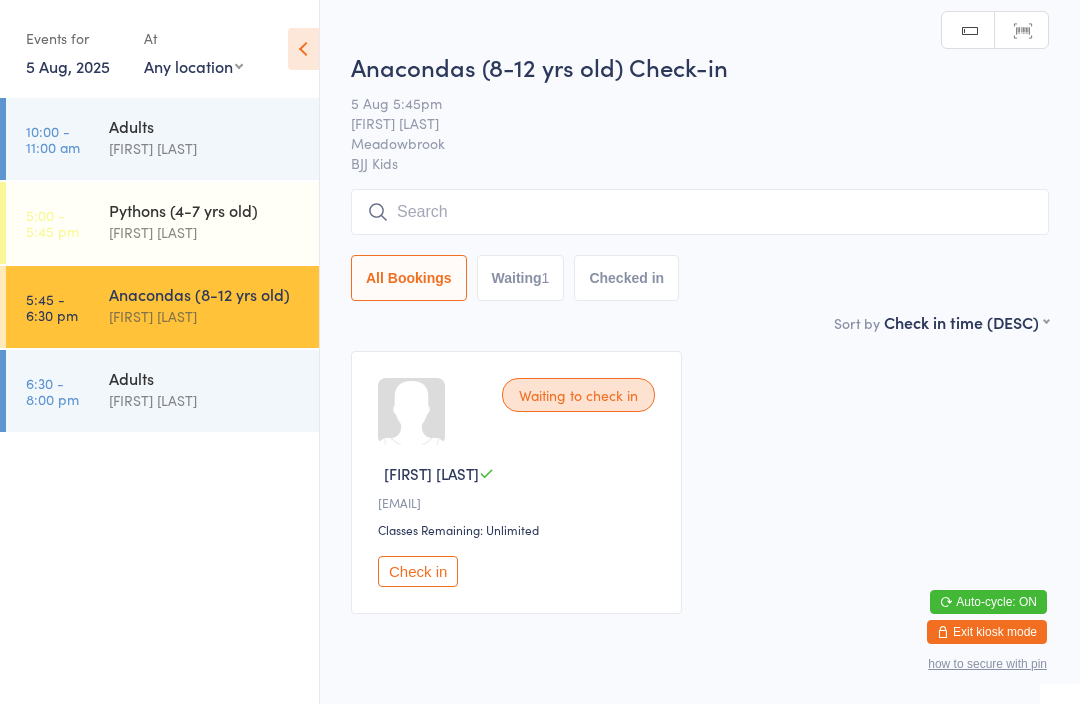 click at bounding box center (700, 212) 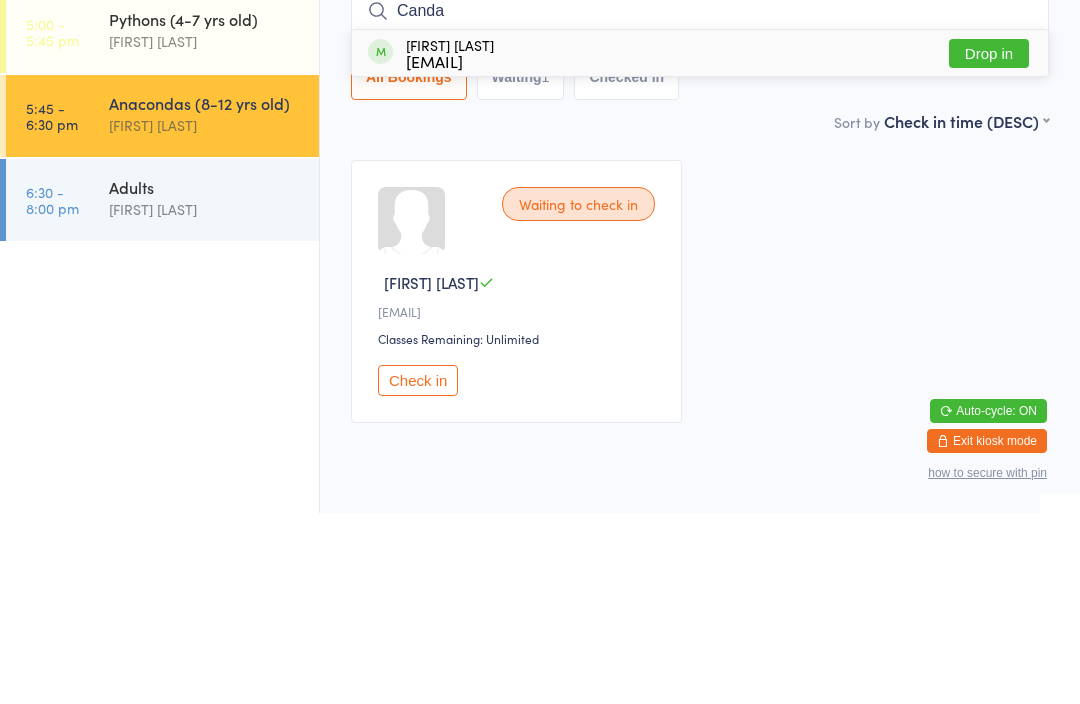 type on "Canda" 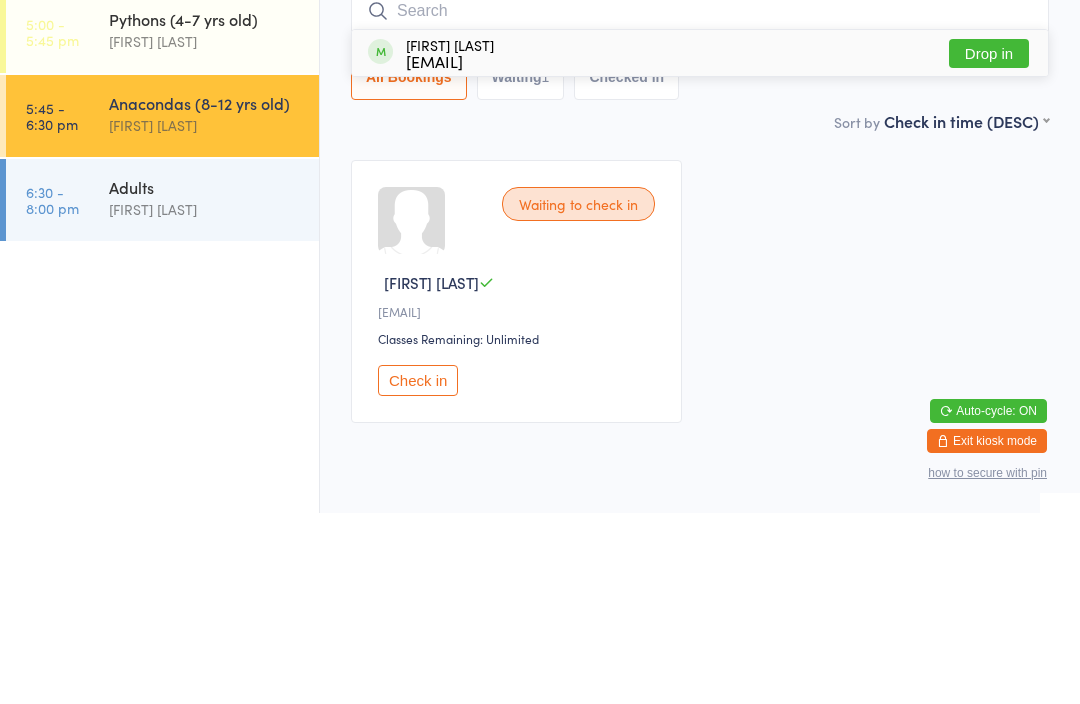 scroll, scrollTop: 72, scrollLeft: 0, axis: vertical 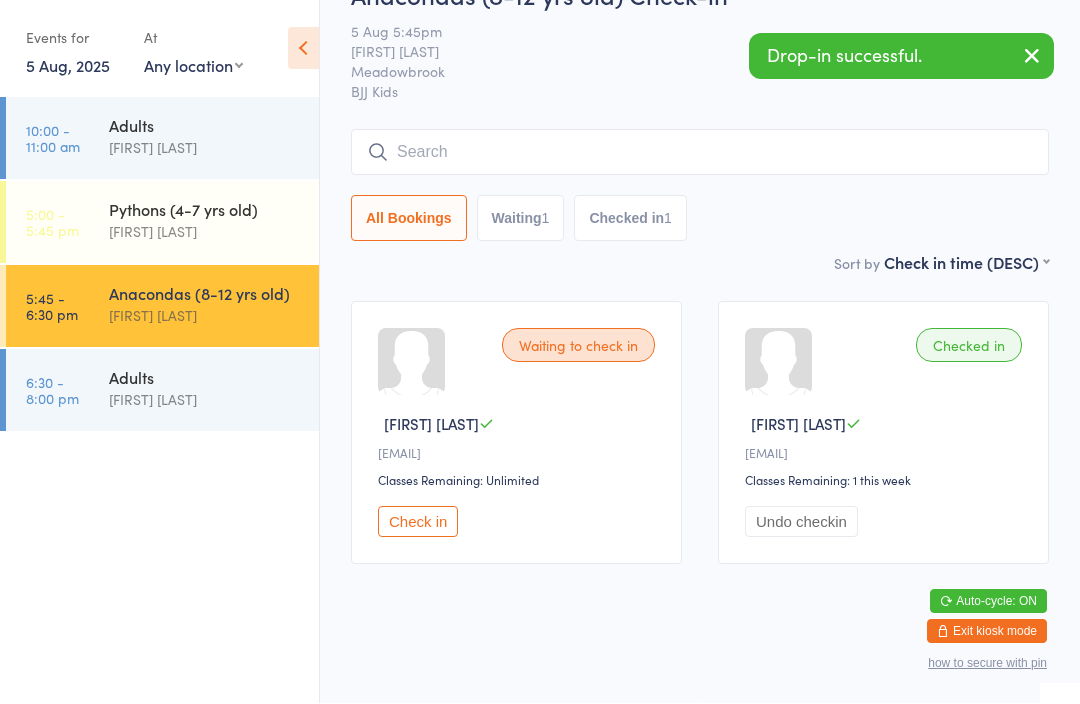 click at bounding box center (700, 153) 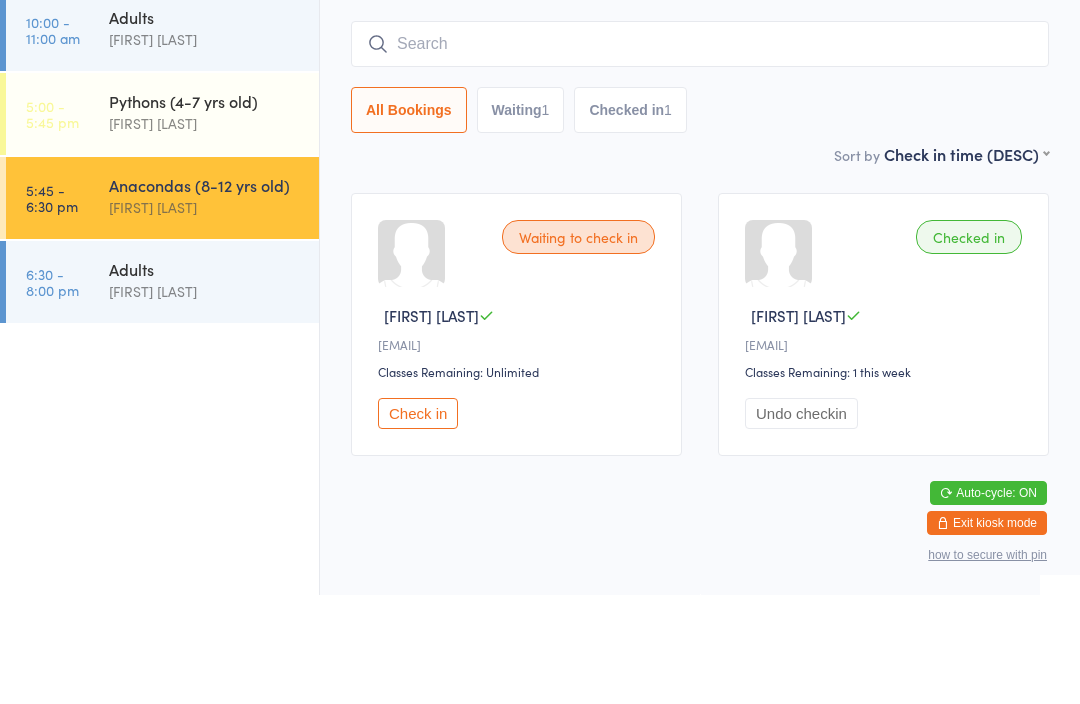 type on "O" 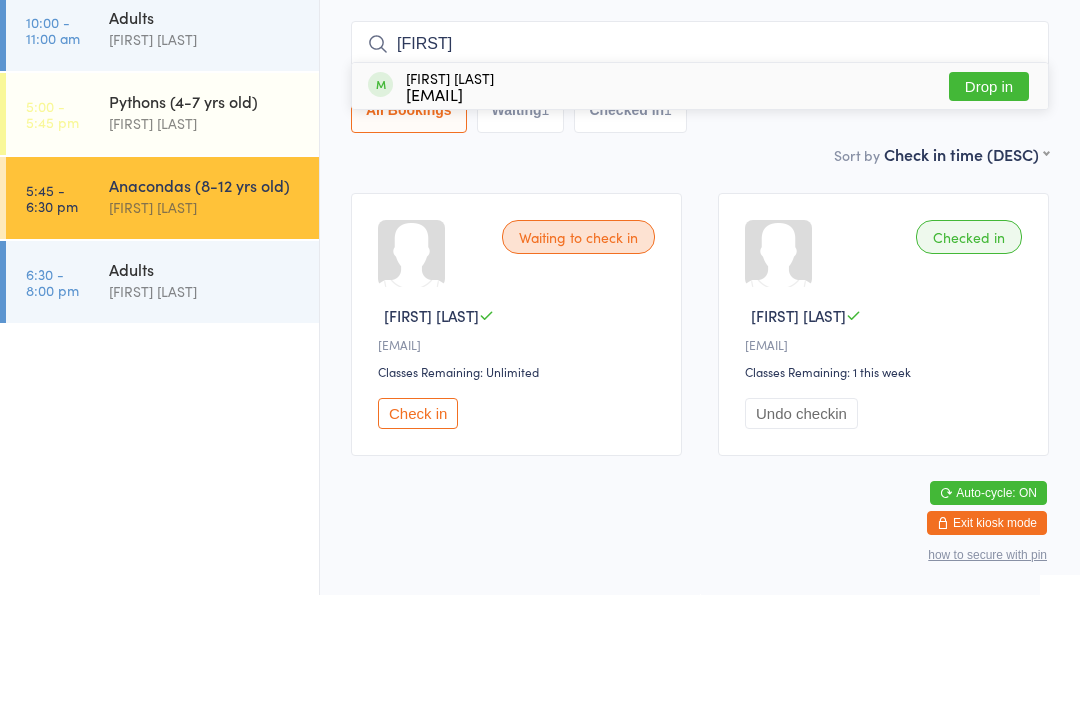 type on "Payton" 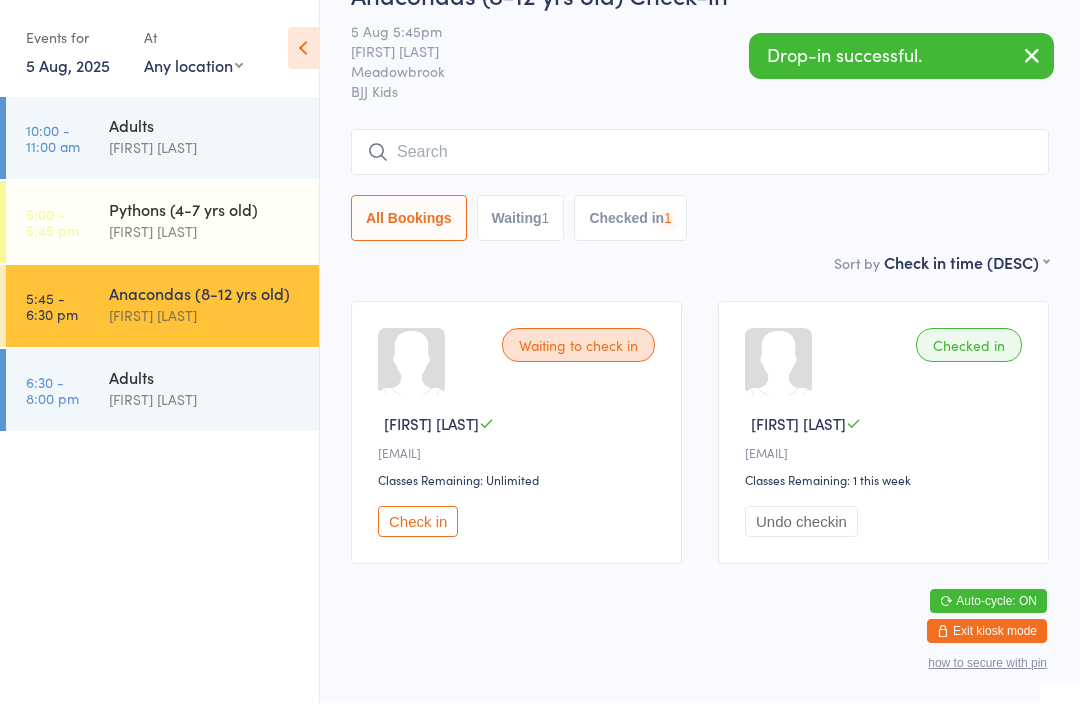 scroll, scrollTop: 73, scrollLeft: 0, axis: vertical 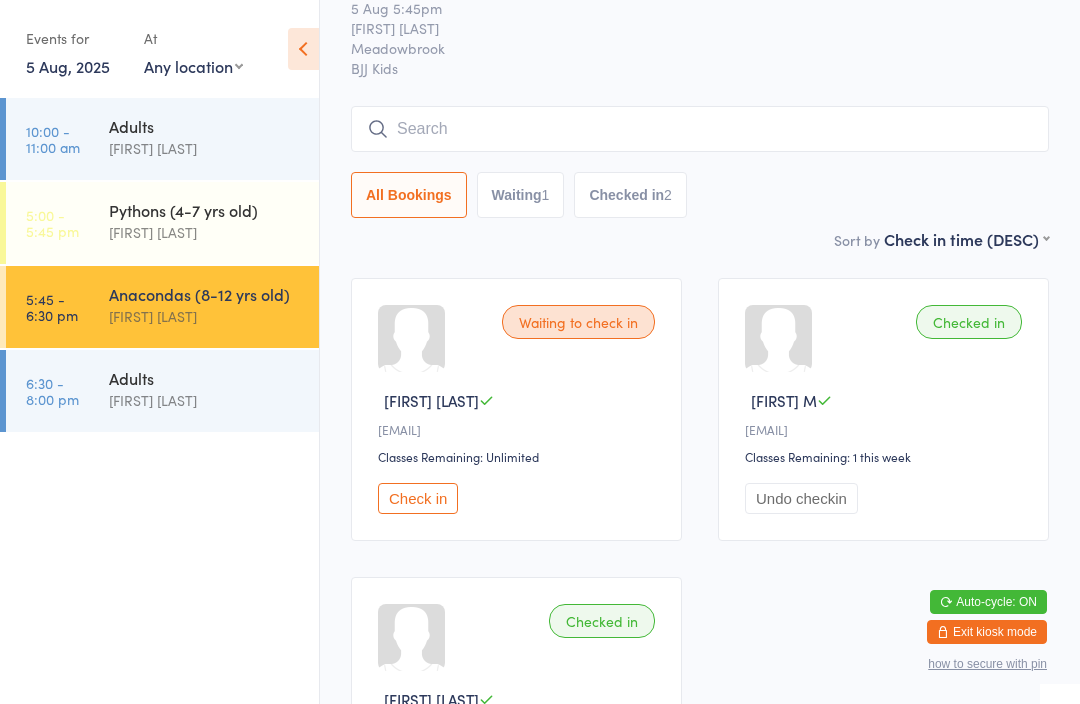 click on "Check in" at bounding box center [418, 498] 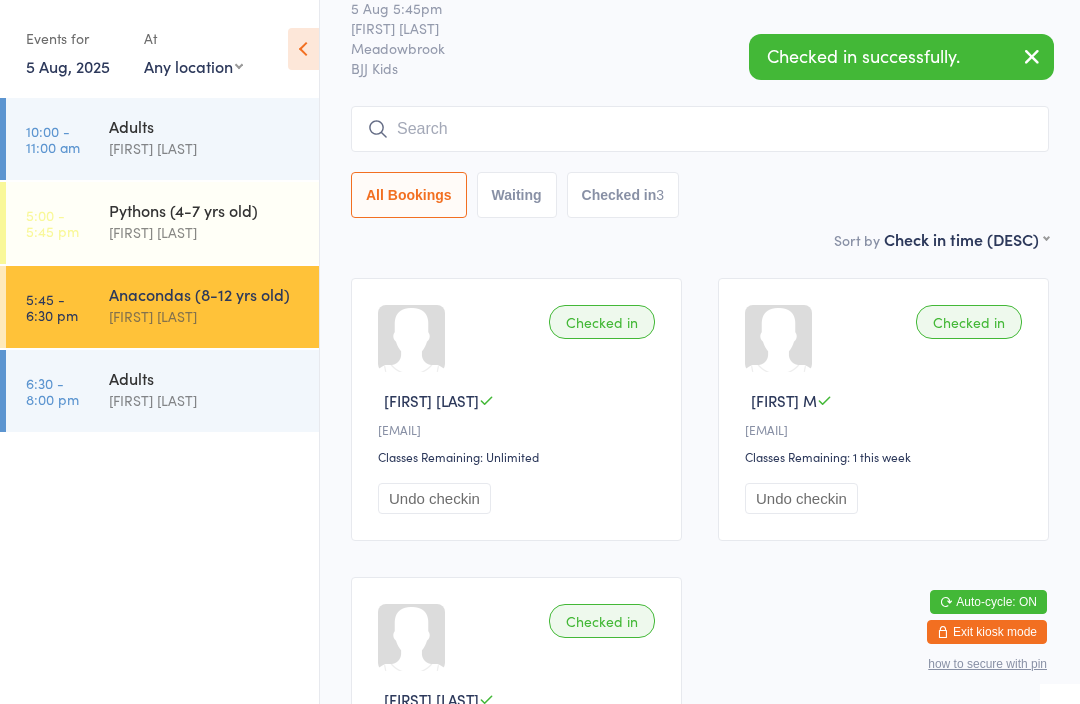 click at bounding box center [700, 129] 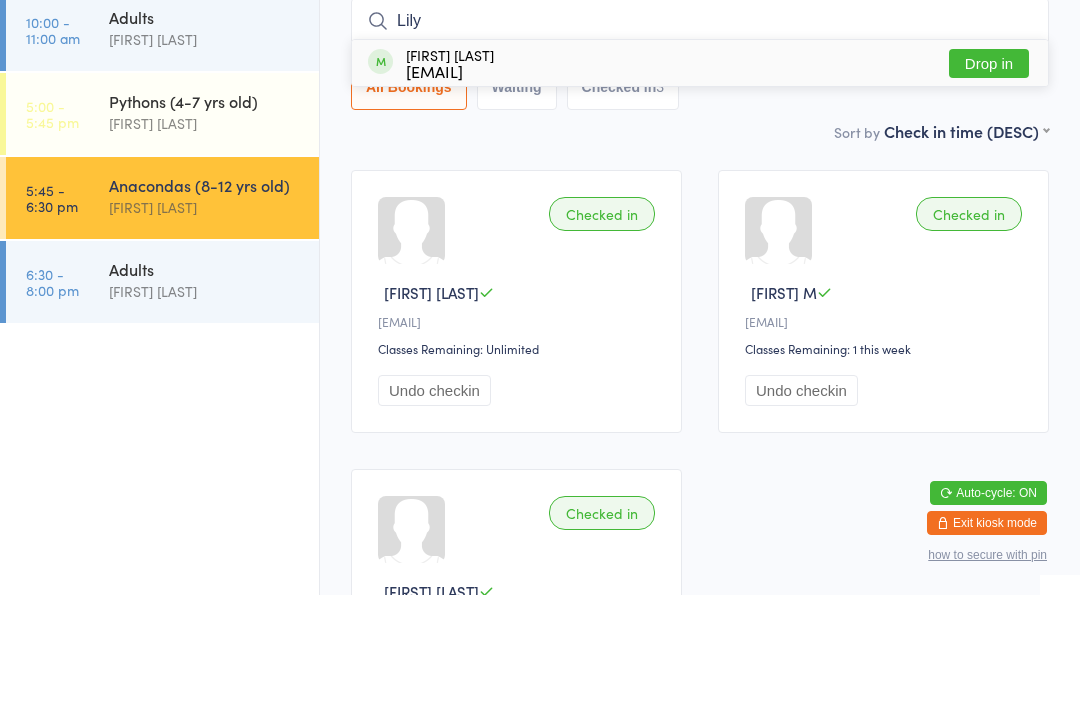 scroll, scrollTop: 181, scrollLeft: 0, axis: vertical 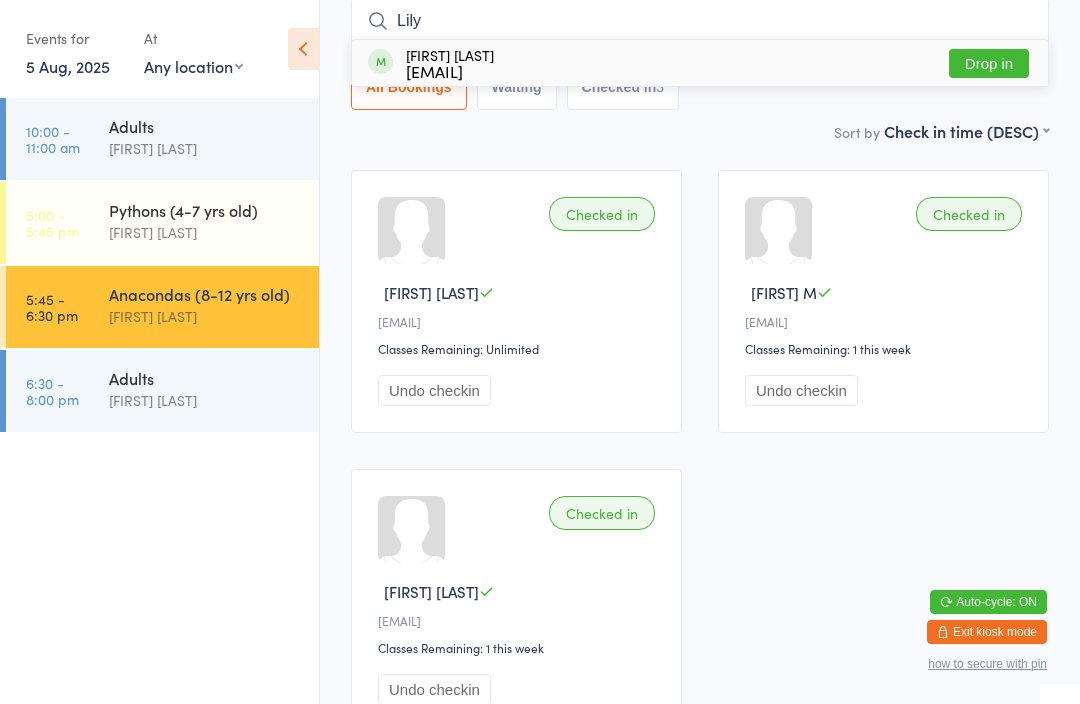 type on "Lily" 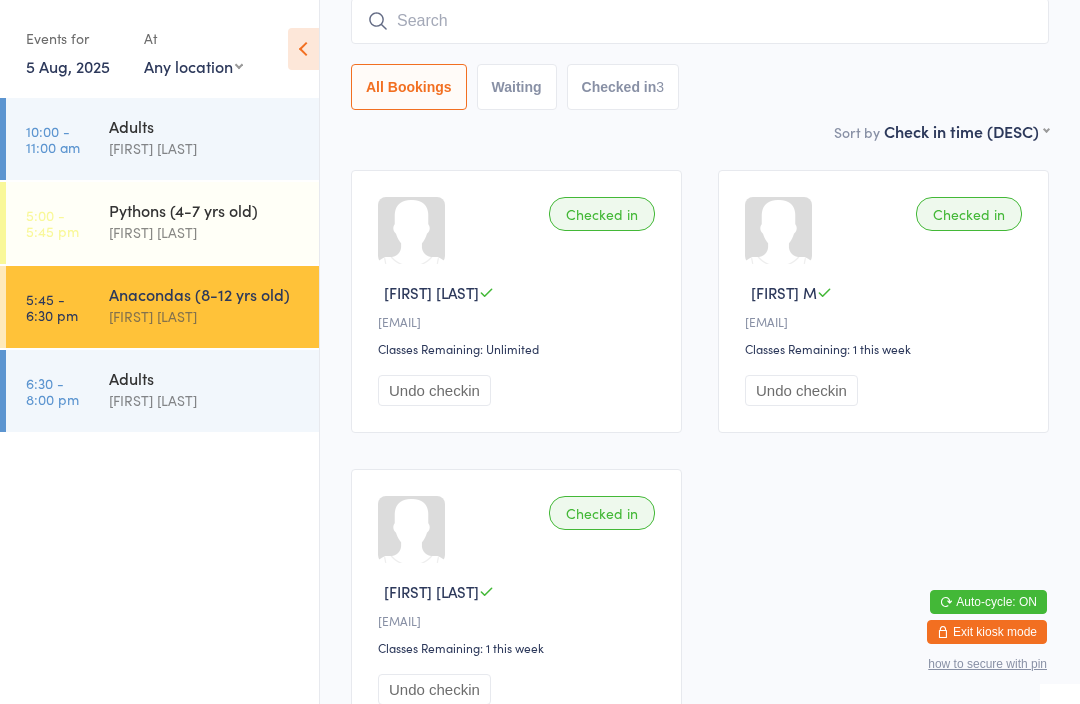 click at bounding box center (700, 21) 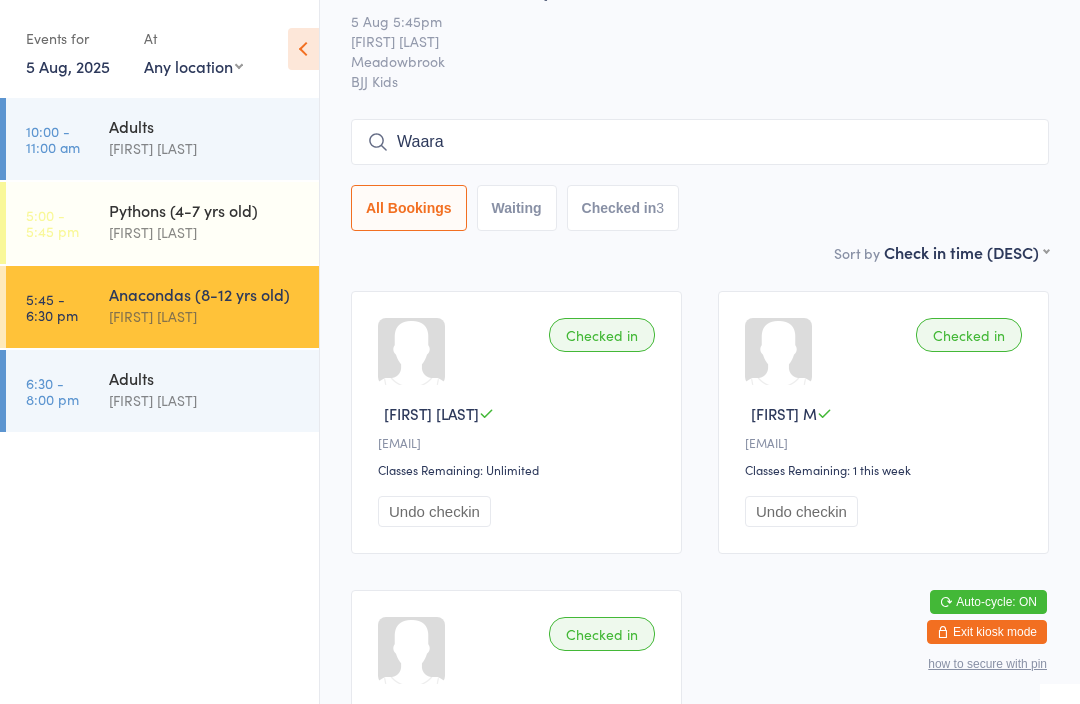 scroll, scrollTop: 22, scrollLeft: 0, axis: vertical 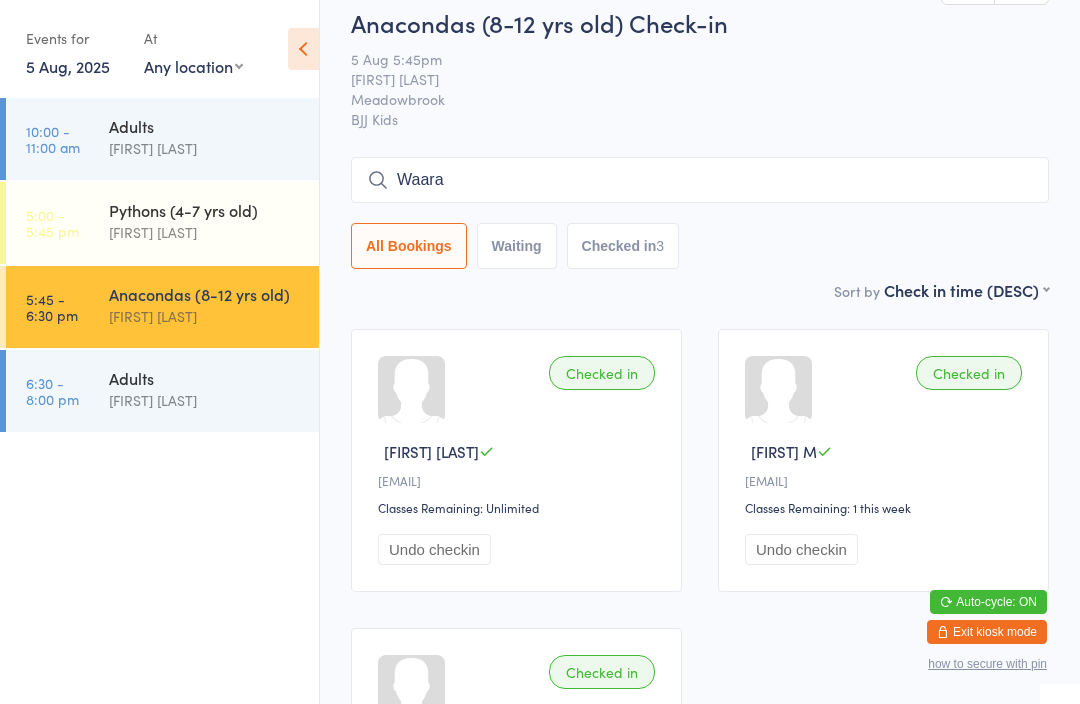 click on "Waara" at bounding box center [700, 180] 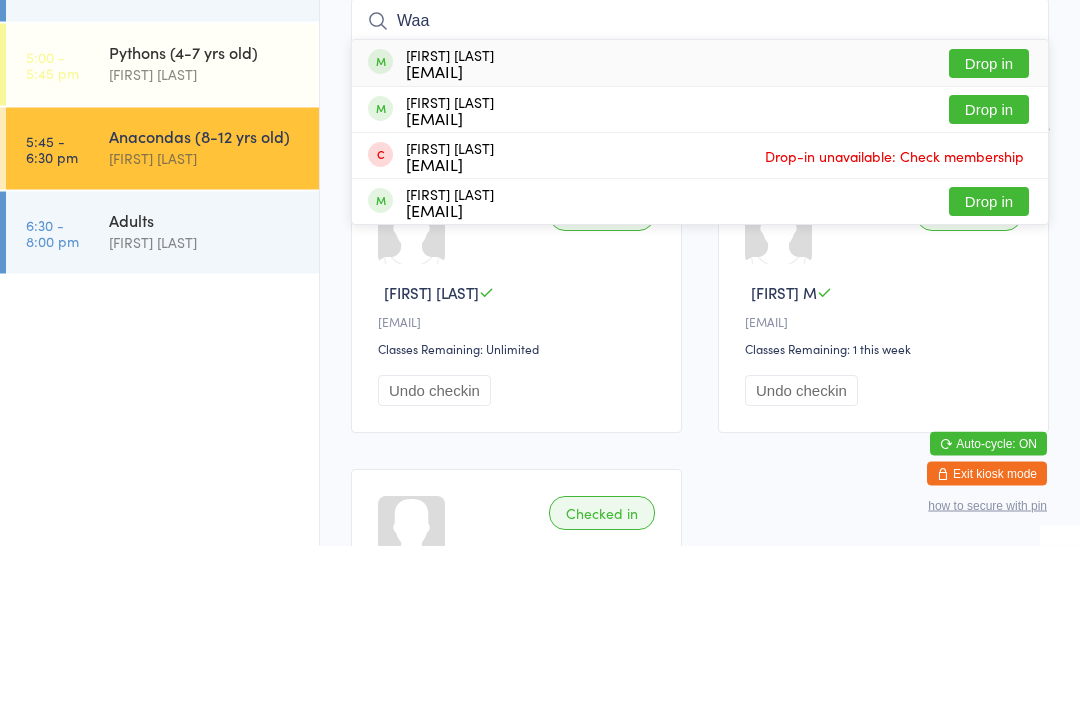 type on "Waa" 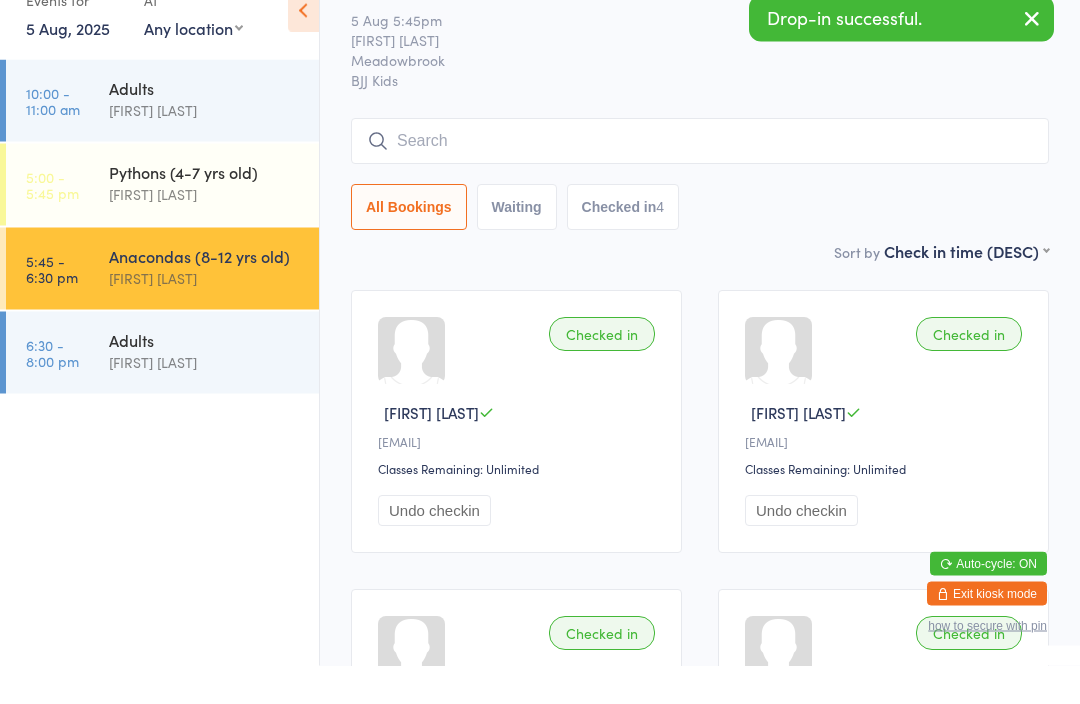 click at bounding box center [700, 180] 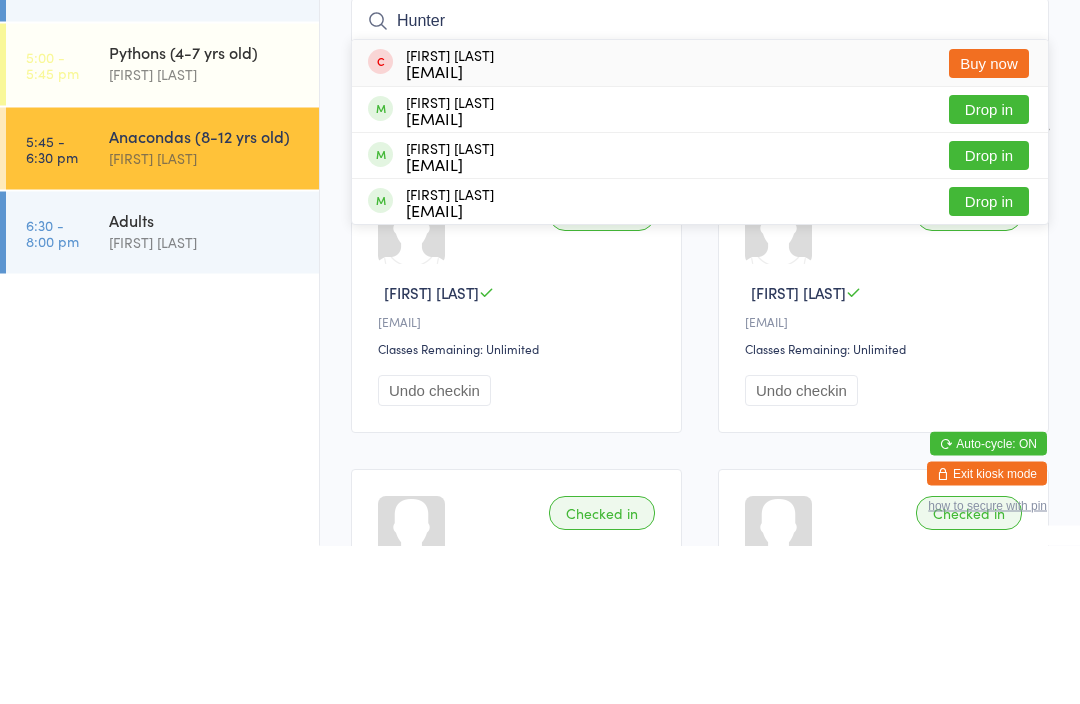 type on "Hunter" 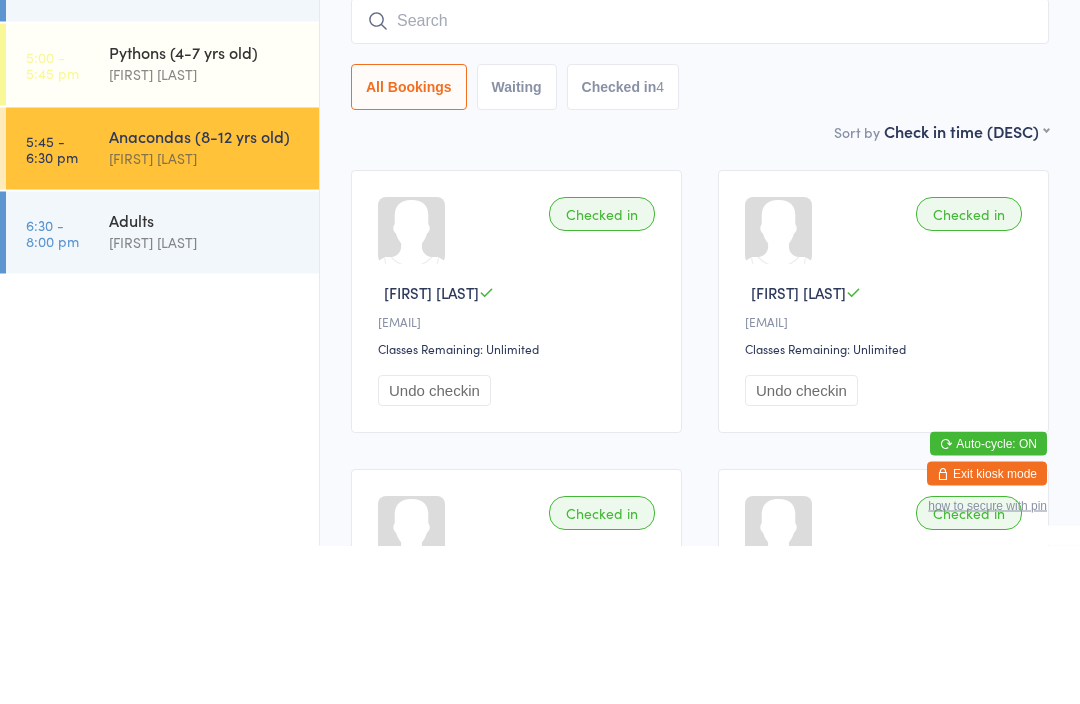 scroll, scrollTop: 181, scrollLeft: 0, axis: vertical 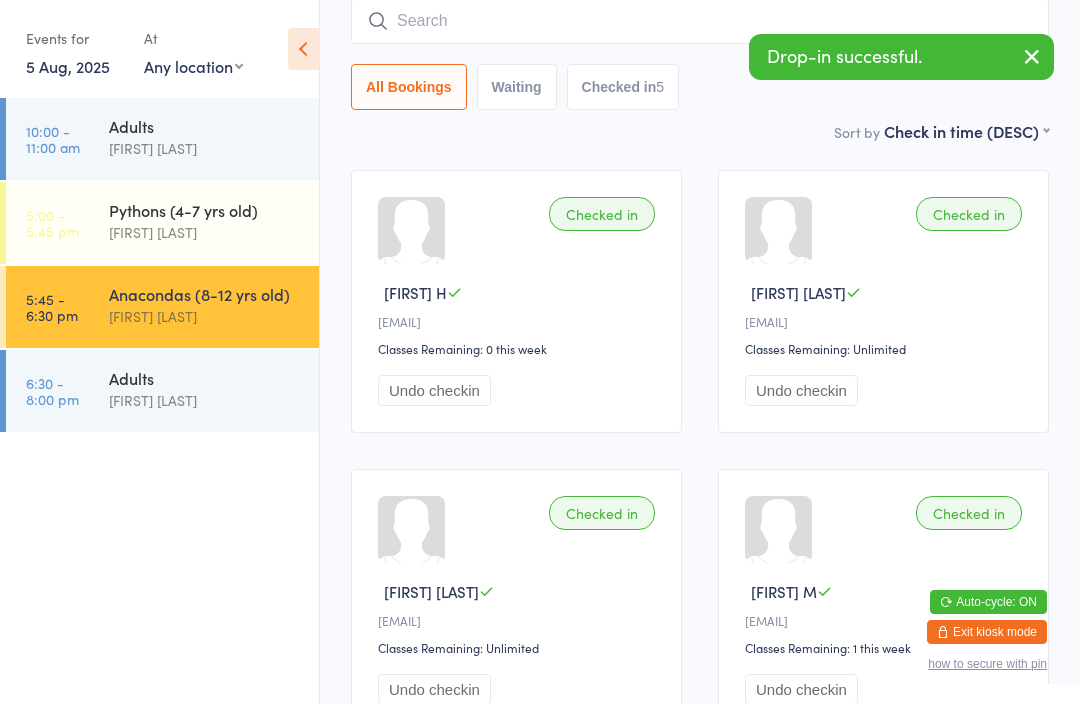 click at bounding box center (700, 21) 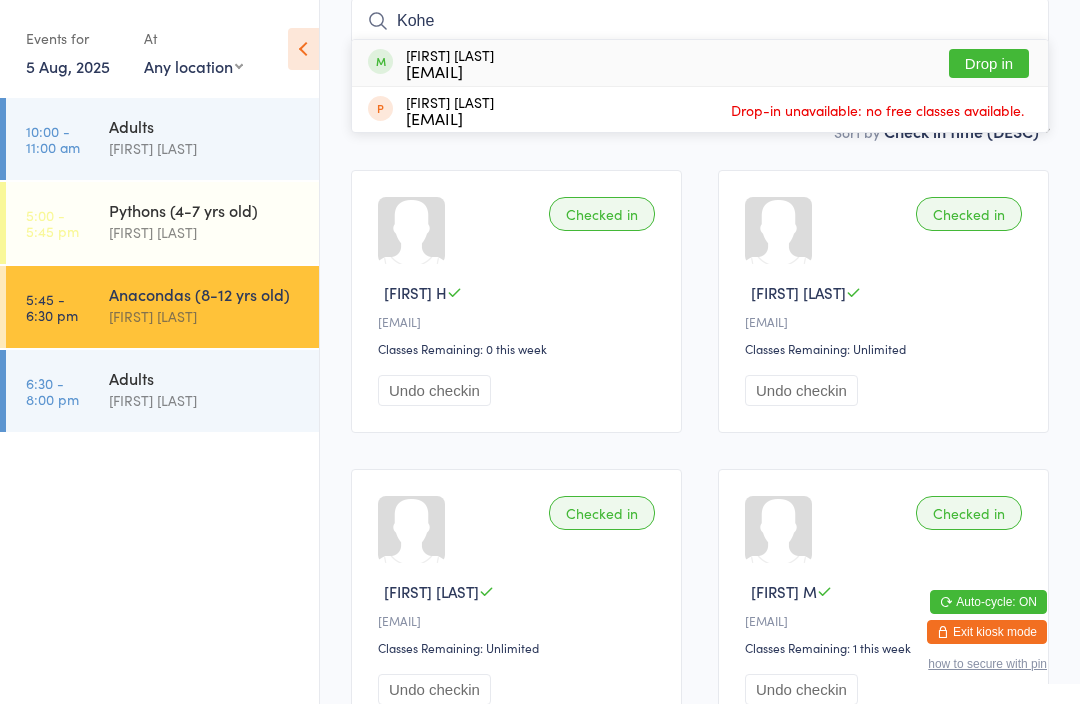 type on "Kohe" 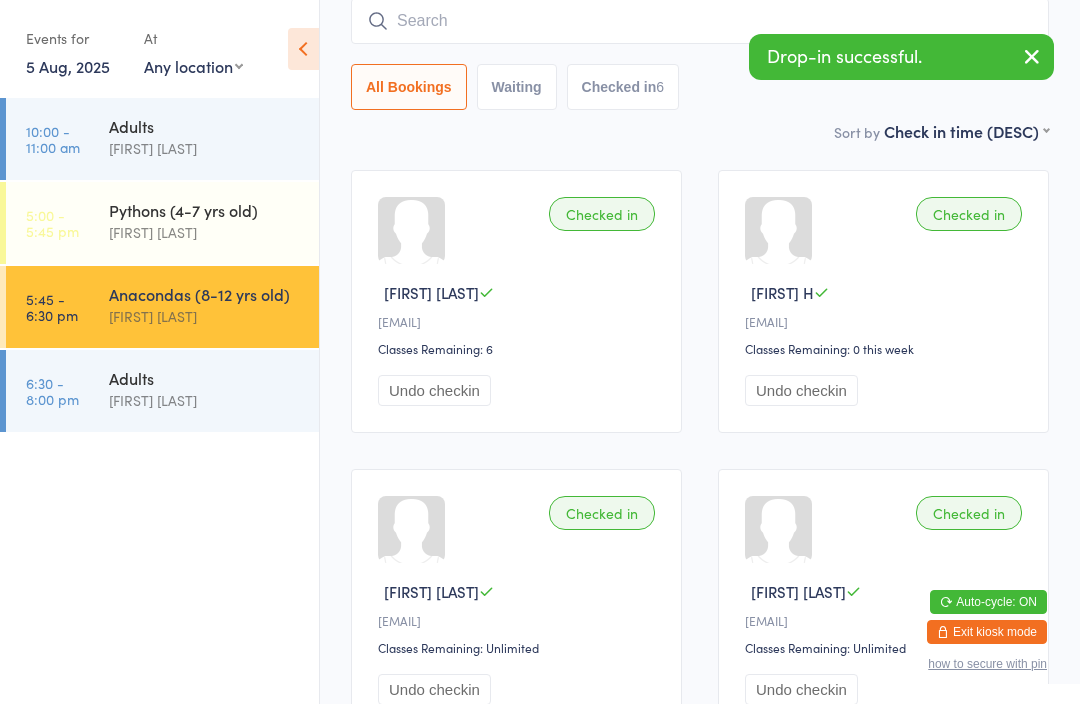 click at bounding box center (700, 21) 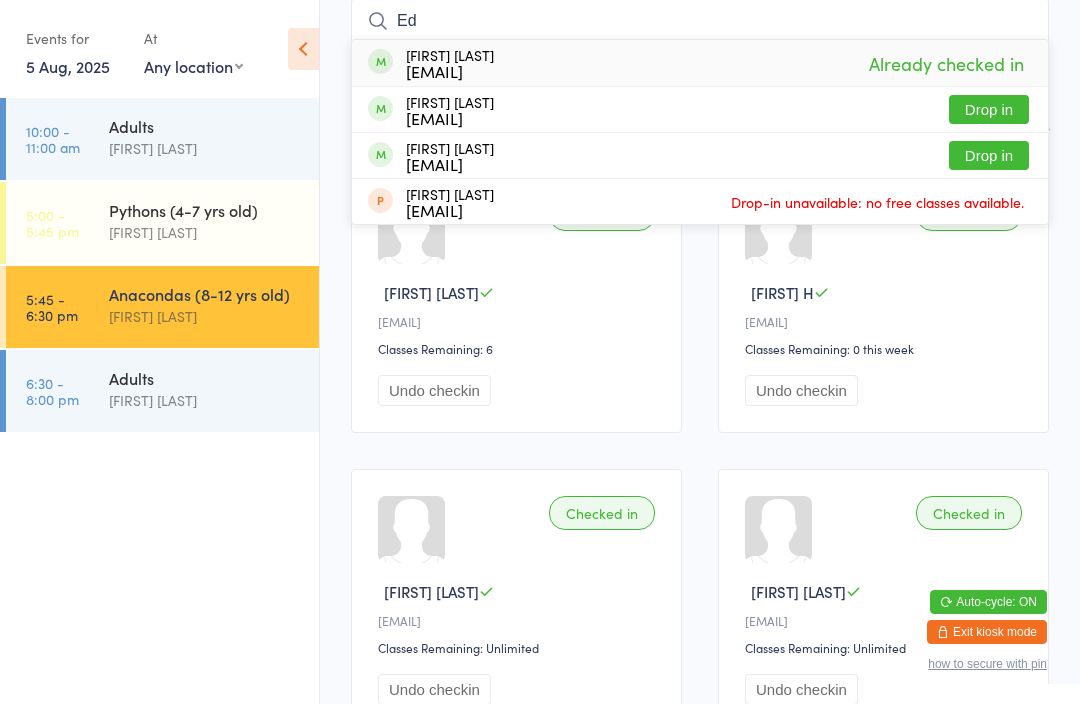 type on "E" 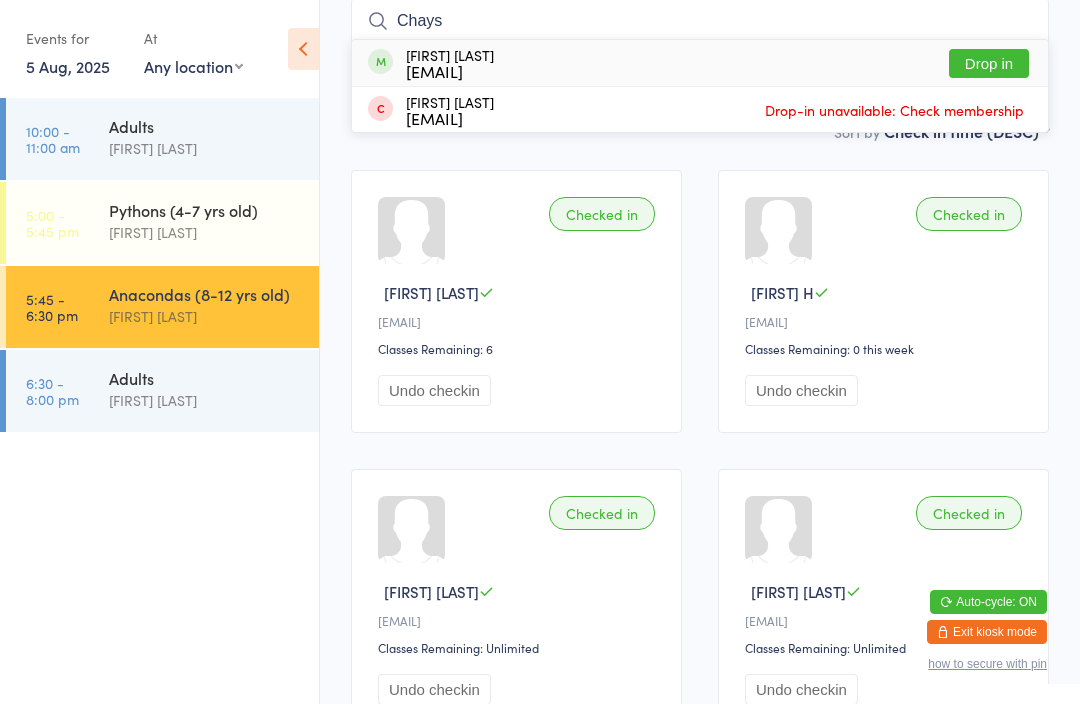type on "Chays" 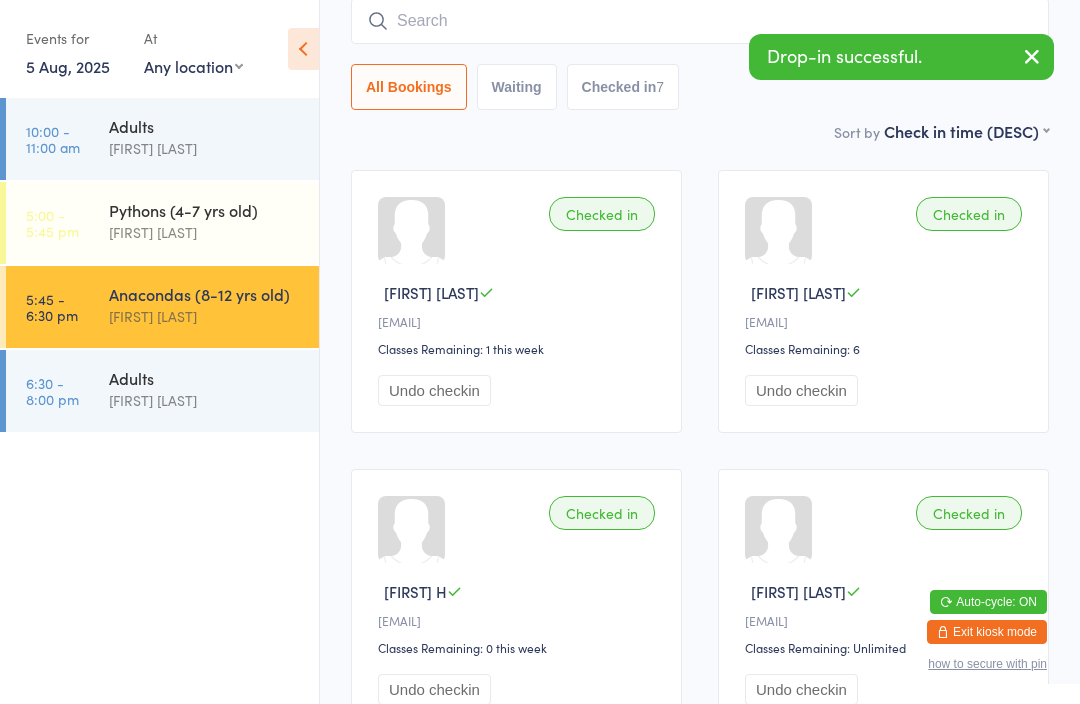 click at bounding box center [700, 21] 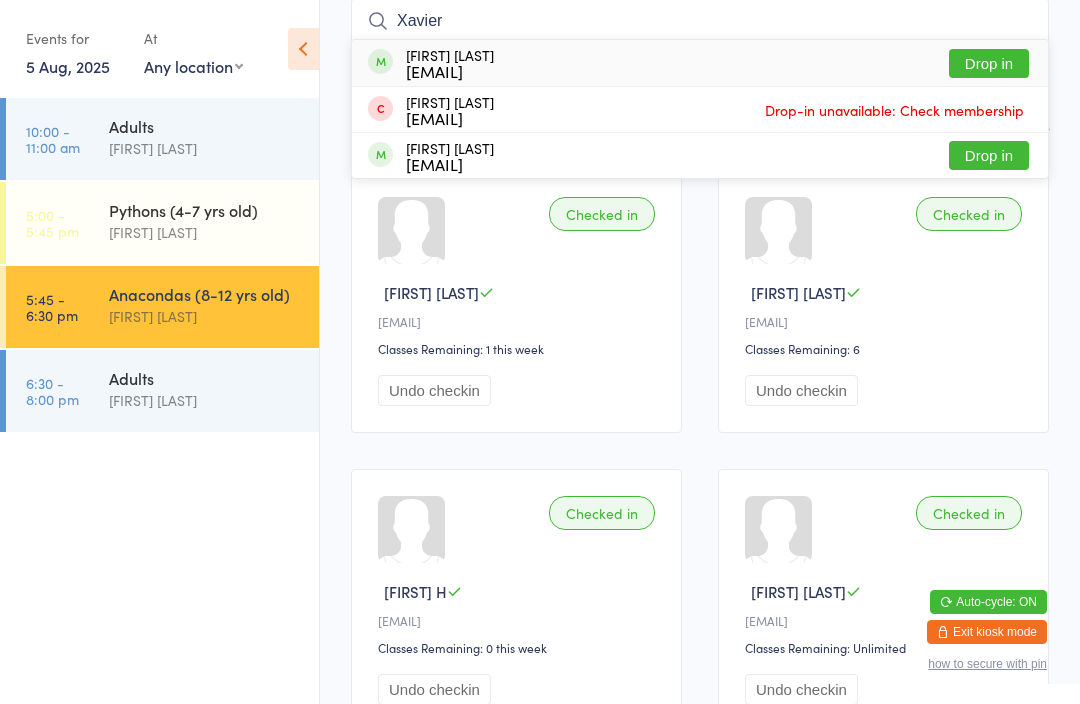 type on "Xavier" 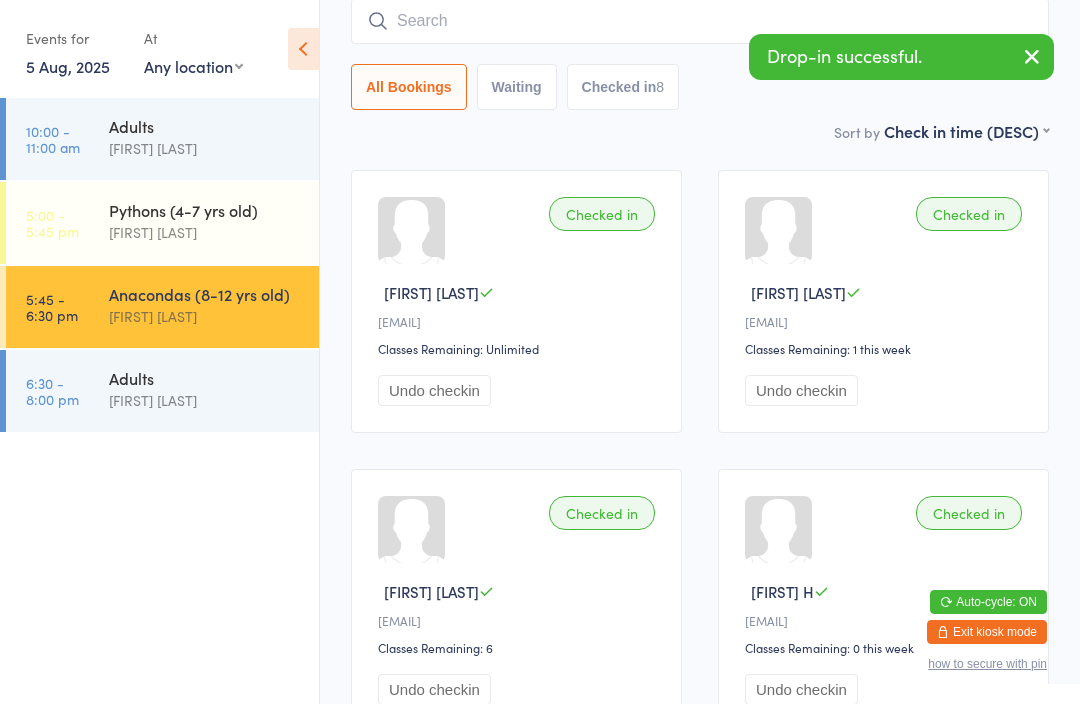click at bounding box center [1032, 56] 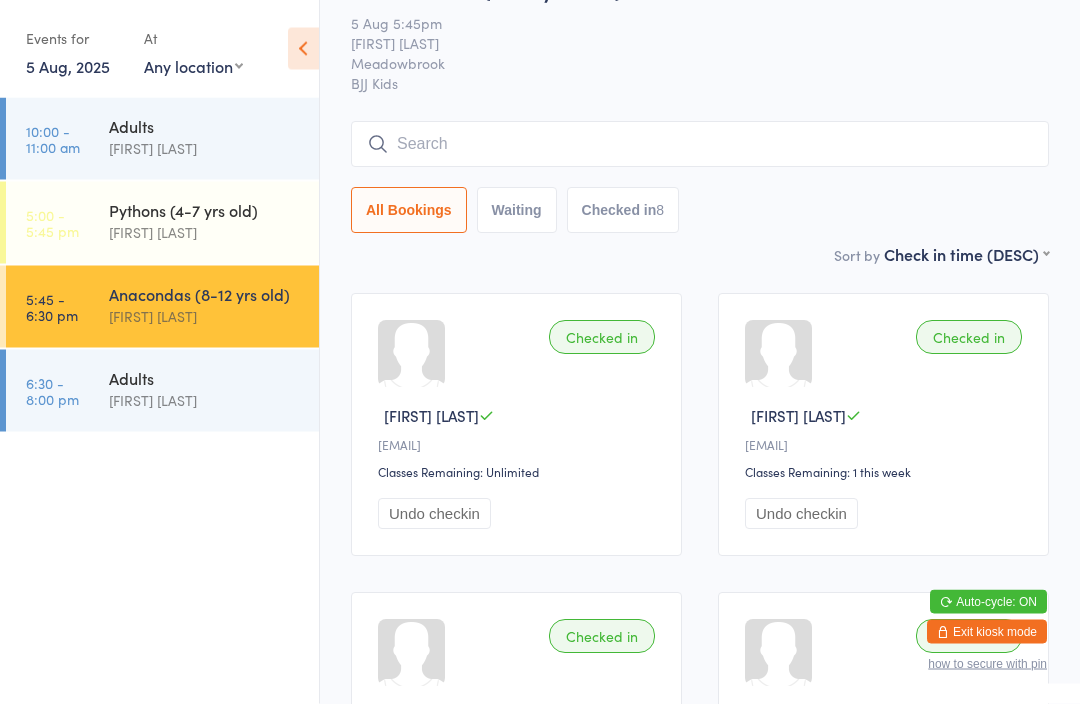 scroll, scrollTop: 0, scrollLeft: 0, axis: both 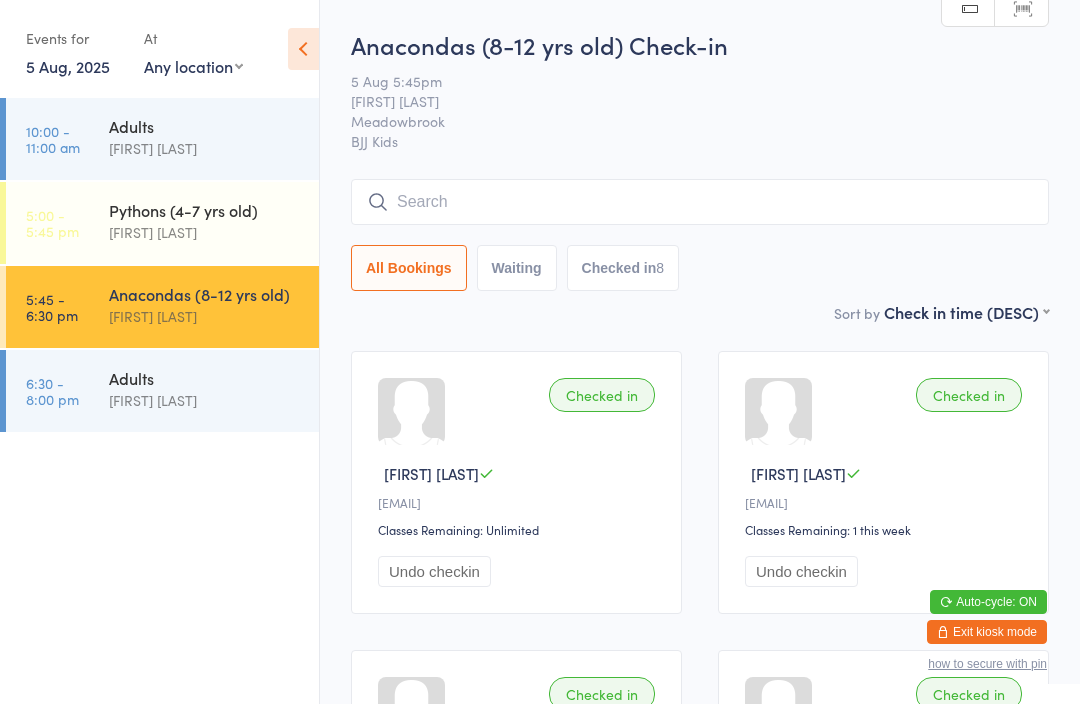 click at bounding box center [700, 202] 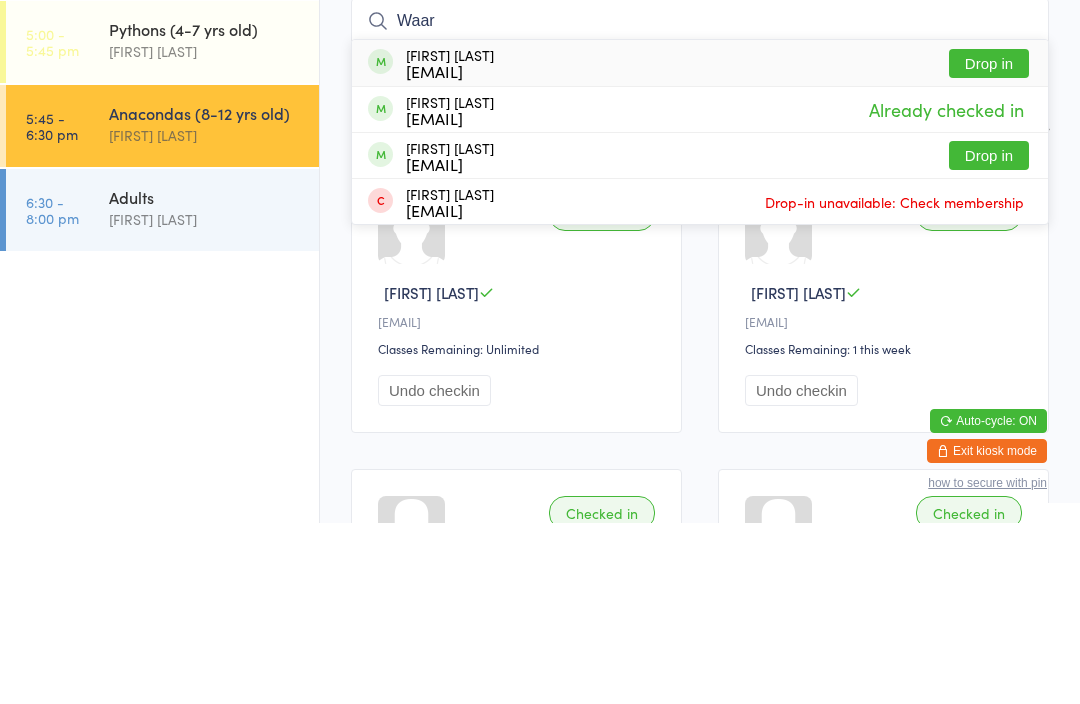 type on "Waar" 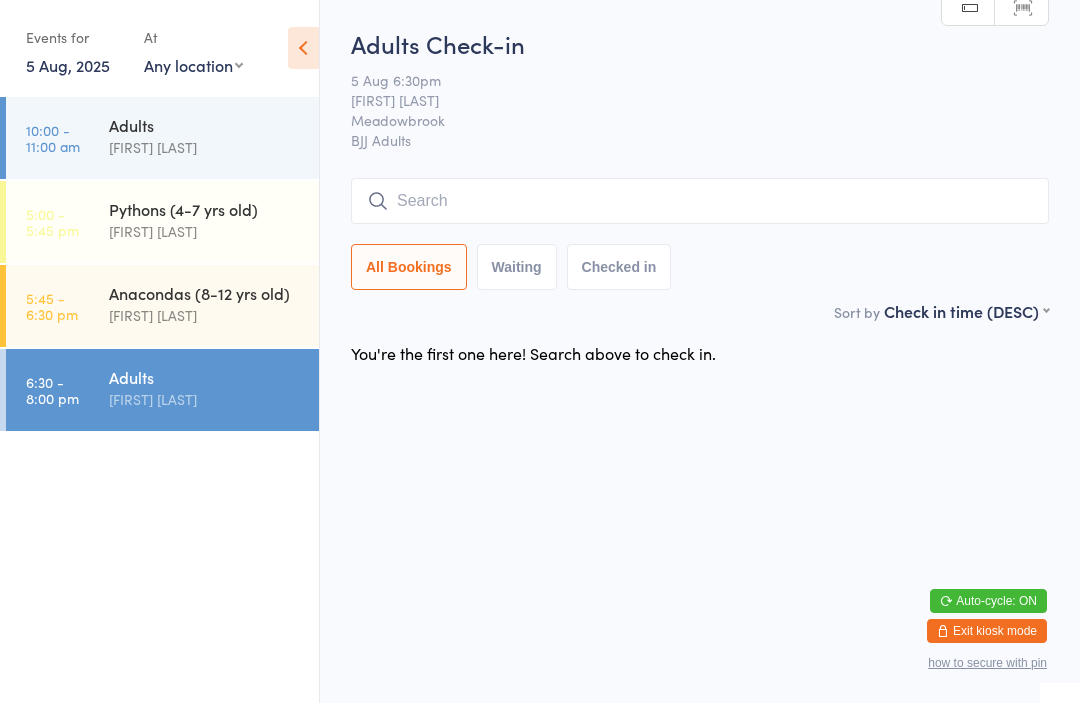 click on "Anacondas (8-12 yrs old)" at bounding box center [205, 294] 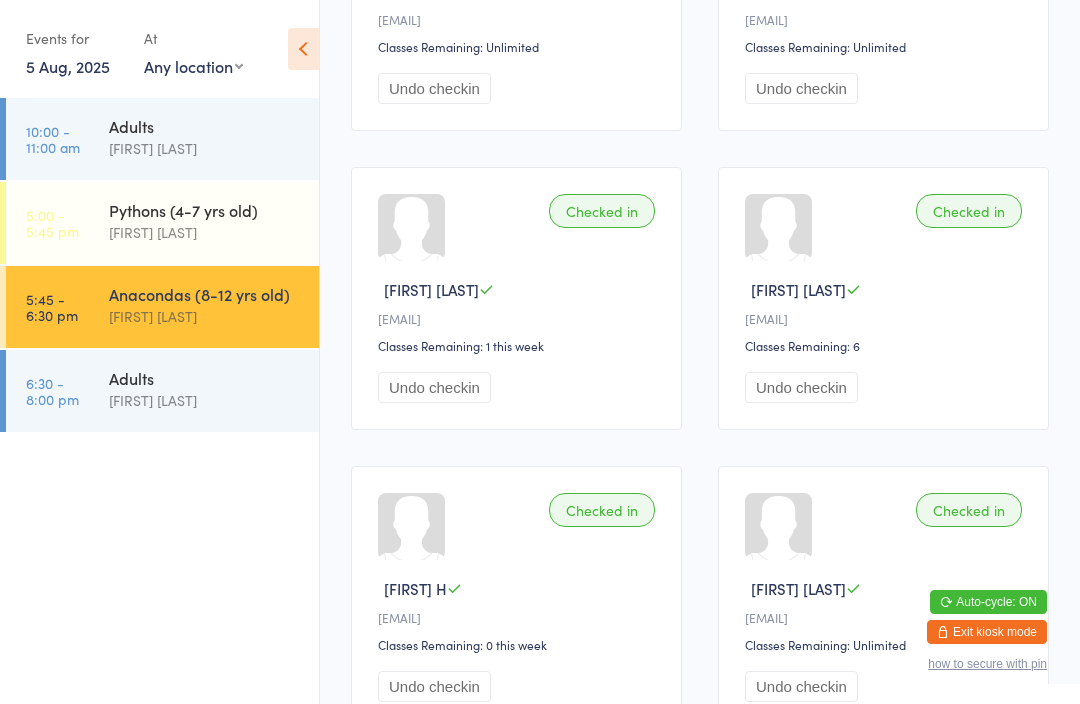 scroll, scrollTop: 480, scrollLeft: 0, axis: vertical 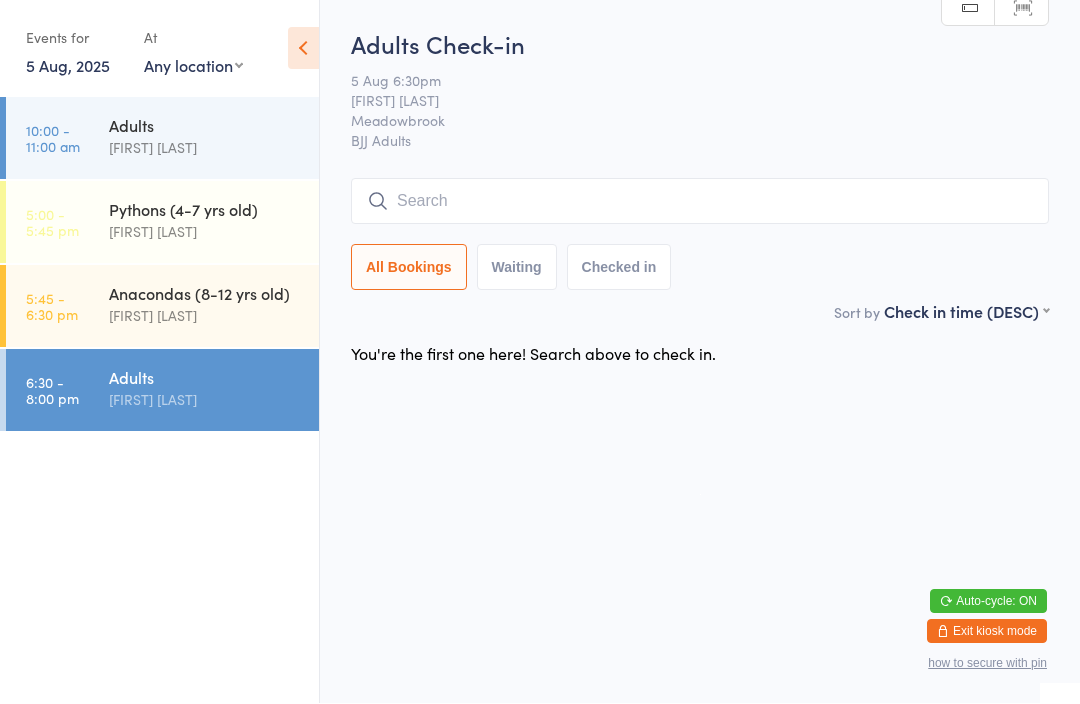 click on "Exit kiosk mode" at bounding box center [987, 632] 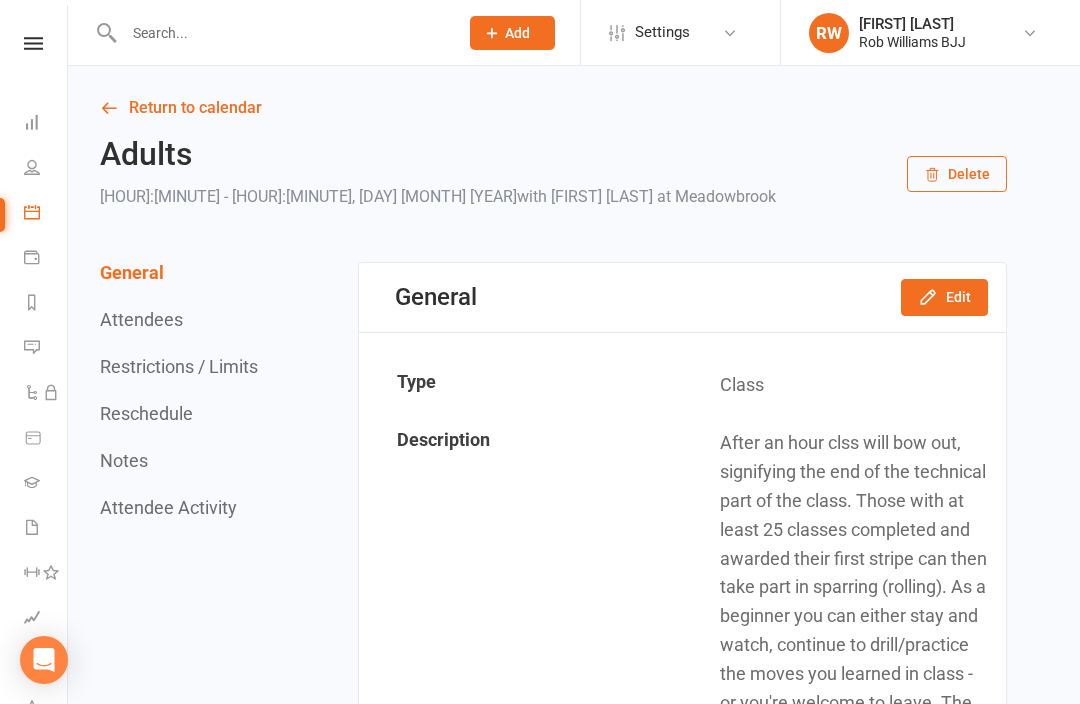 scroll, scrollTop: 0, scrollLeft: 0, axis: both 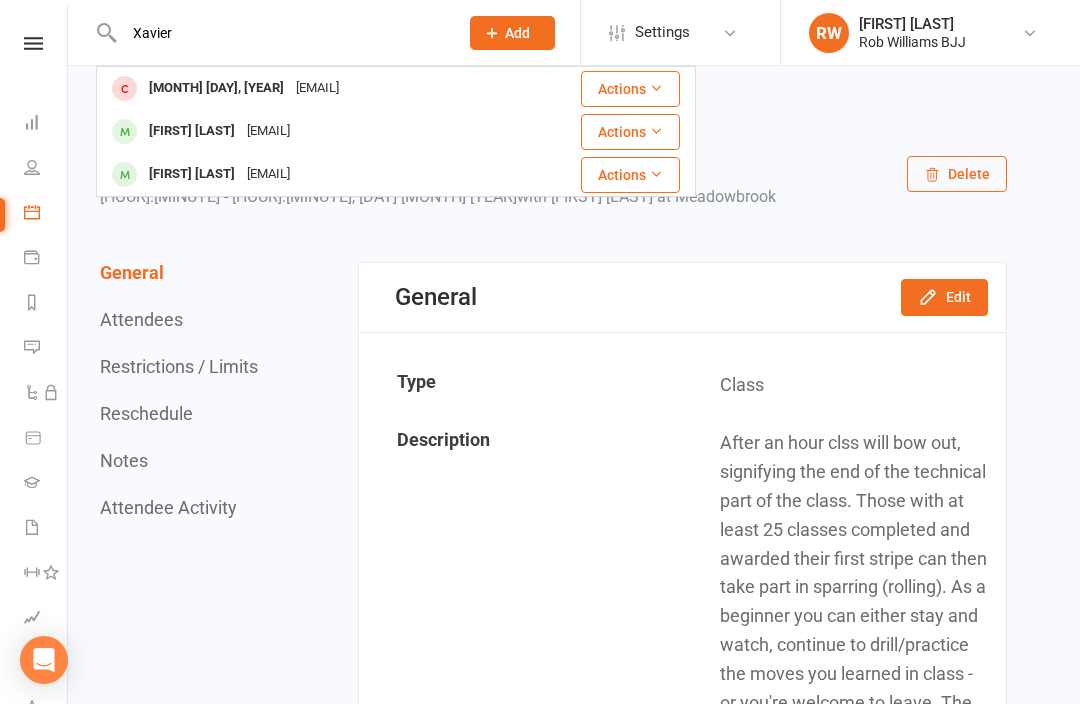 type on "Xavier" 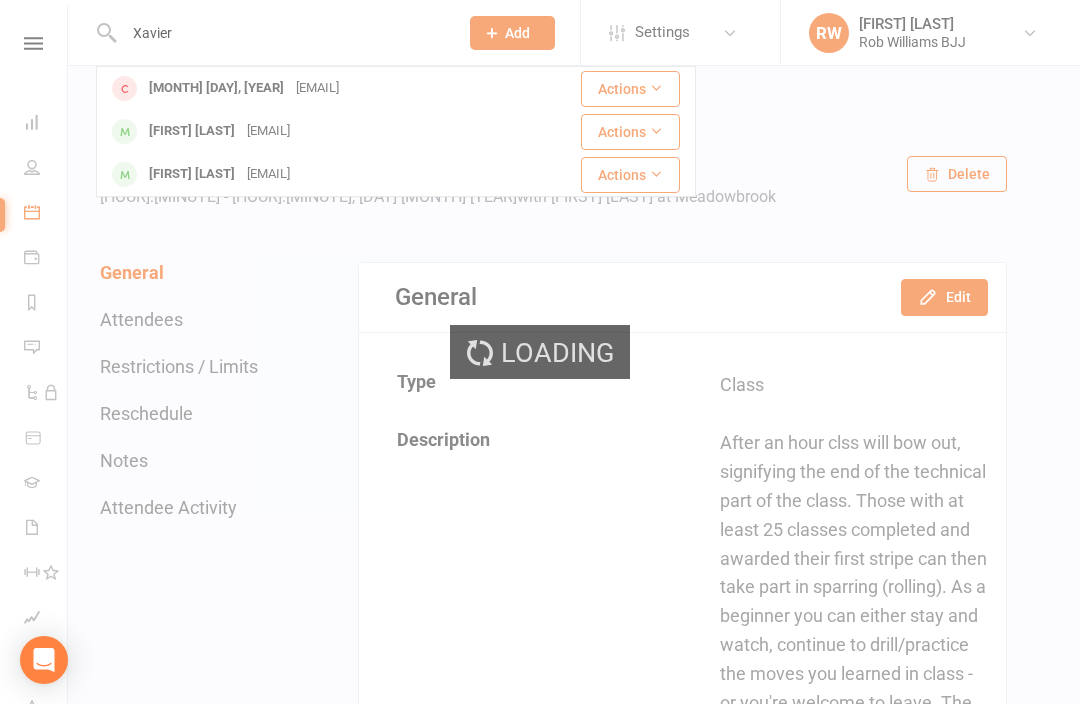 type 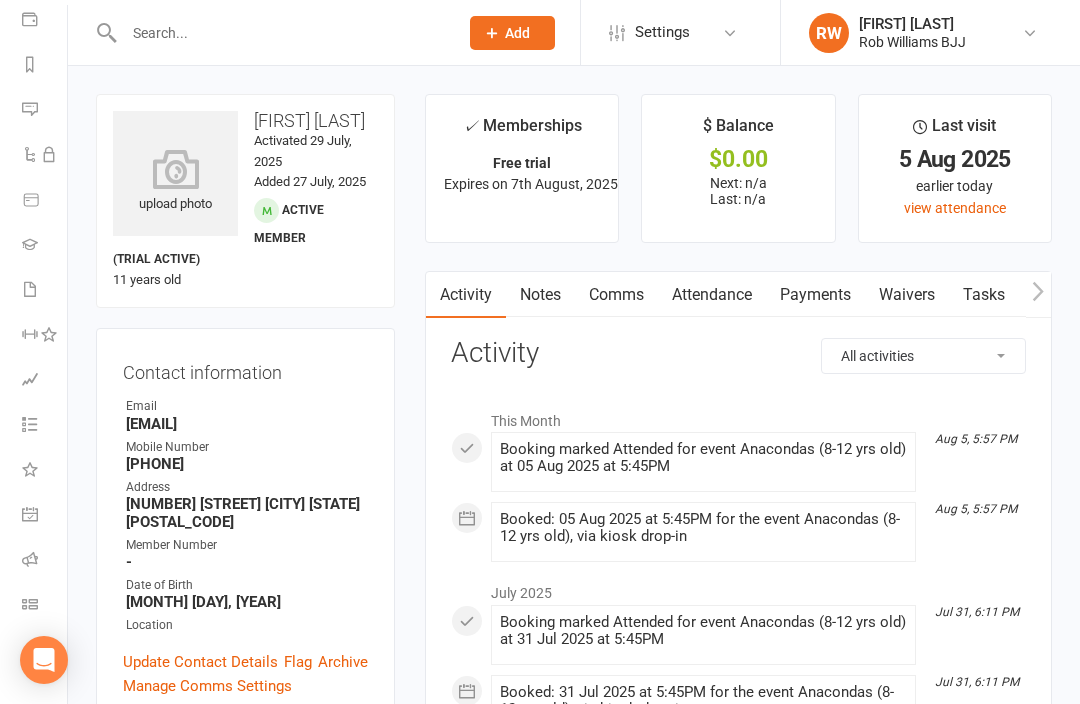 scroll, scrollTop: 238, scrollLeft: 2, axis: both 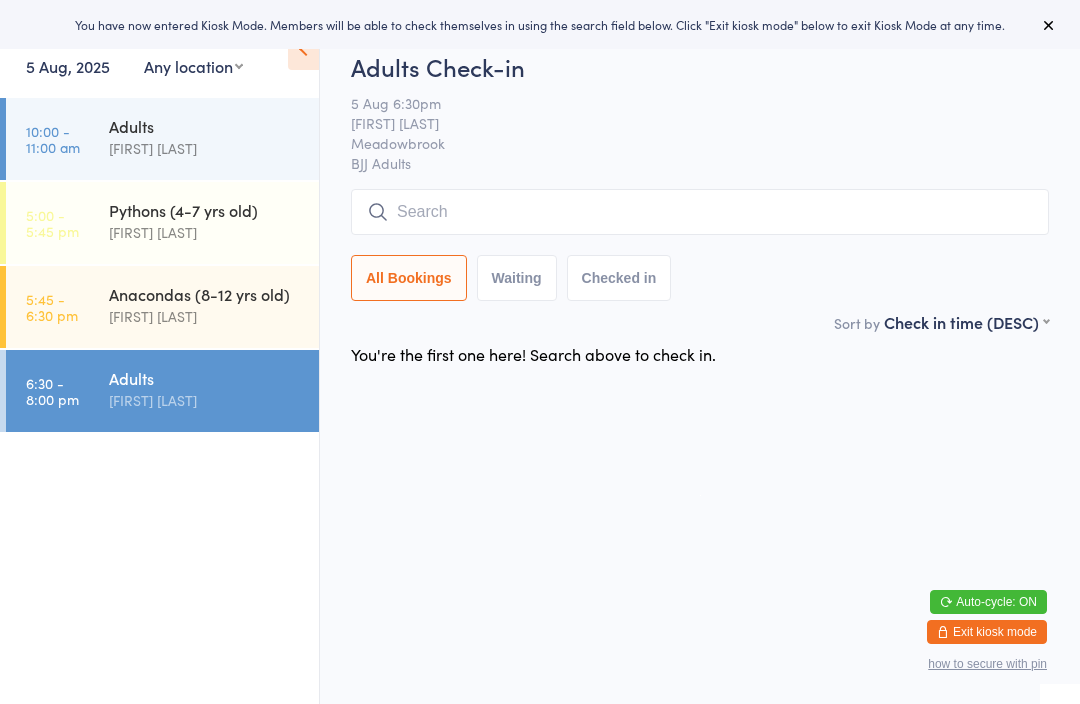 click at bounding box center [700, 212] 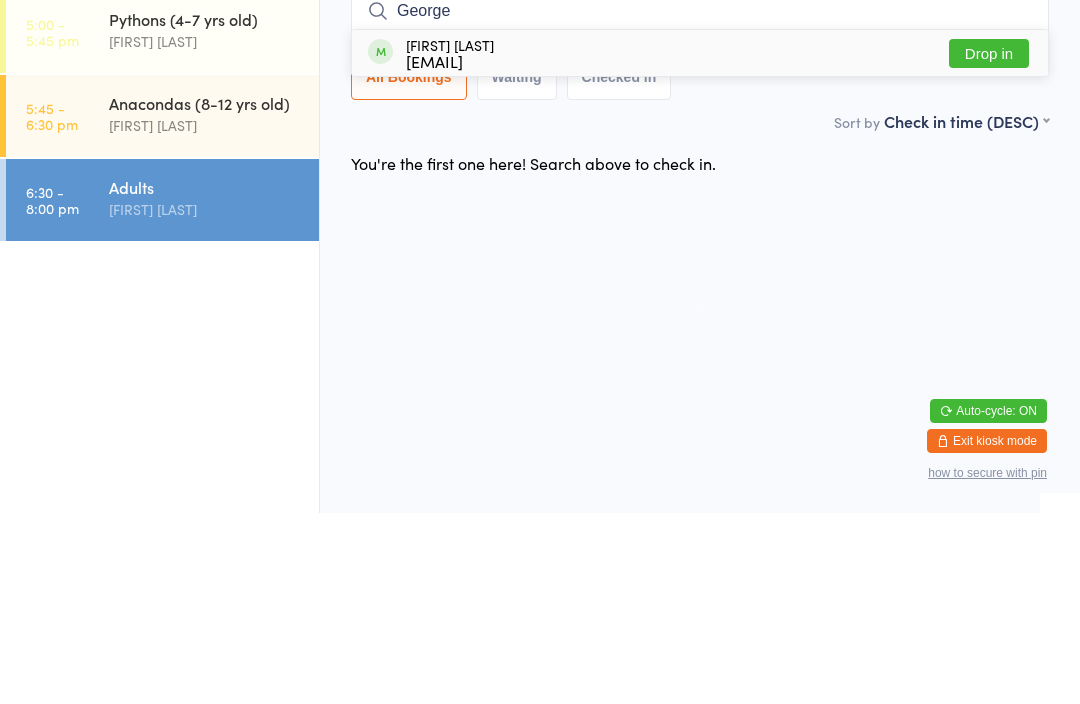 type on "George" 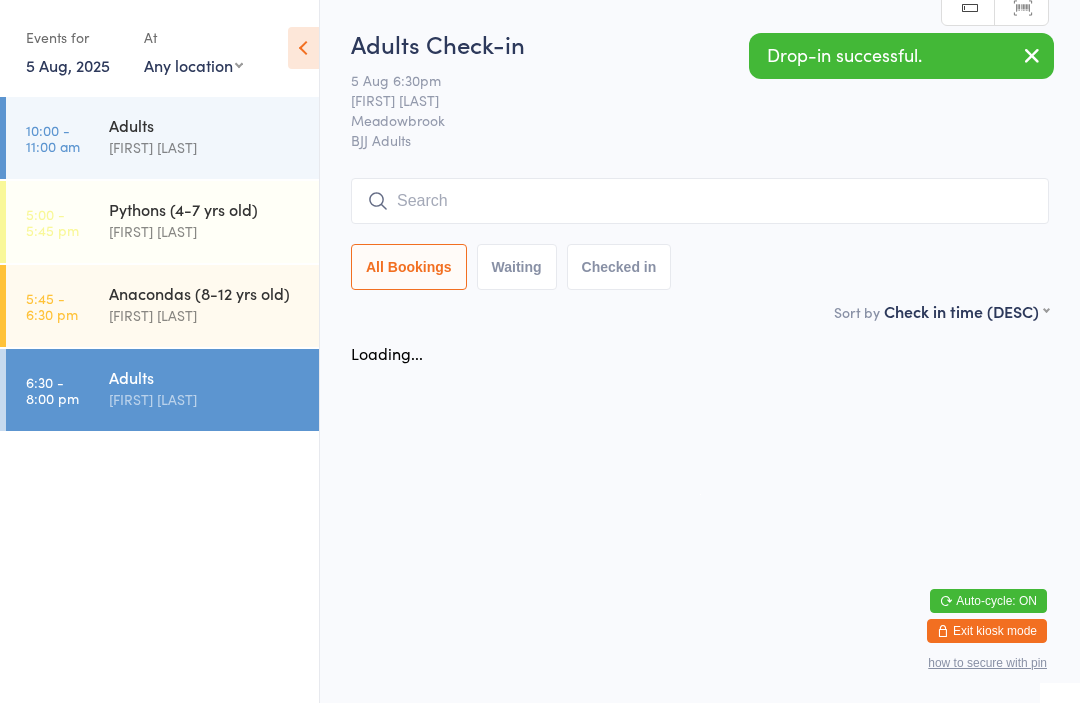 scroll, scrollTop: 1, scrollLeft: 0, axis: vertical 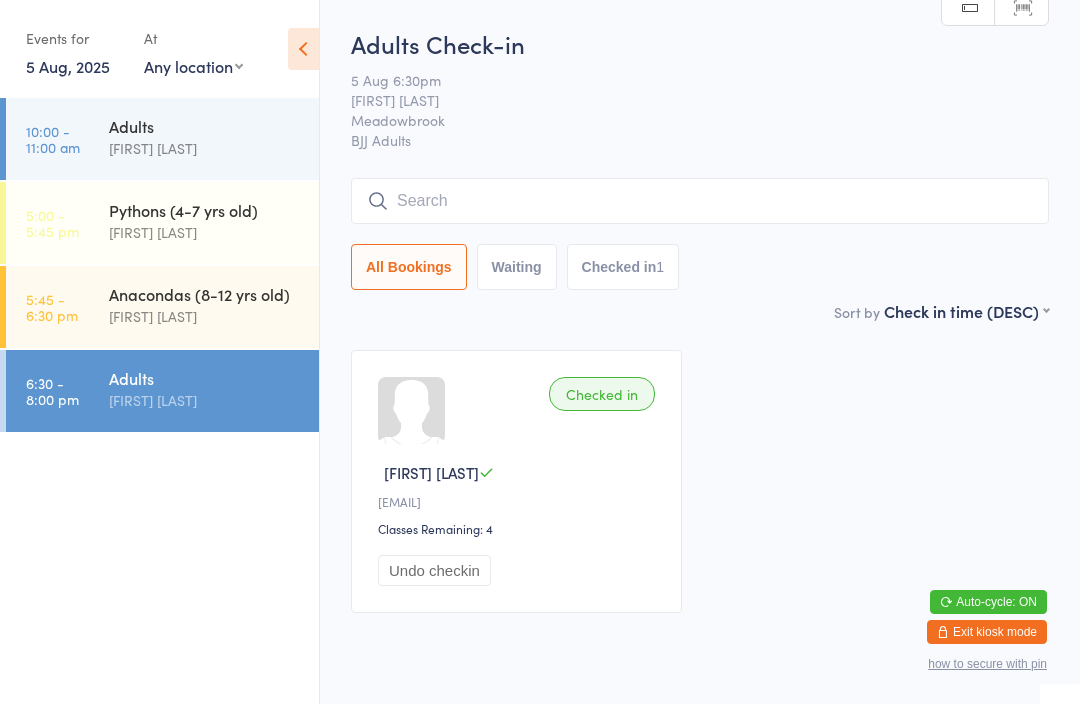click at bounding box center (700, 201) 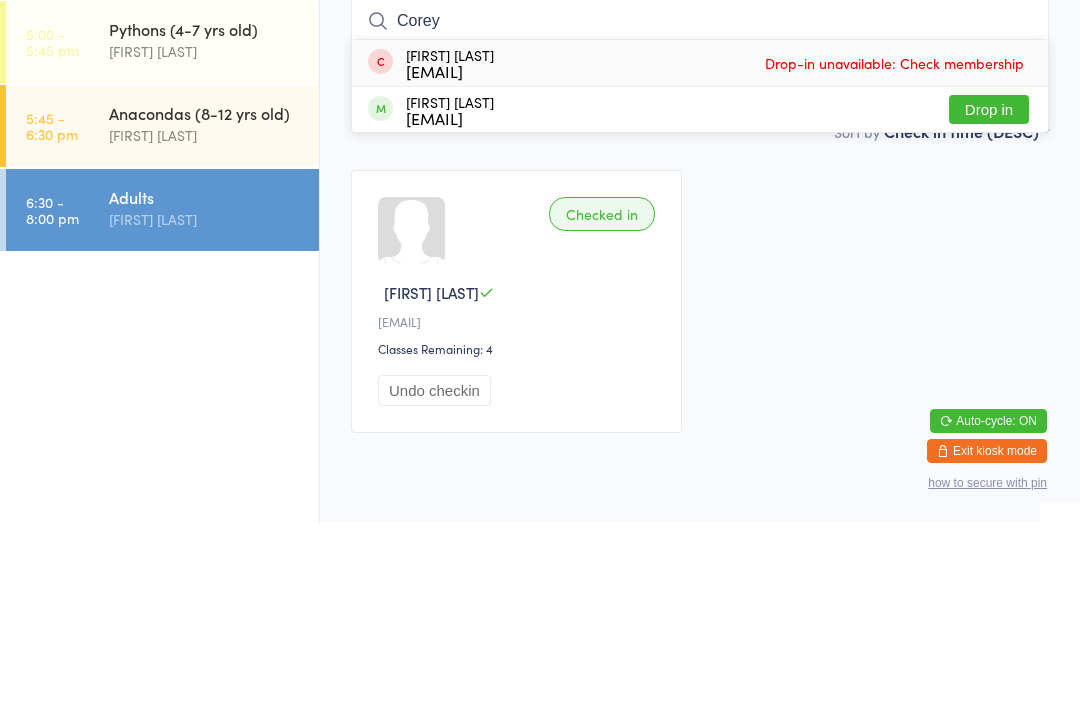 type on "Corey" 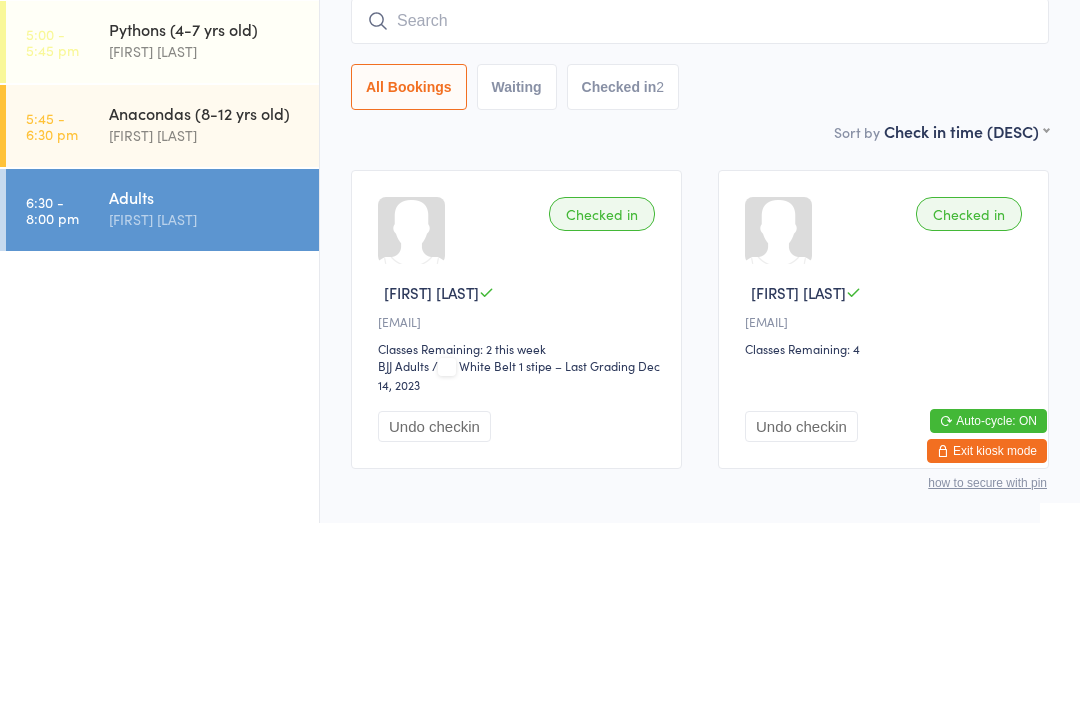 click at bounding box center (700, 202) 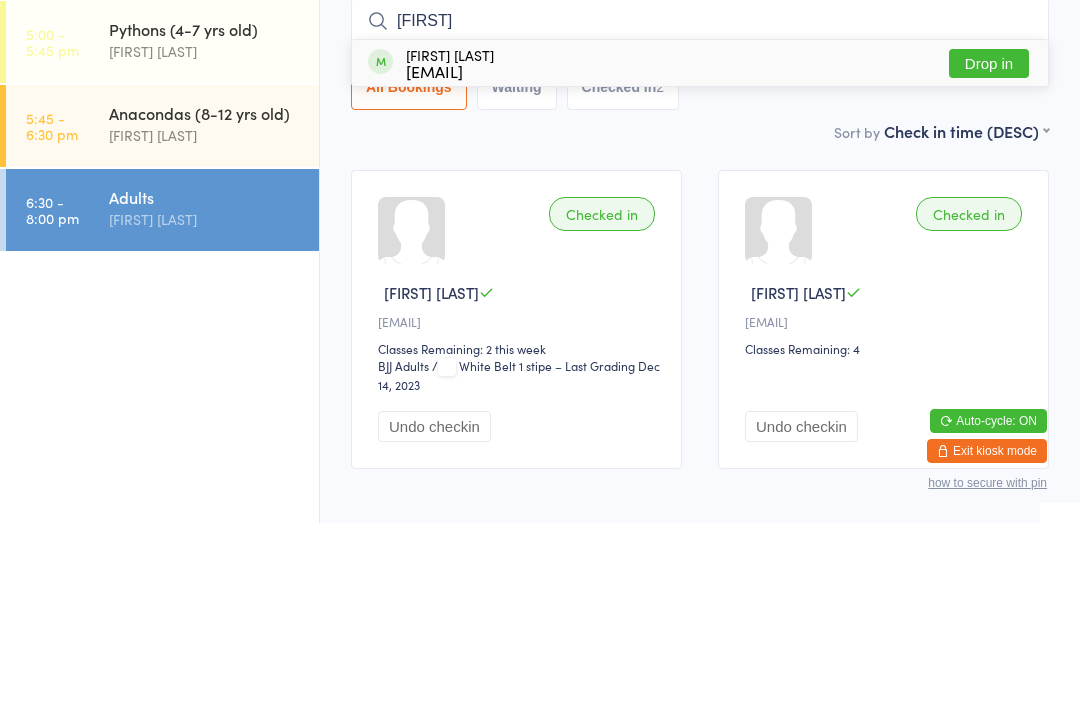 type on "[FIRST]" 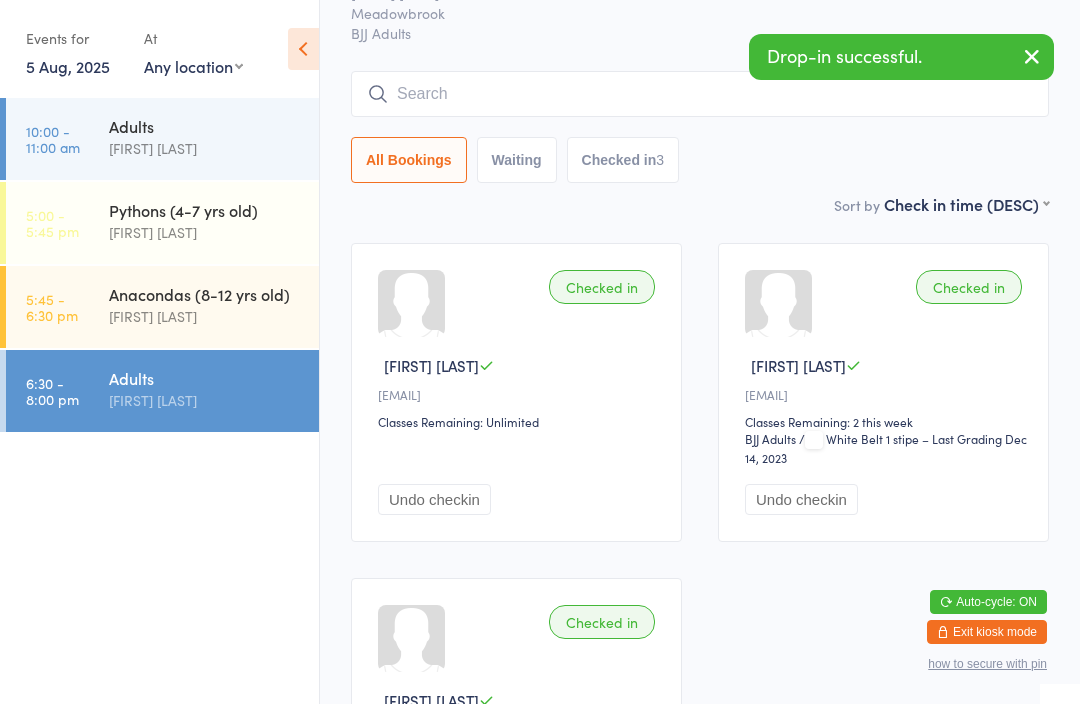 click at bounding box center [700, 94] 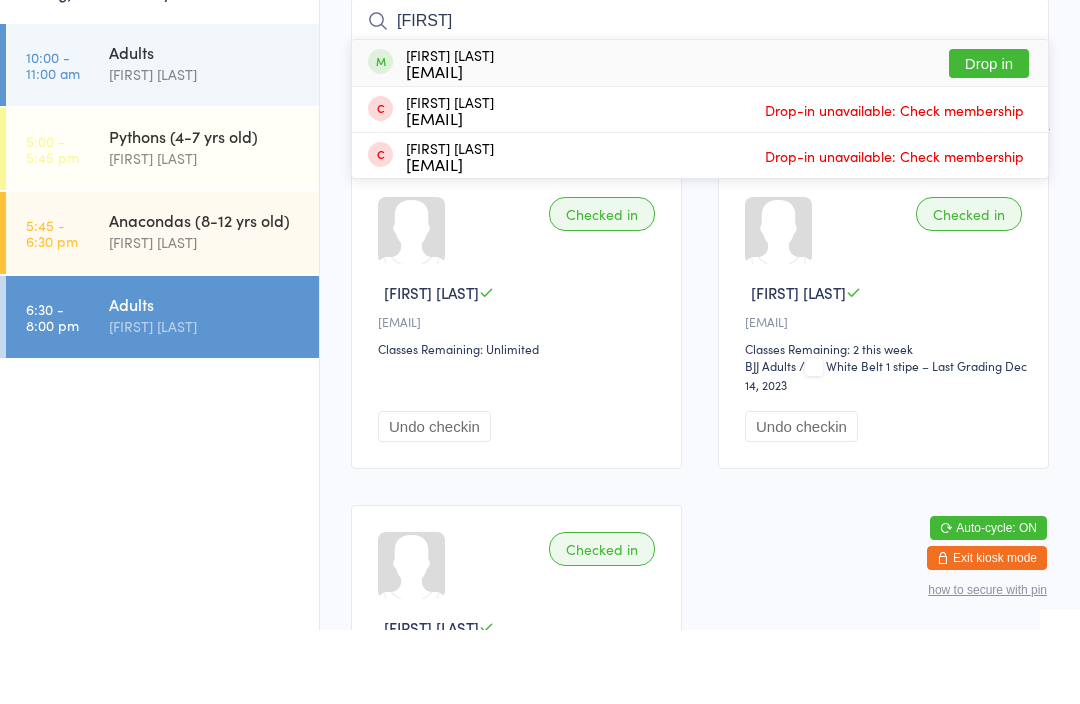 type on "[FIRST]" 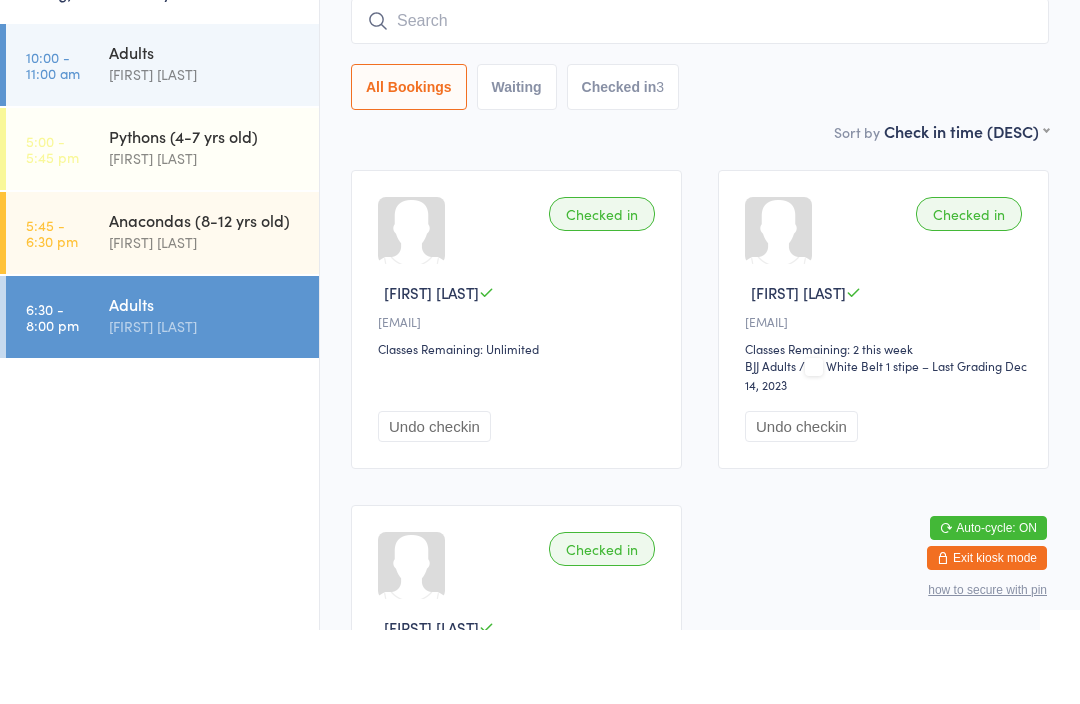 scroll, scrollTop: 181, scrollLeft: 0, axis: vertical 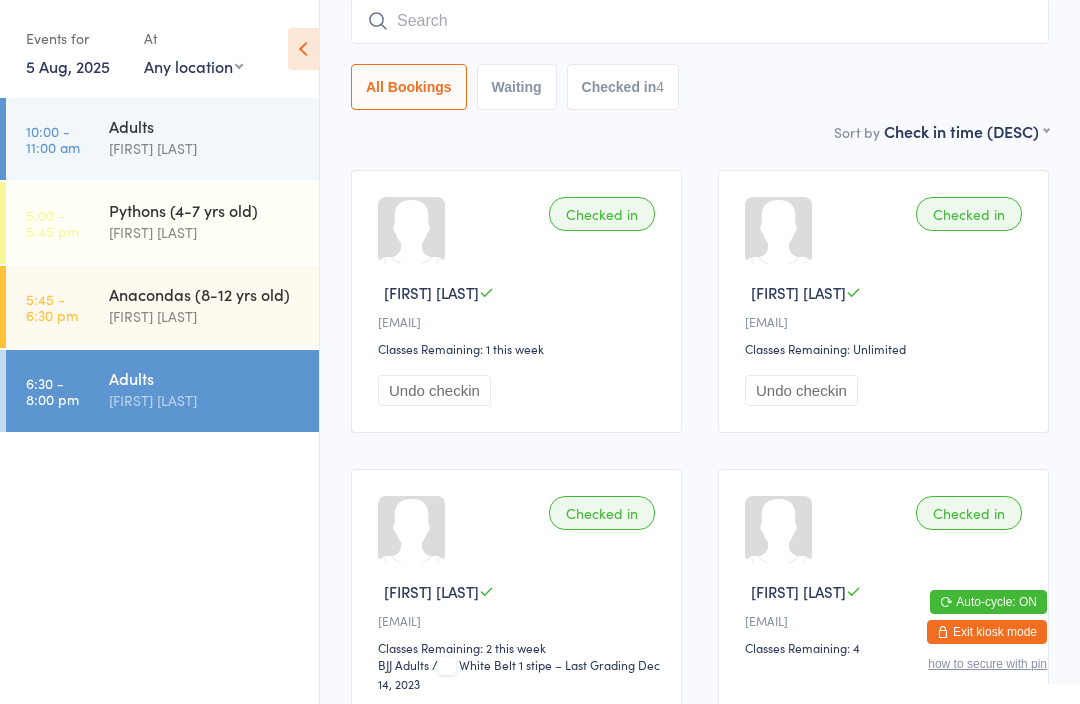 click at bounding box center (700, 21) 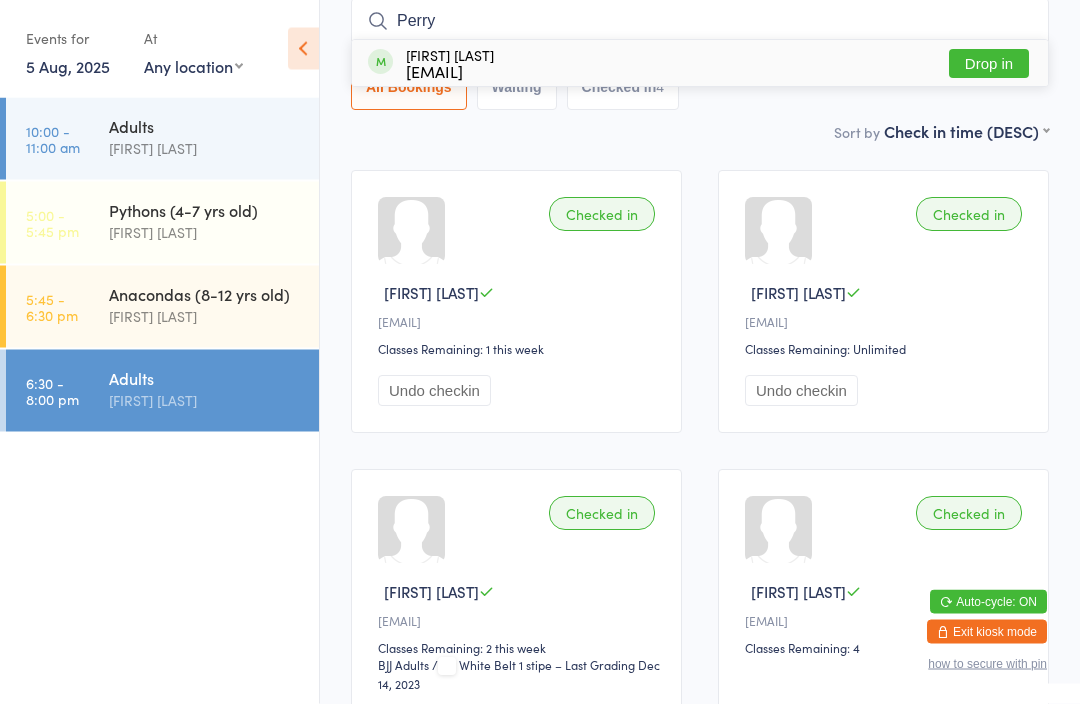 type on "Perry" 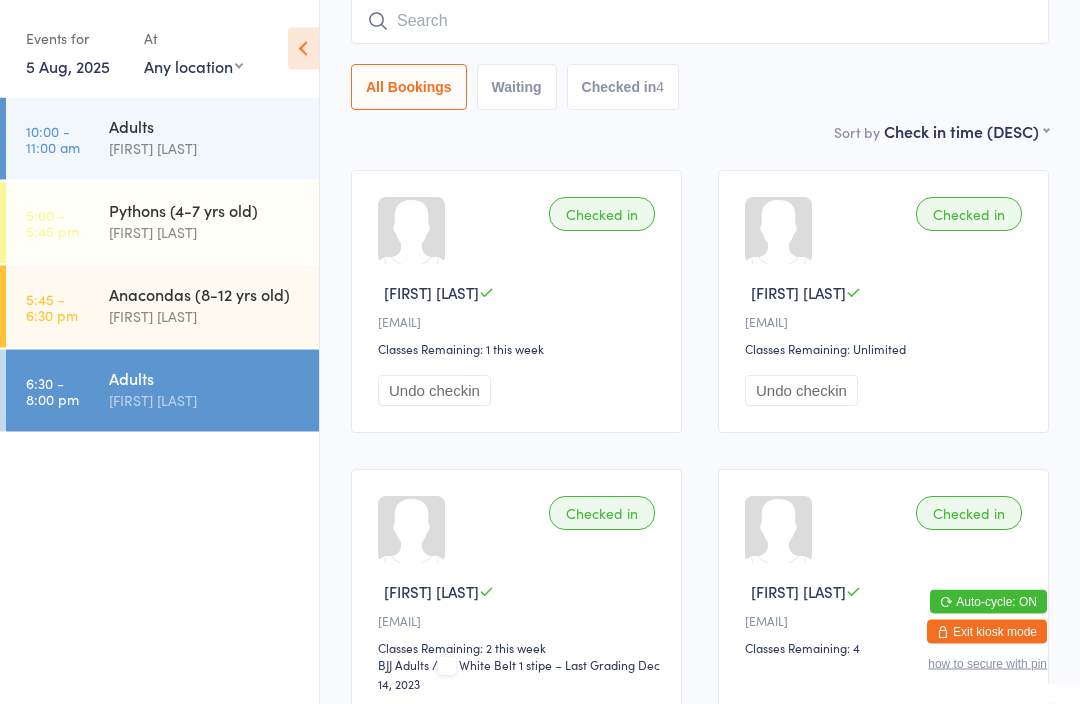scroll, scrollTop: 181, scrollLeft: 0, axis: vertical 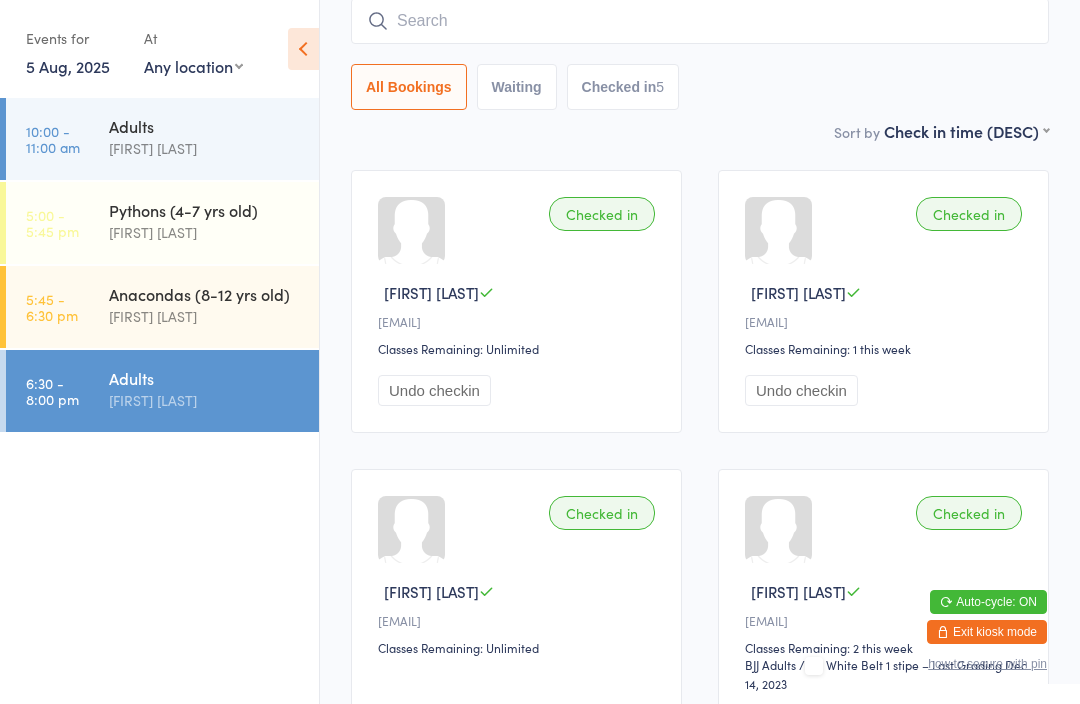 click at bounding box center [700, 21] 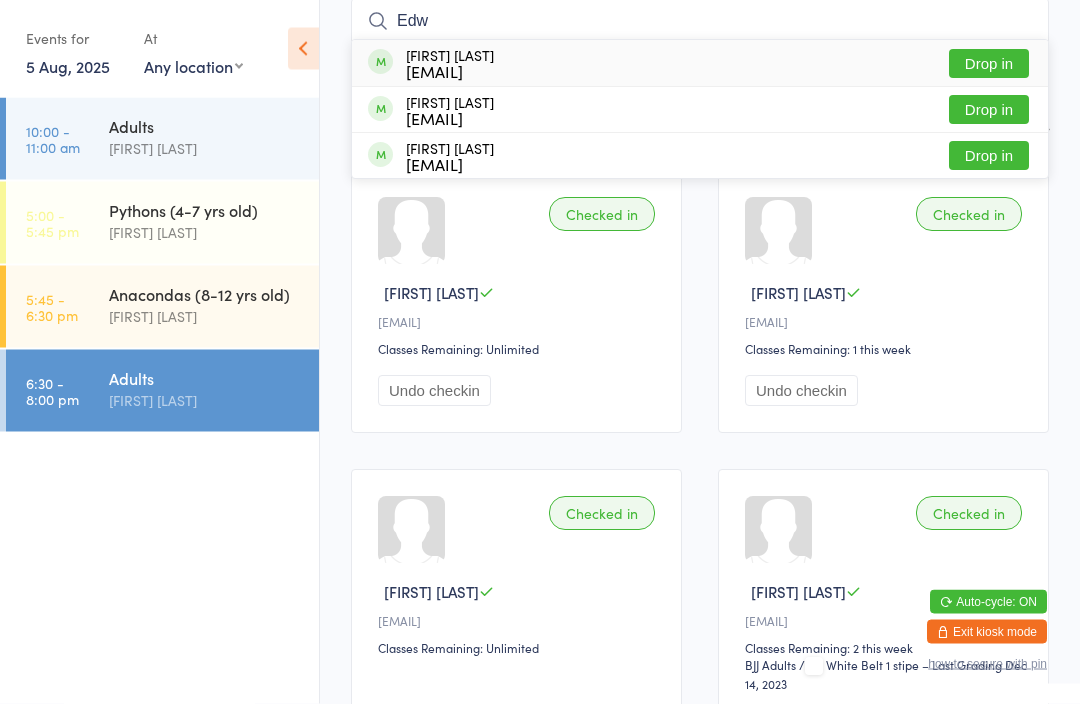 type on "Edw" 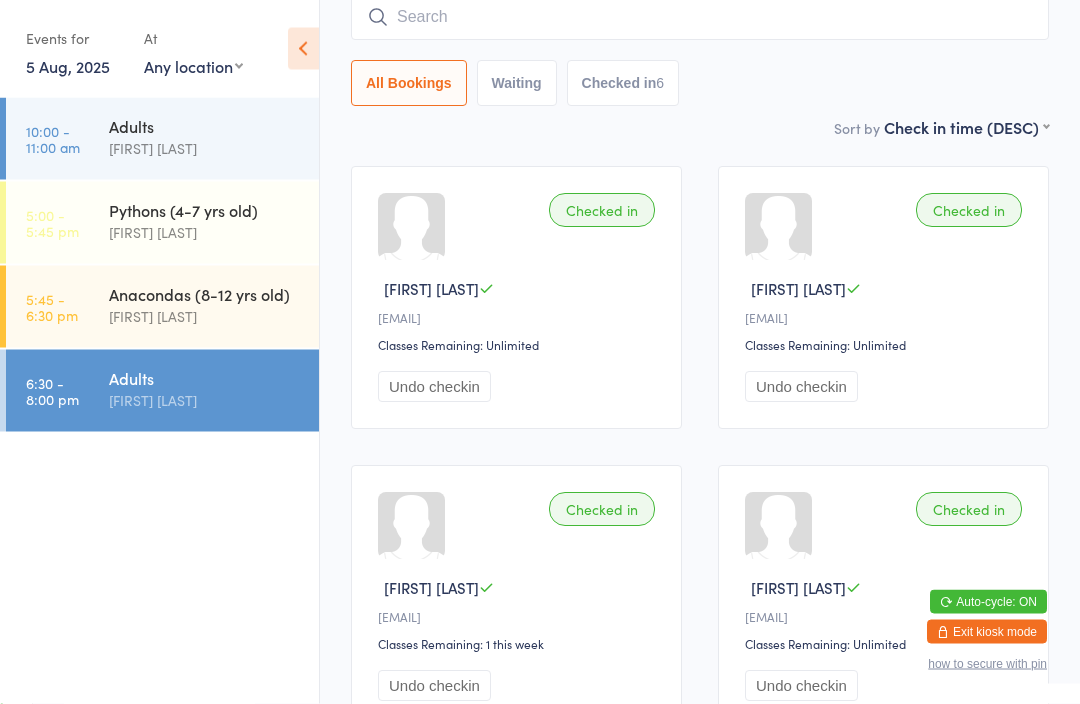 scroll, scrollTop: 185, scrollLeft: 0, axis: vertical 